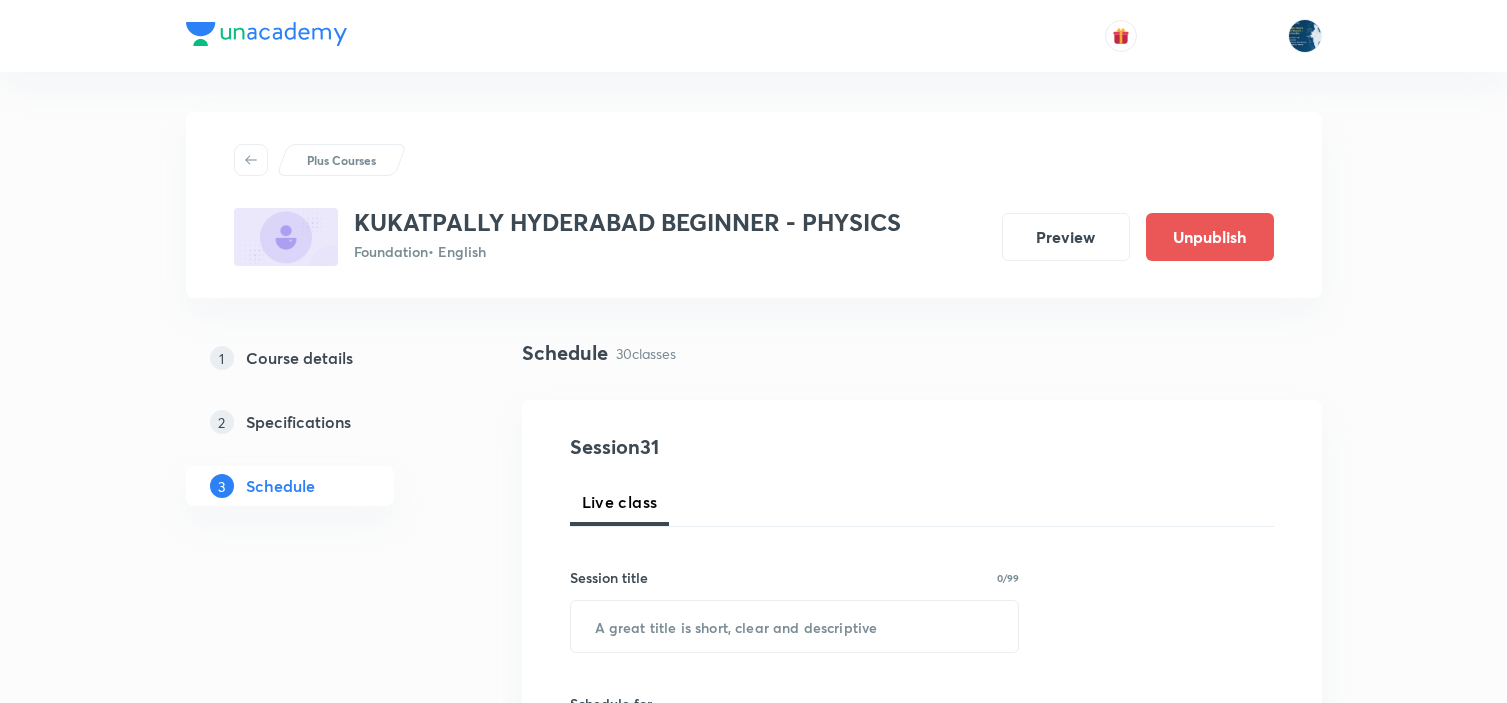 scroll, scrollTop: 0, scrollLeft: 0, axis: both 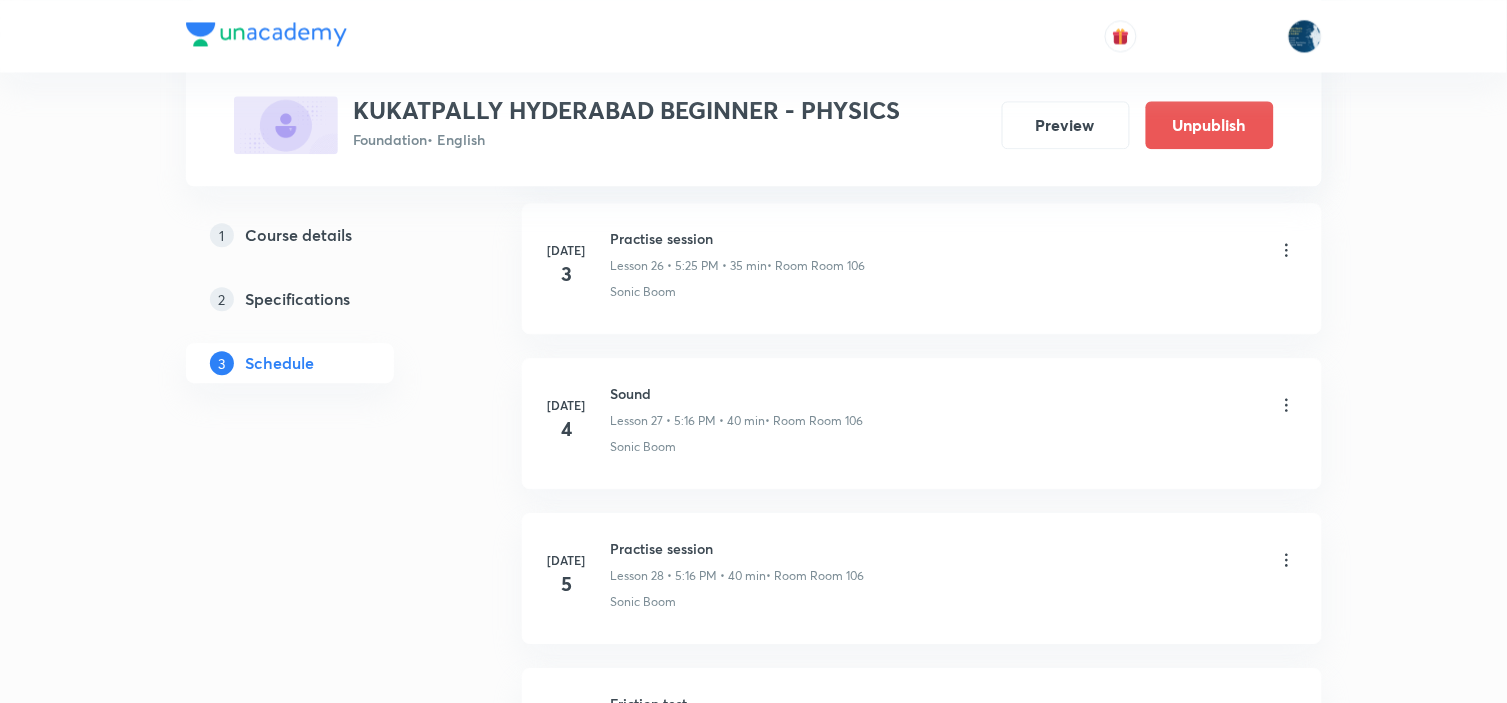 click on "Practise session" at bounding box center (738, 238) 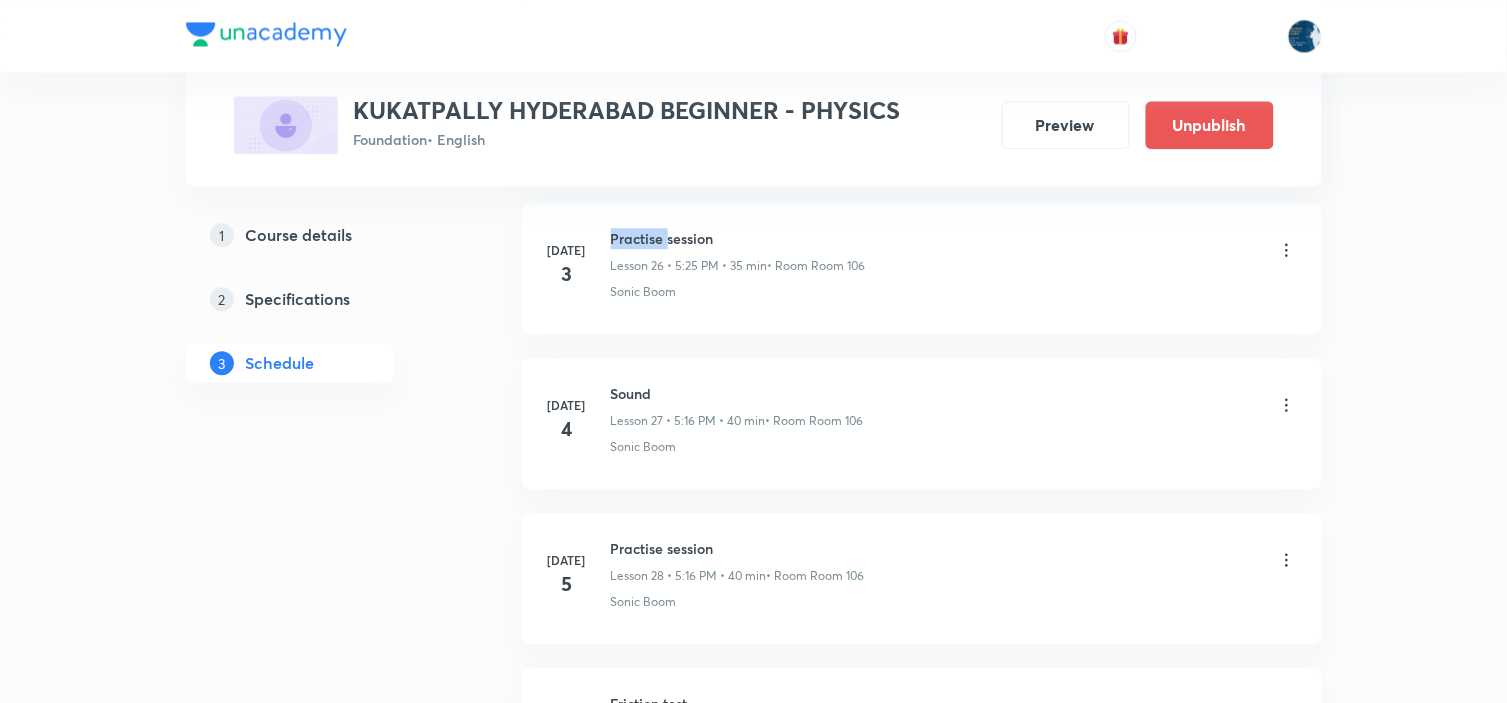 click on "Practise session" at bounding box center (738, 238) 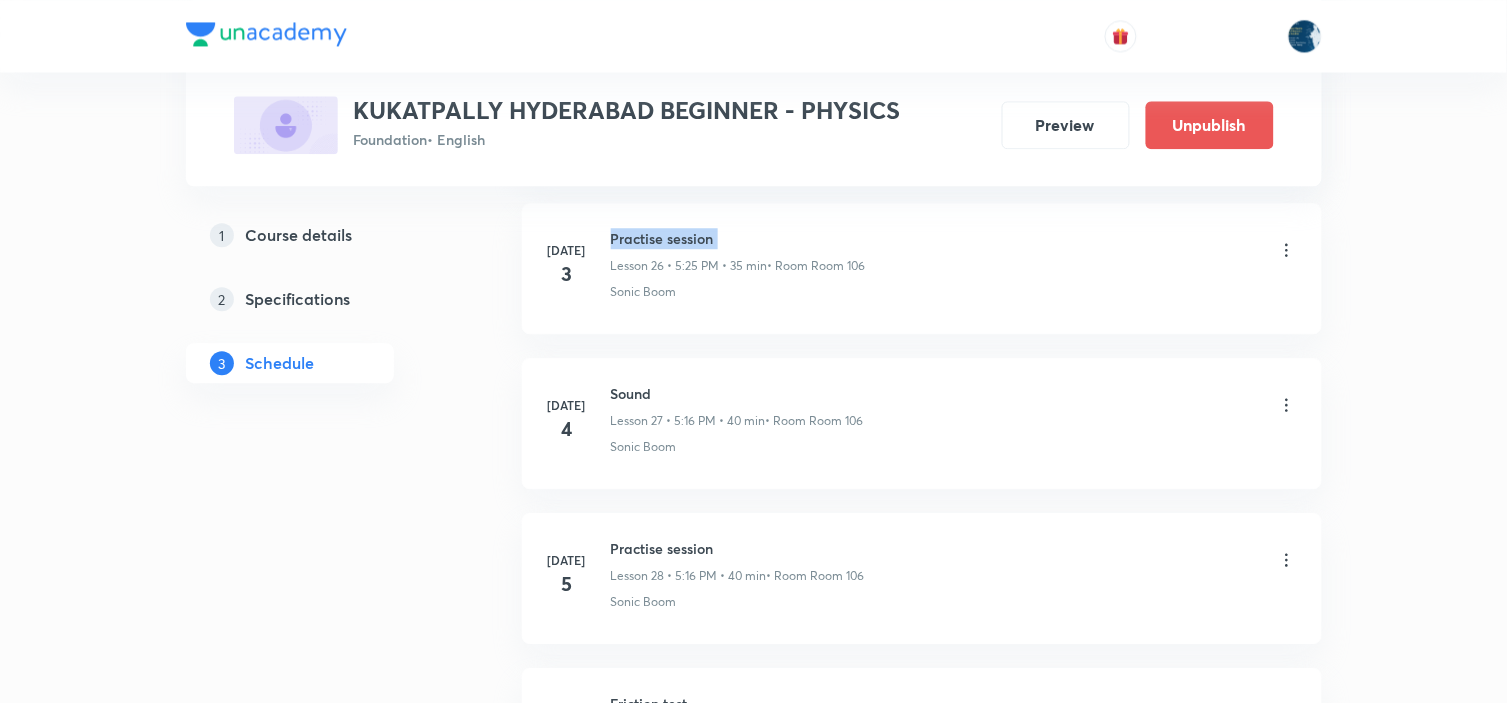 click on "Practise session" at bounding box center [738, 238] 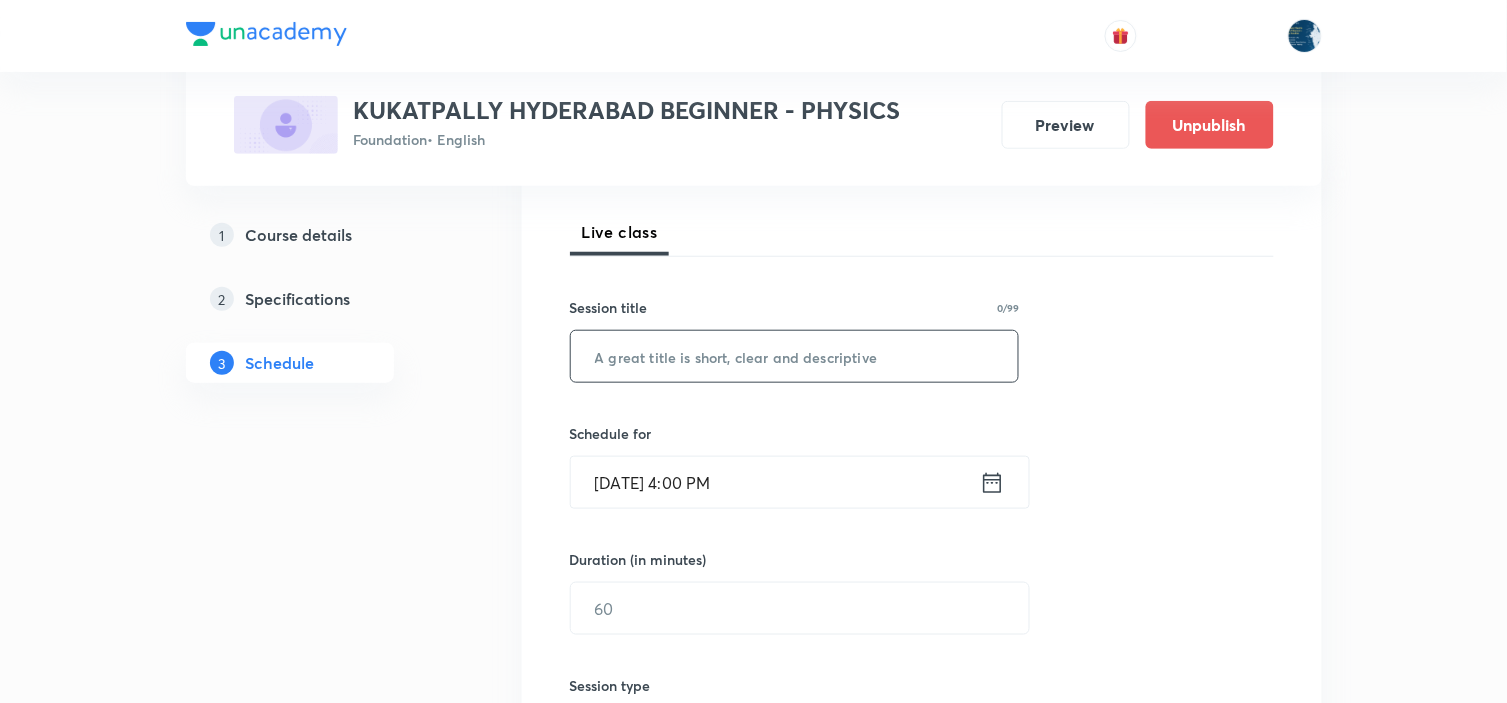 scroll, scrollTop: 333, scrollLeft: 0, axis: vertical 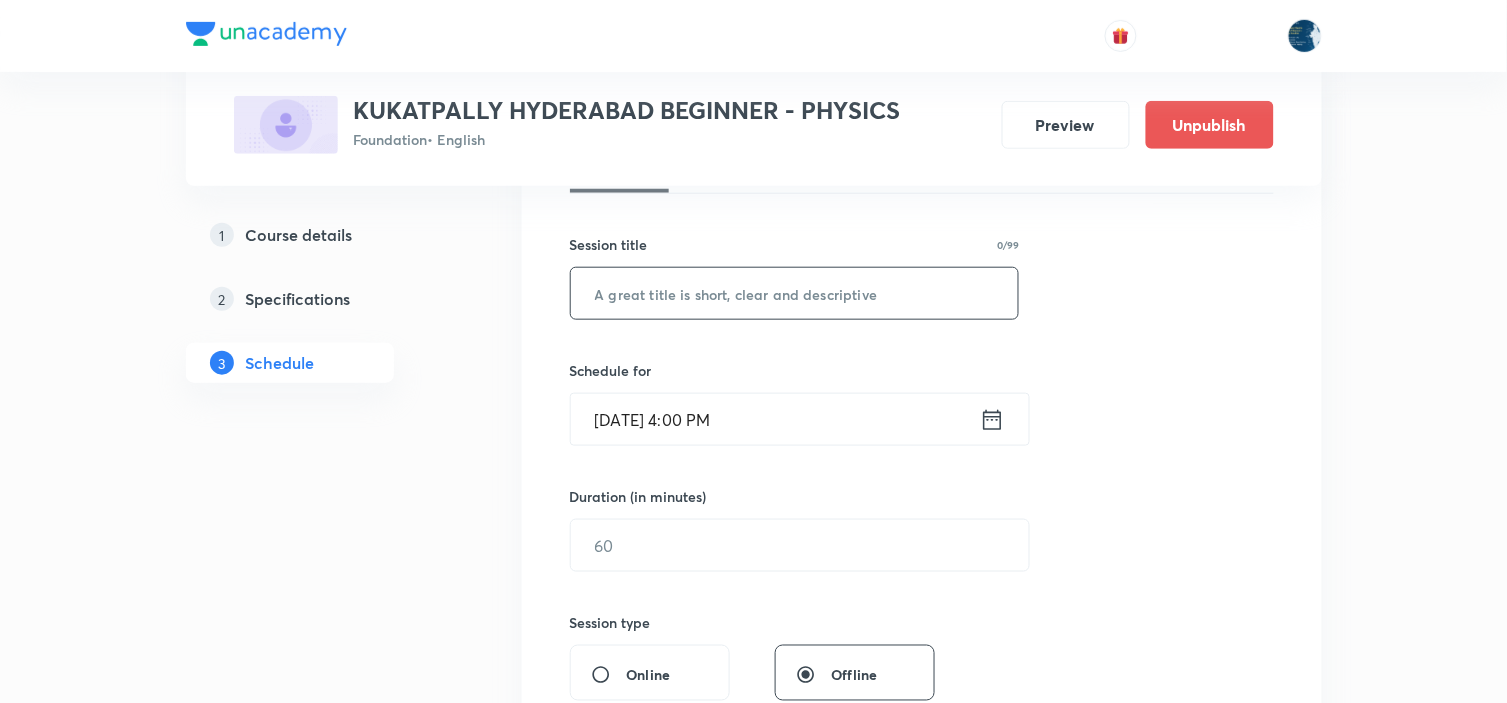click at bounding box center (795, 293) 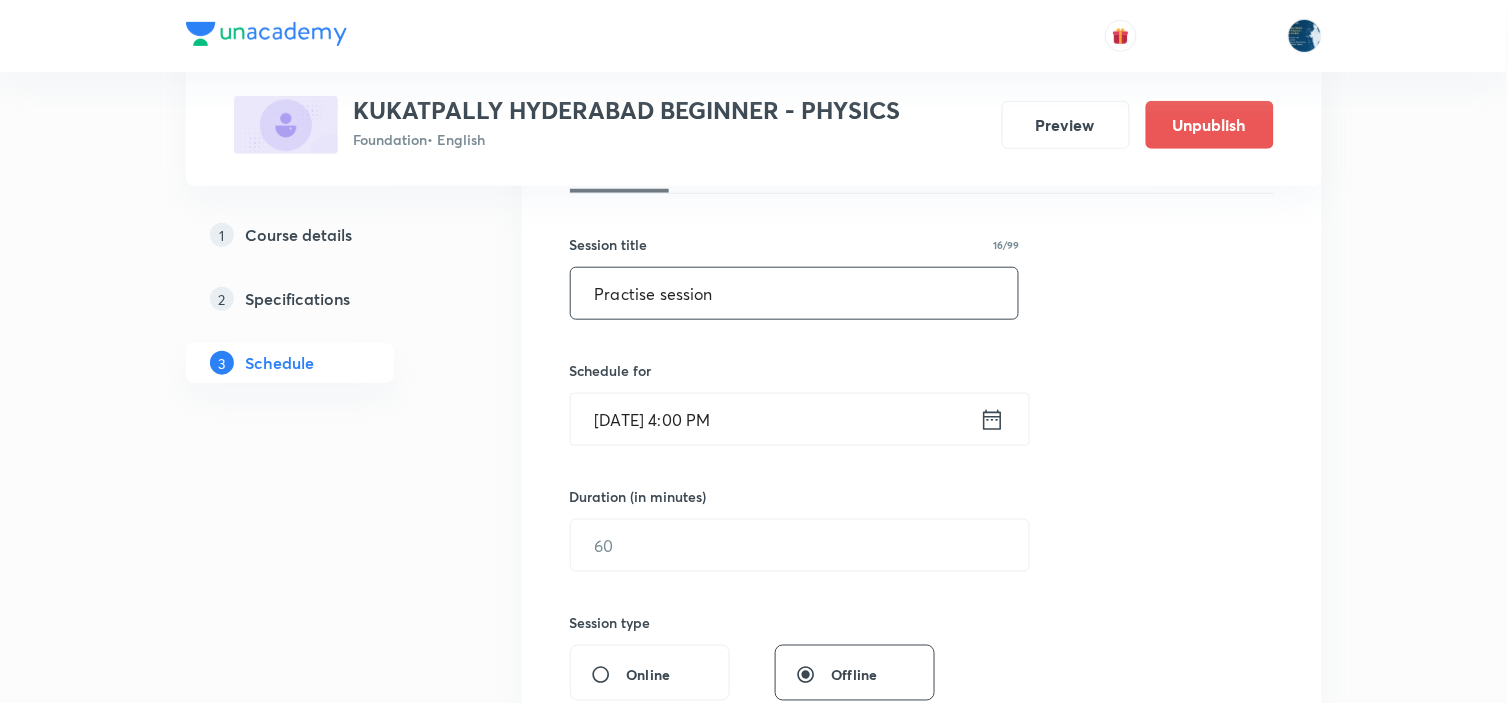 type on "Practise session" 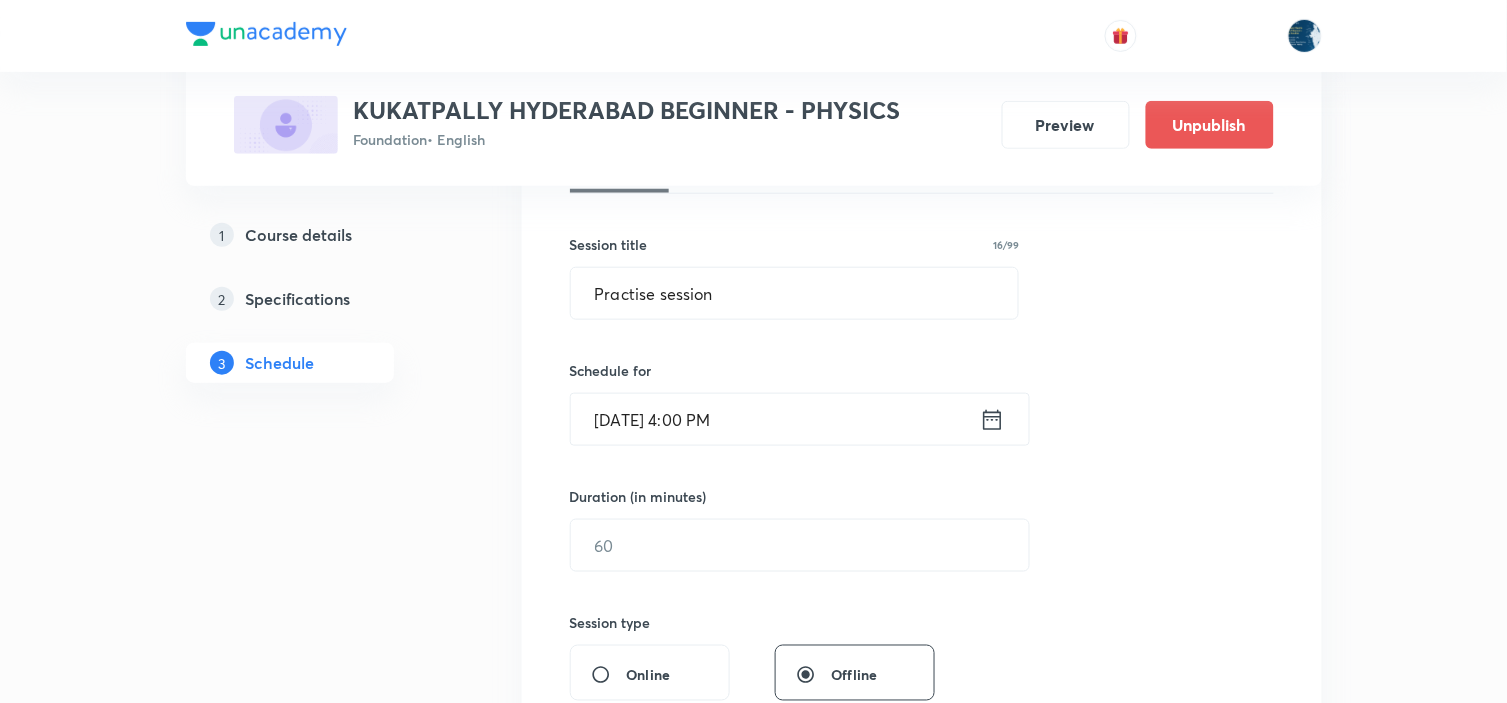 click 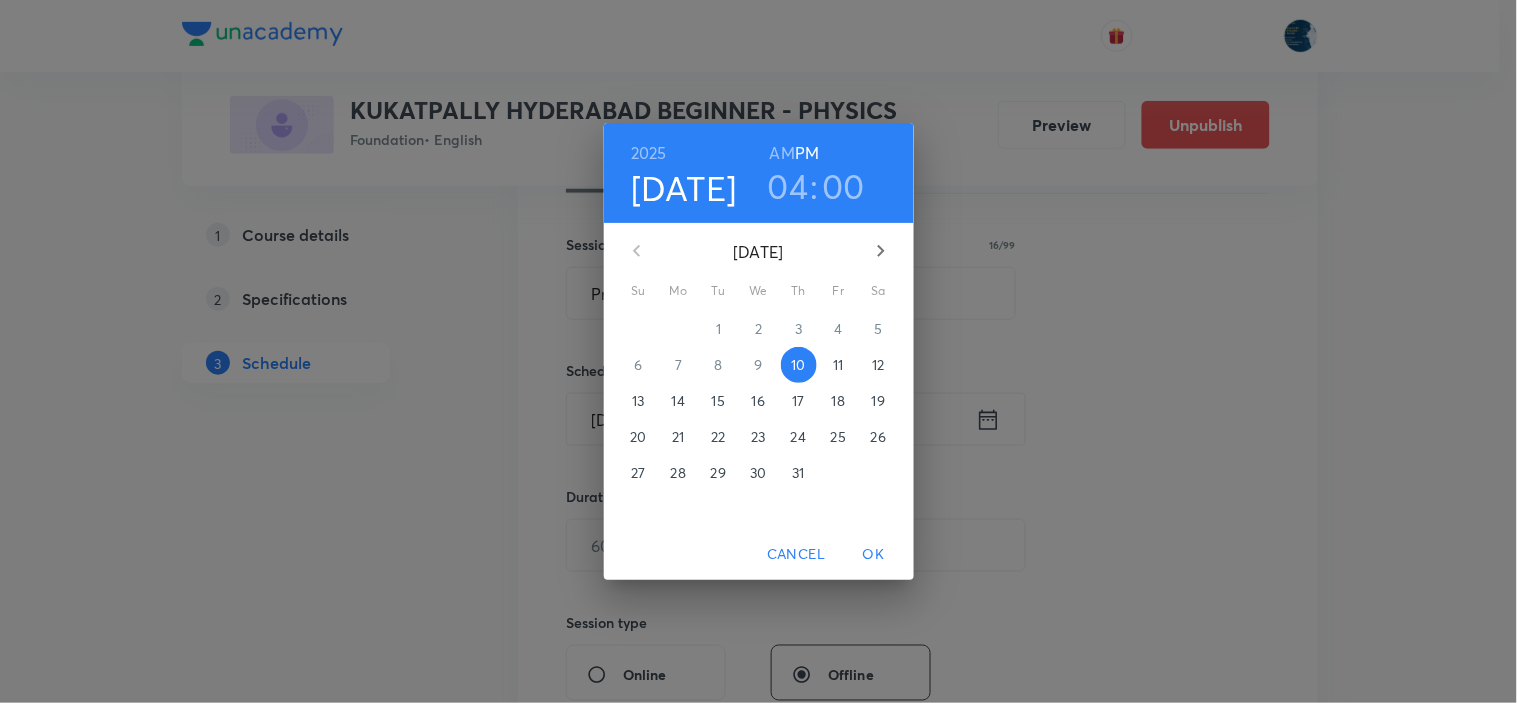 click on "04" at bounding box center (788, 186) 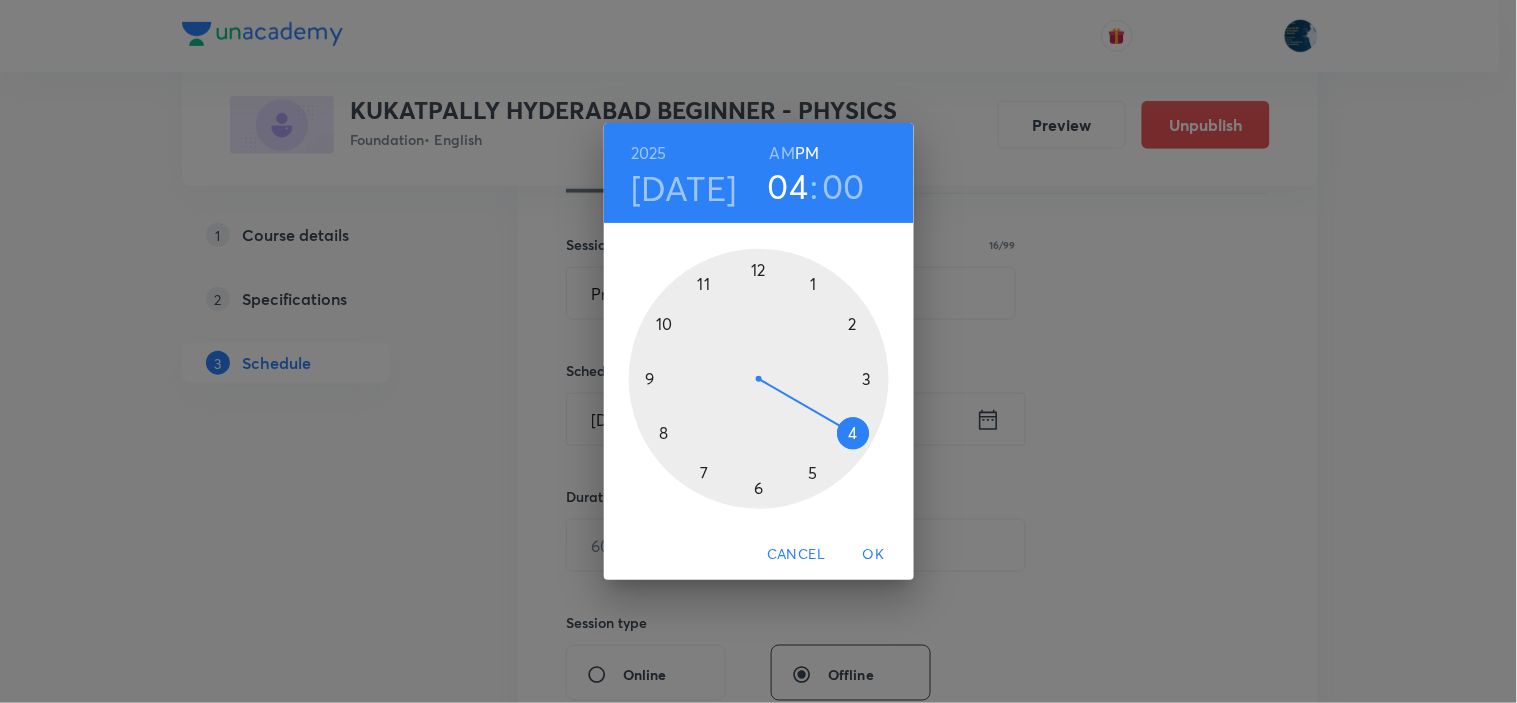 click at bounding box center [759, 379] 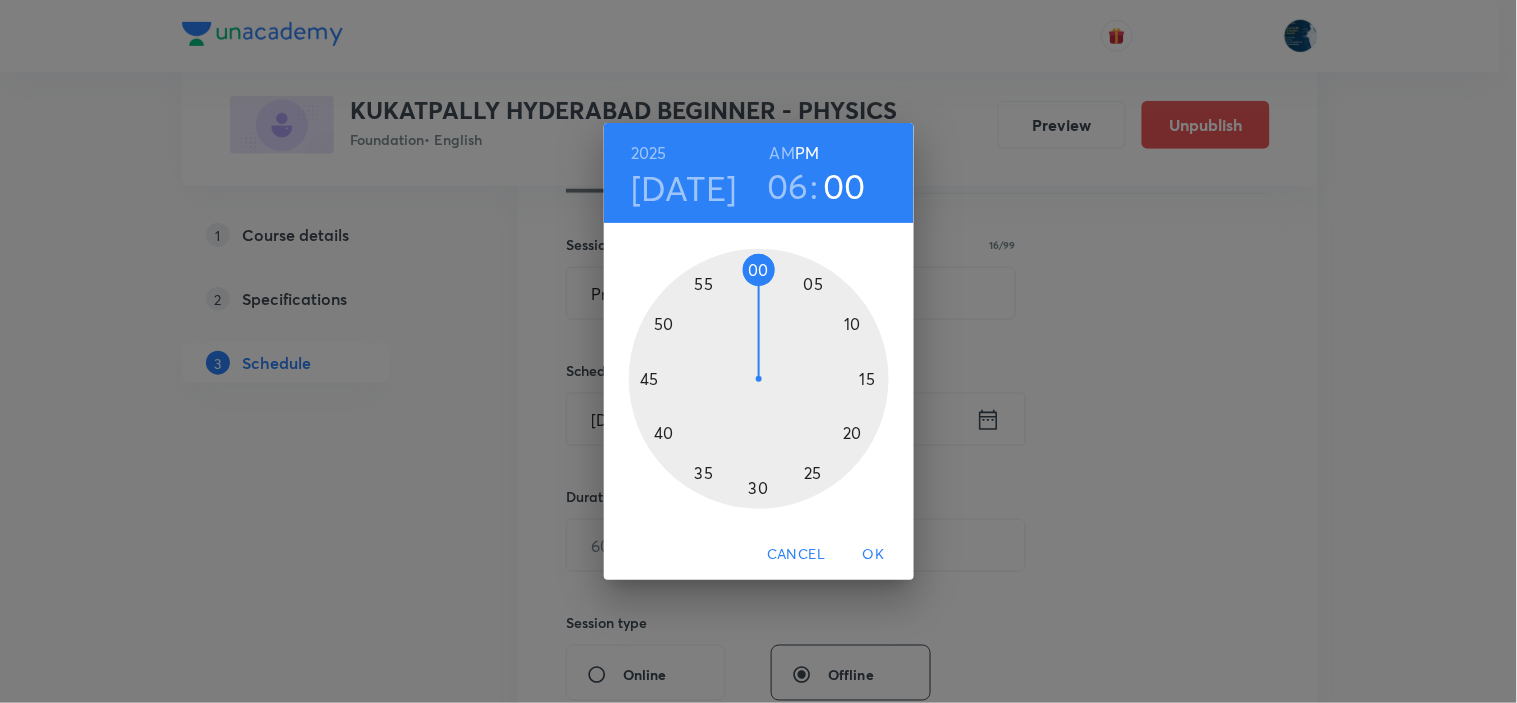 click at bounding box center (759, 379) 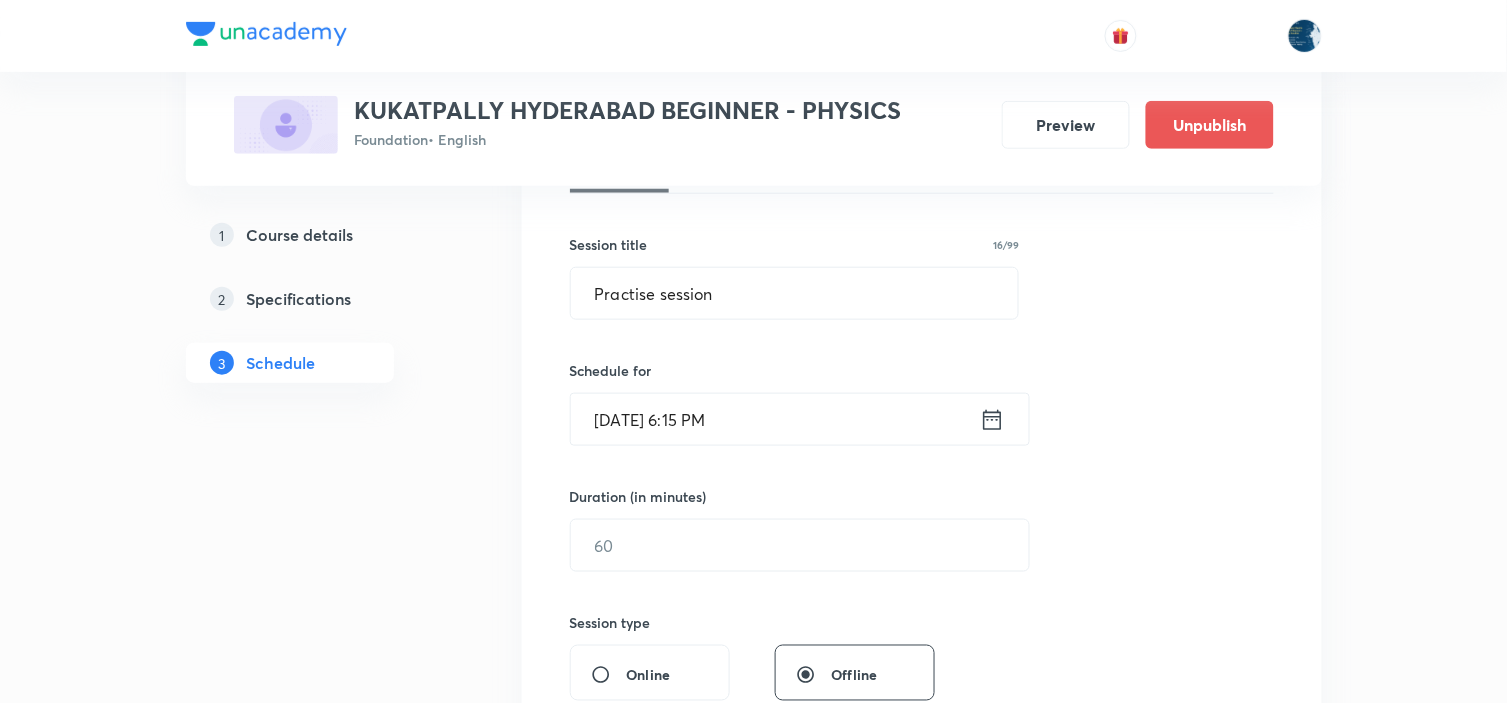 scroll, scrollTop: 444, scrollLeft: 0, axis: vertical 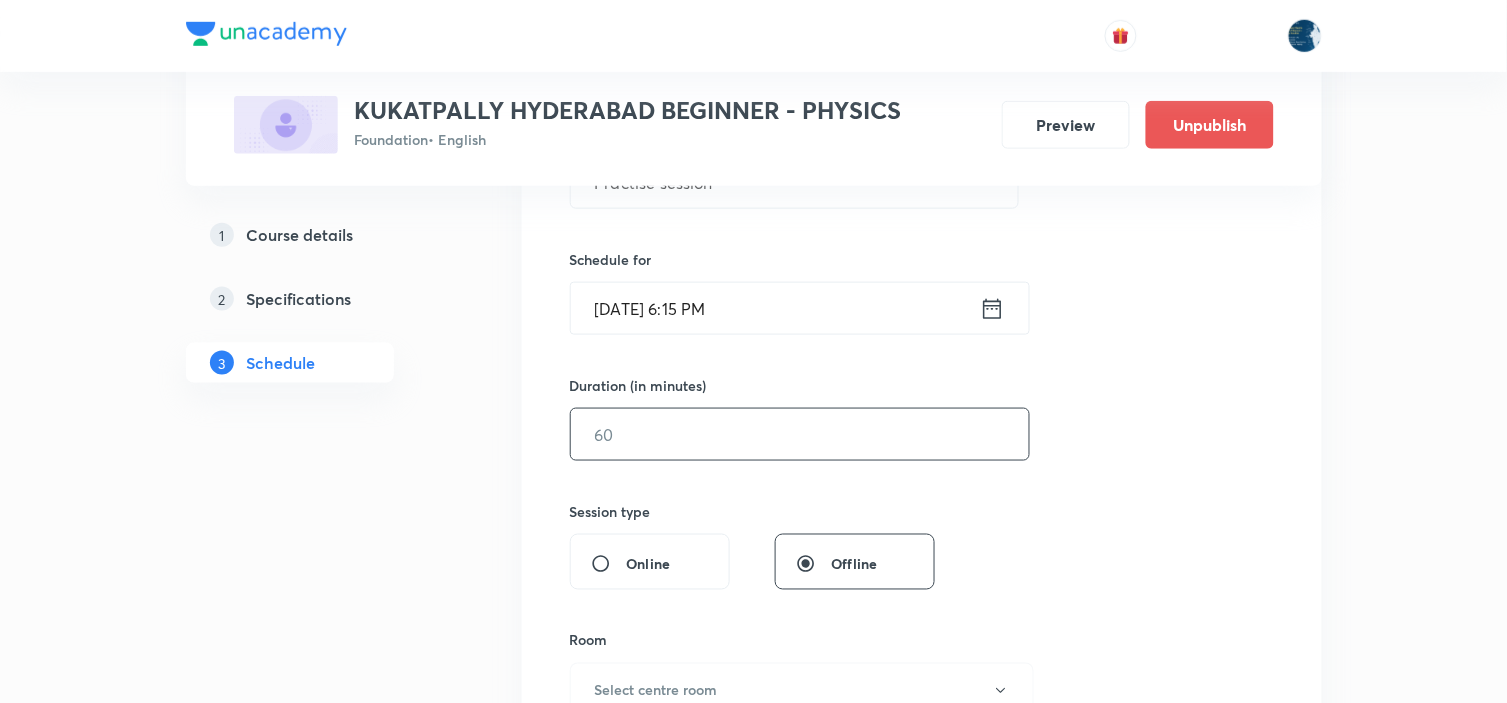 click at bounding box center (800, 434) 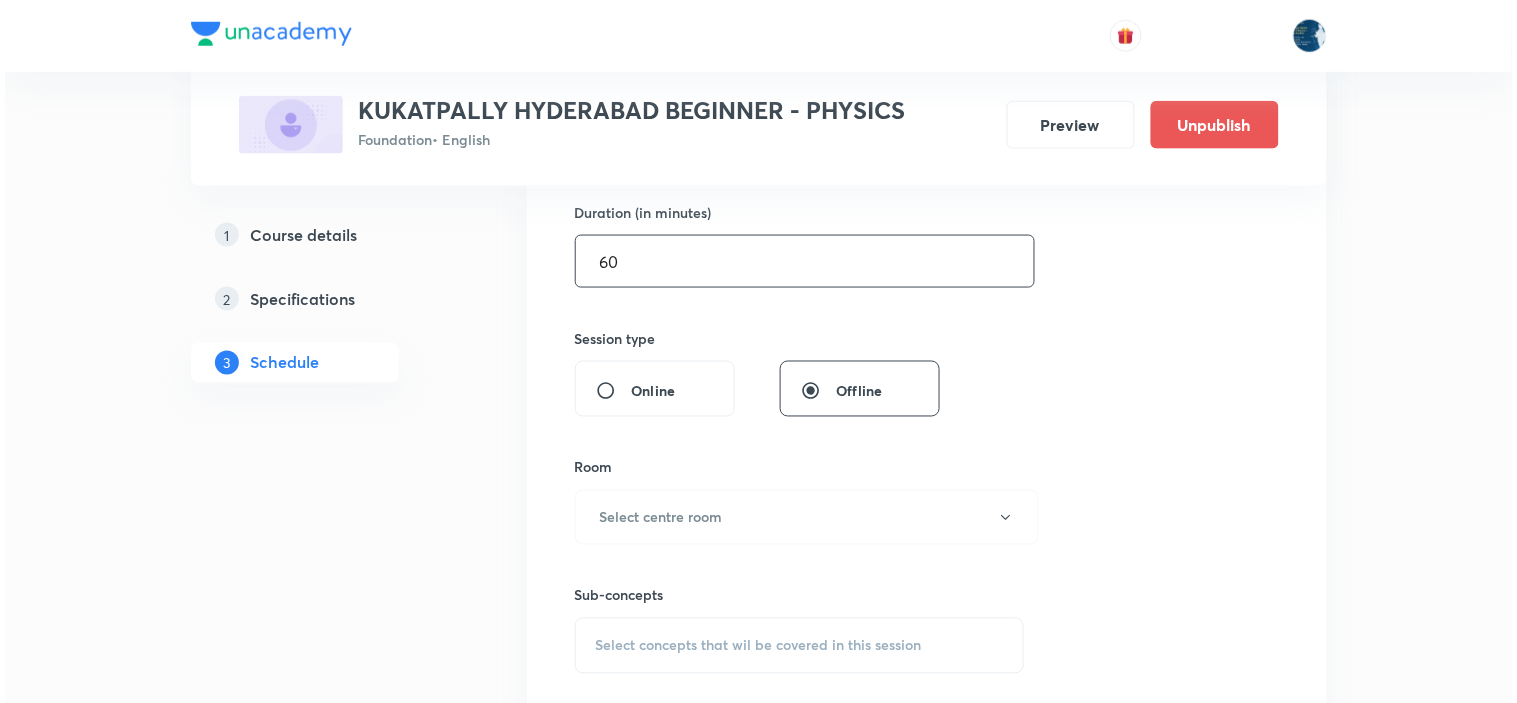 scroll, scrollTop: 777, scrollLeft: 0, axis: vertical 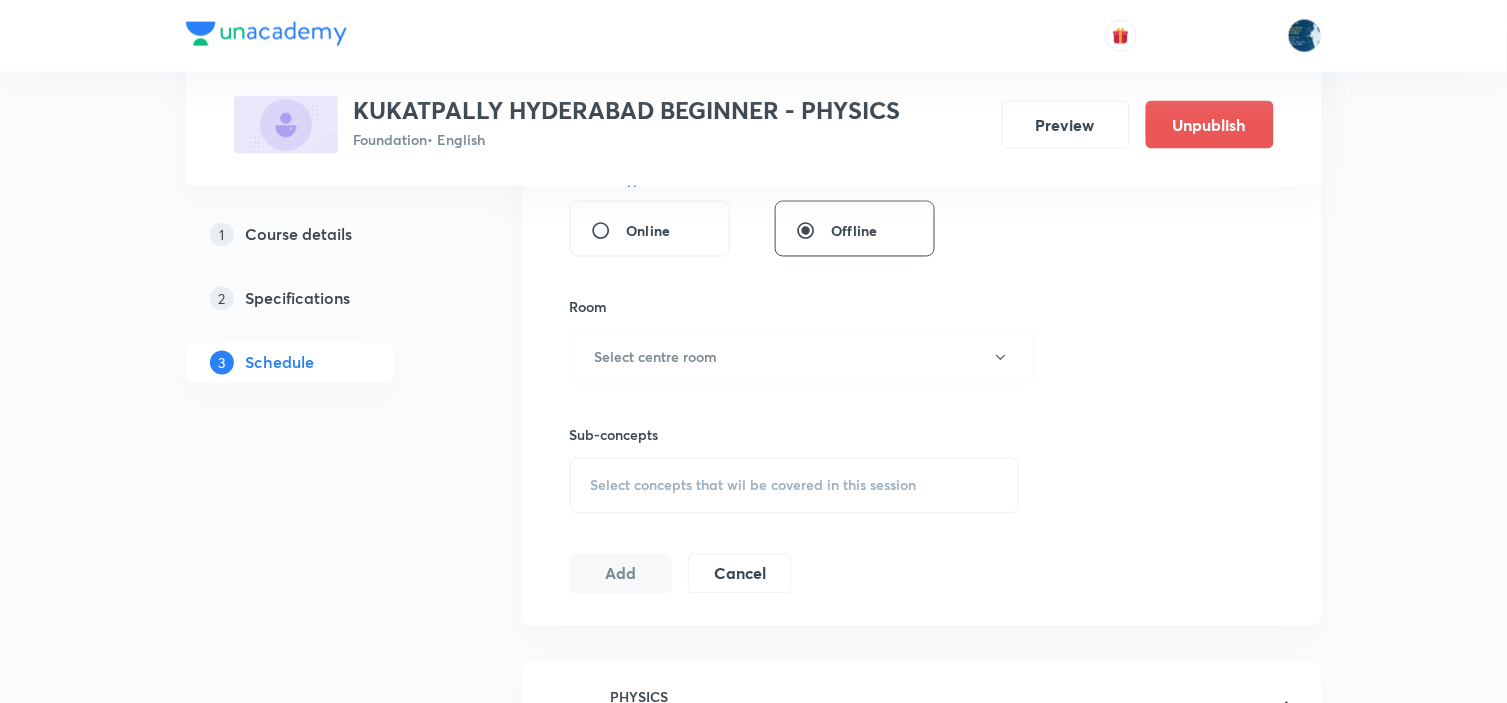type on "60" 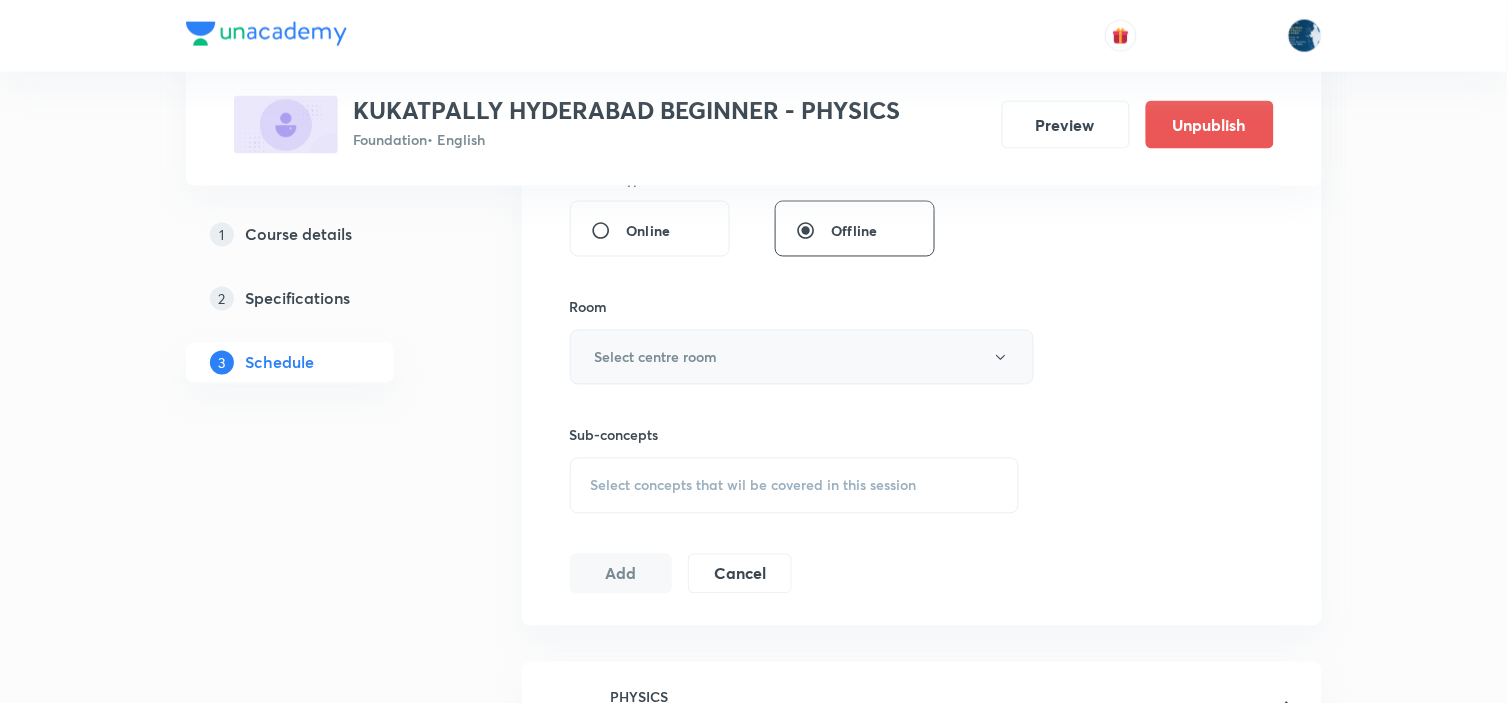 click on "Select centre room" at bounding box center (802, 357) 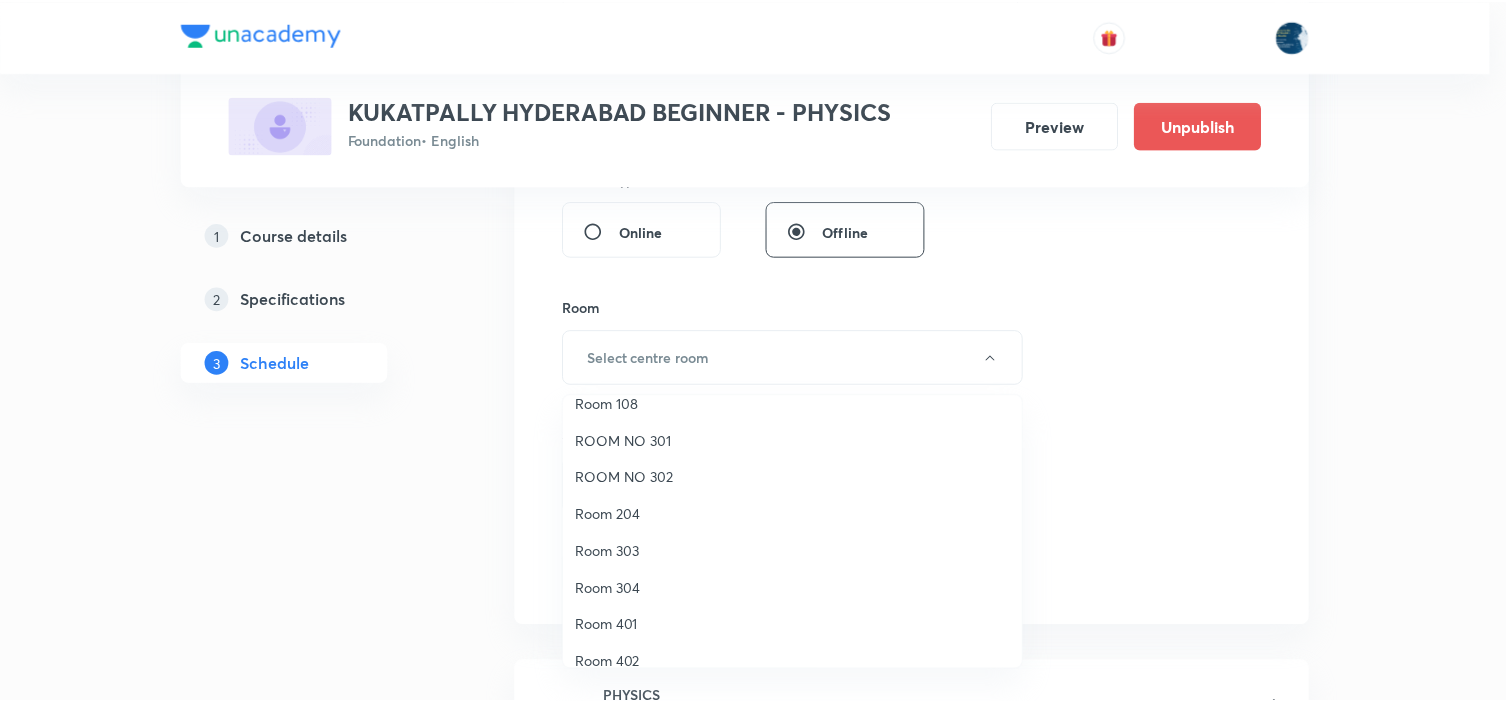 scroll, scrollTop: 148, scrollLeft: 0, axis: vertical 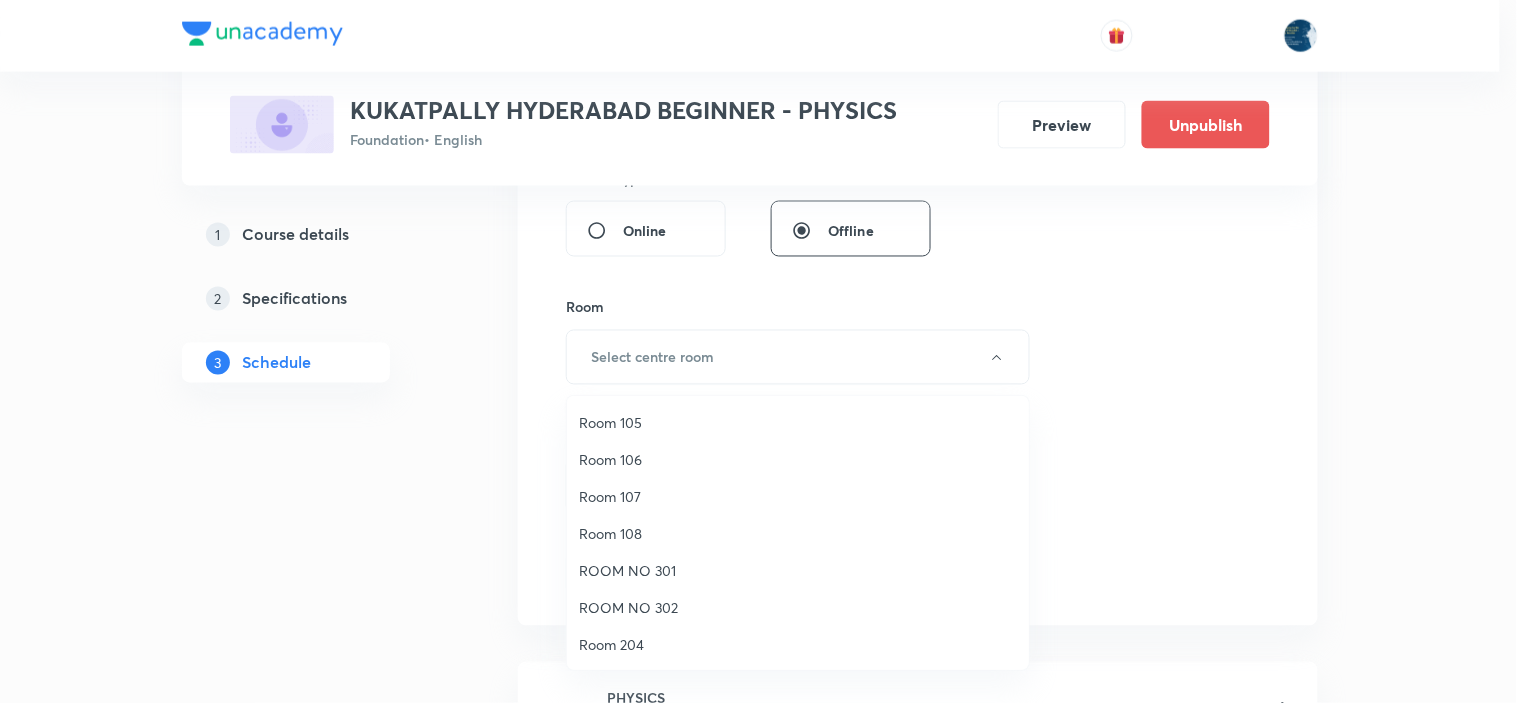 click on "Room 106" at bounding box center [798, 459] 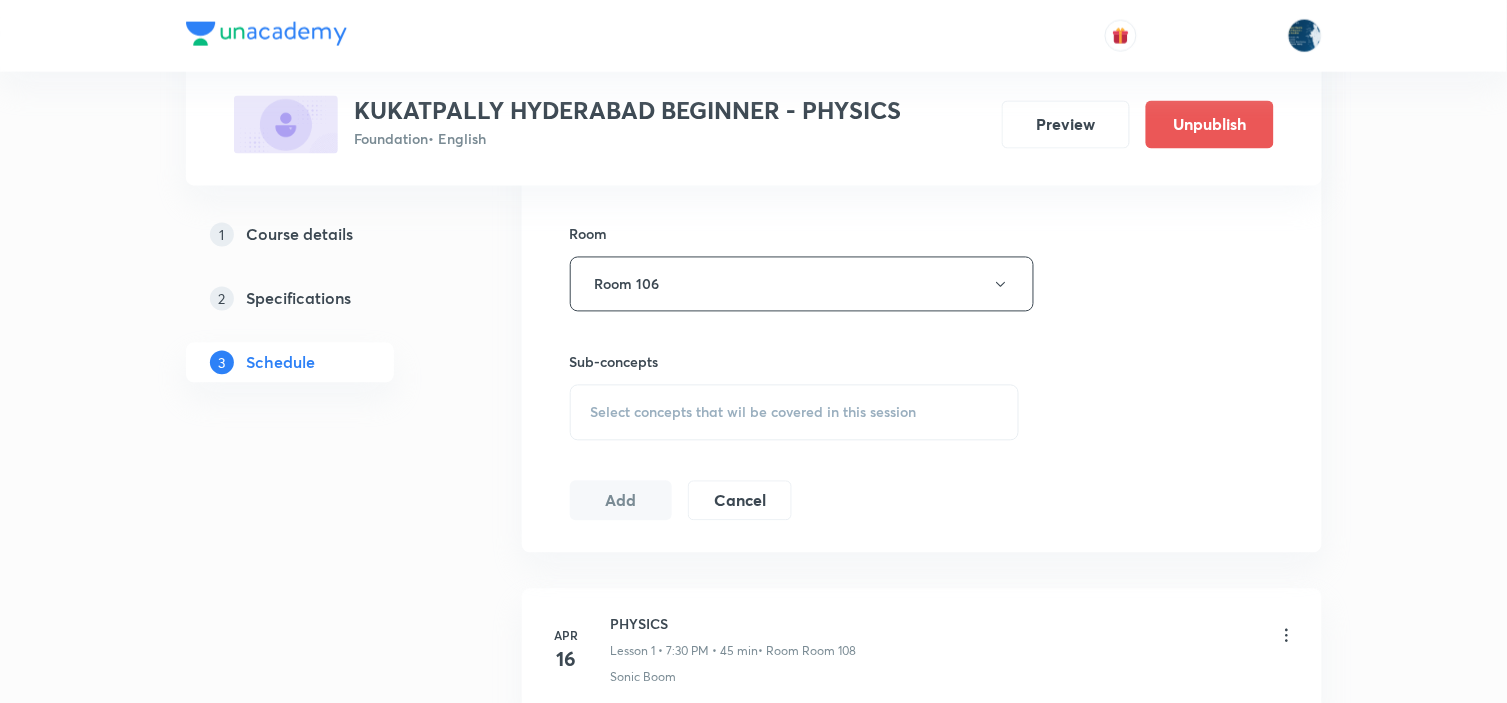 scroll, scrollTop: 888, scrollLeft: 0, axis: vertical 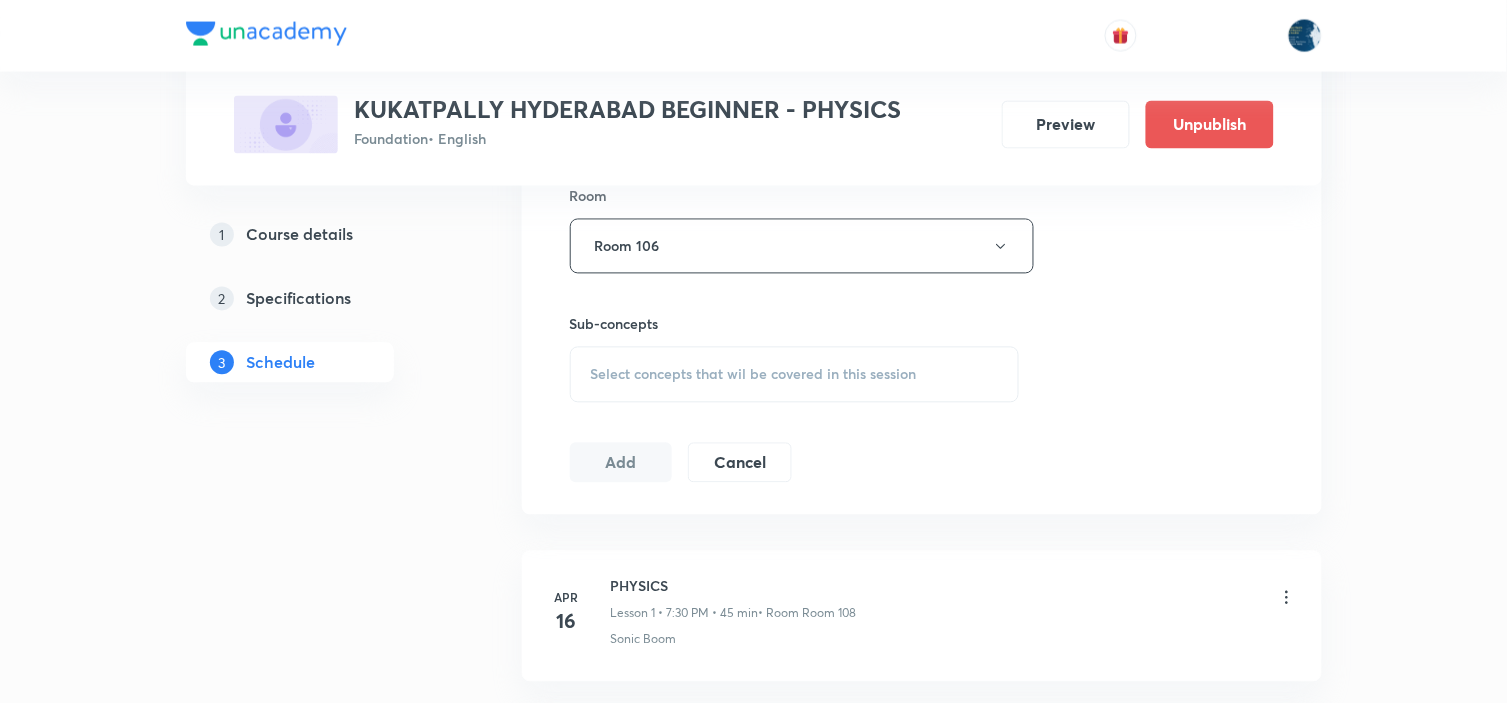 click on "Select concepts that wil be covered in this session" at bounding box center (754, 375) 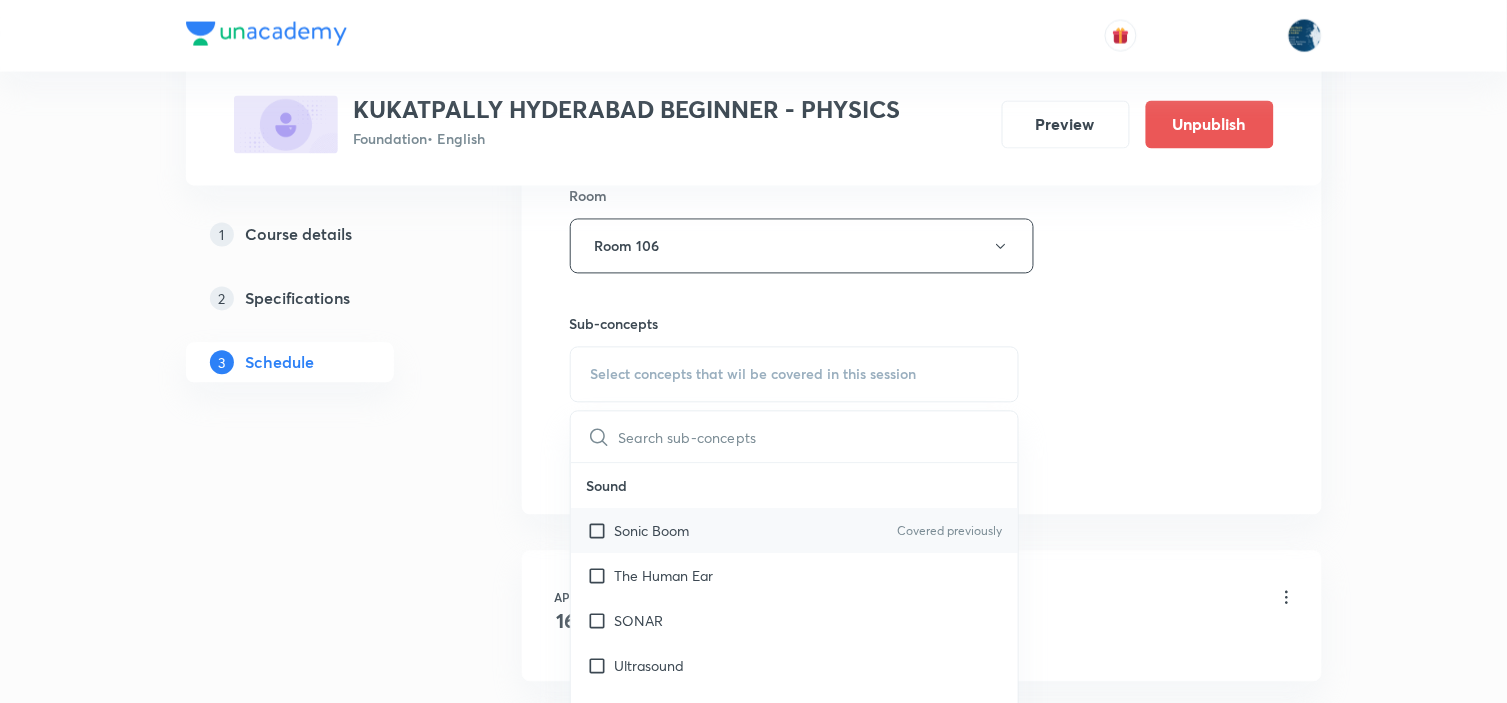 click on "Sonic Boom Covered previously" at bounding box center (795, 531) 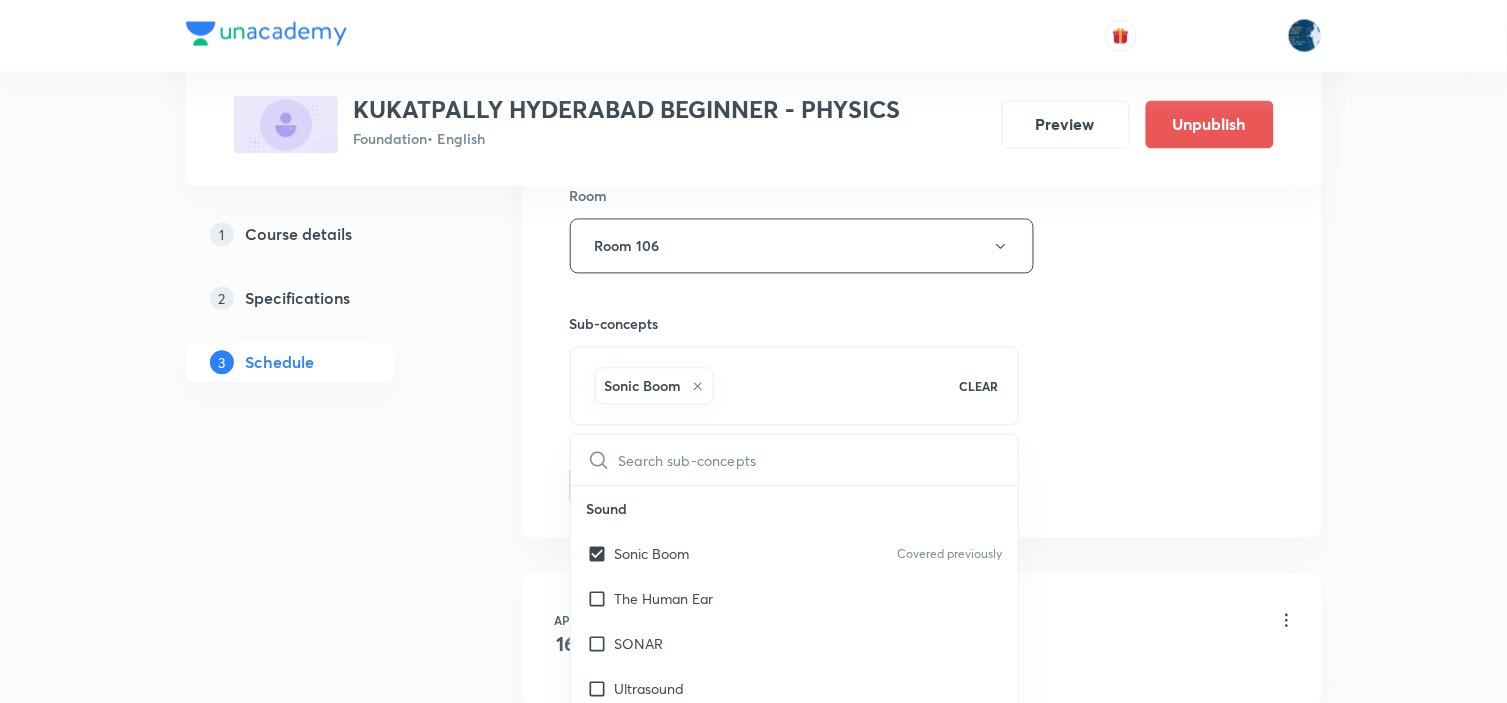 click on "Session  31 Live class Session title 16/99 Practise session ​ Schedule for Jul 10, 2025, 6:15 PM ​ Duration (in minutes) 60 ​   Session type Online Offline Room Room 106 Sub-concepts Sonic Boom CLEAR ​ Sound Sonic Boom Covered previously The Human Ear SONAR Ultrasound Ultrasonic and Infrasonic Waves Audible Reverberation Echo Effect of Temperature on the Speed of Sound Speed of Sound in Different Medium Reflection of Sound Wave Motion Range of Hearing Characteristics of Sound Sound Needs a Material Medium for Its Propagation Propagation of Sound Production of Sound Waves Sound Wave Relation Between Frequency and Time Period Wave Terminology Classification of Waves Electricity Static and Current Electricity Colour Coding of Wires Earthing Hazards of Electricity Ring System Tree System Household Electrical Circuits Electric Fuse Applications of Heating Effect of Current Power - Voltage Rating of Electrical Appliances Electric Power Electric Energy Heating Effect of Current Electrical Resistance Cell SHM" at bounding box center [922, 25] 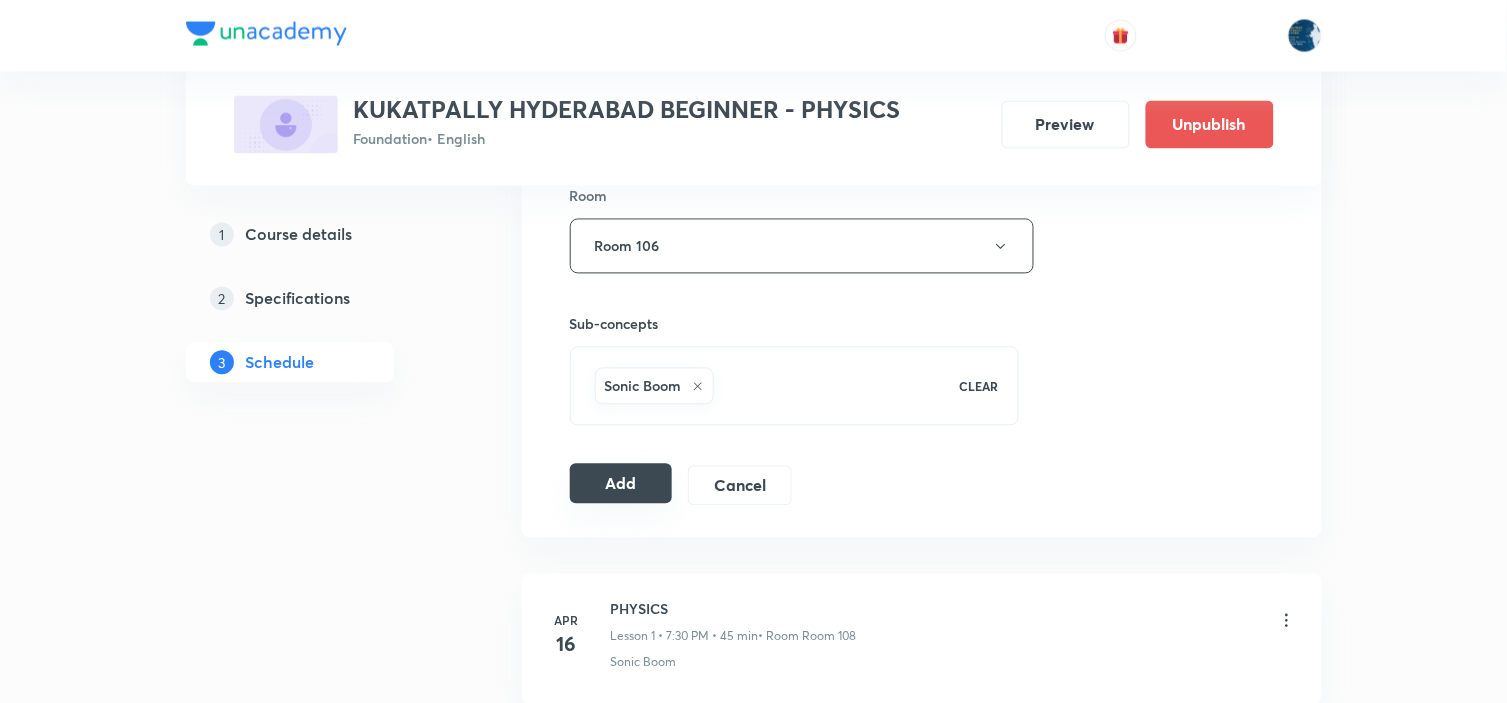 click on "Add" at bounding box center (621, 484) 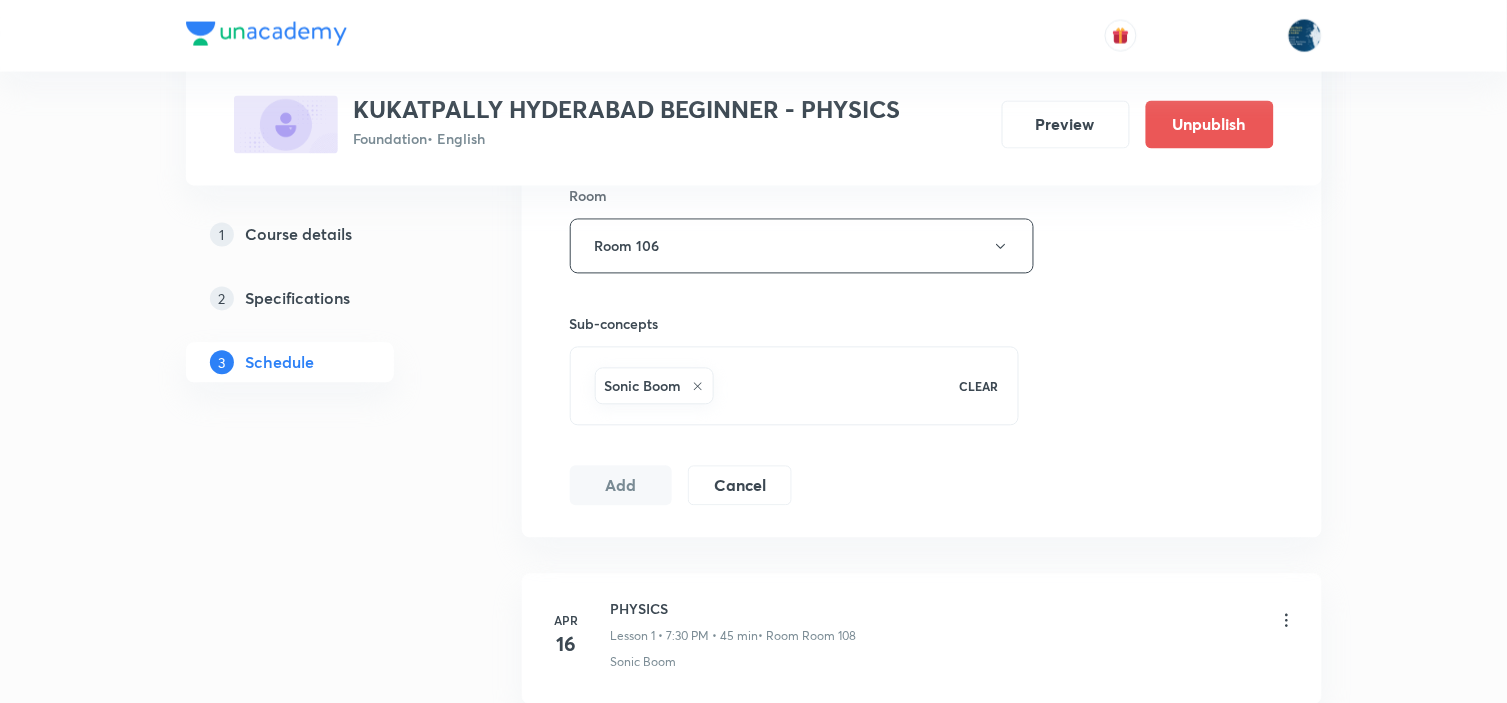 type 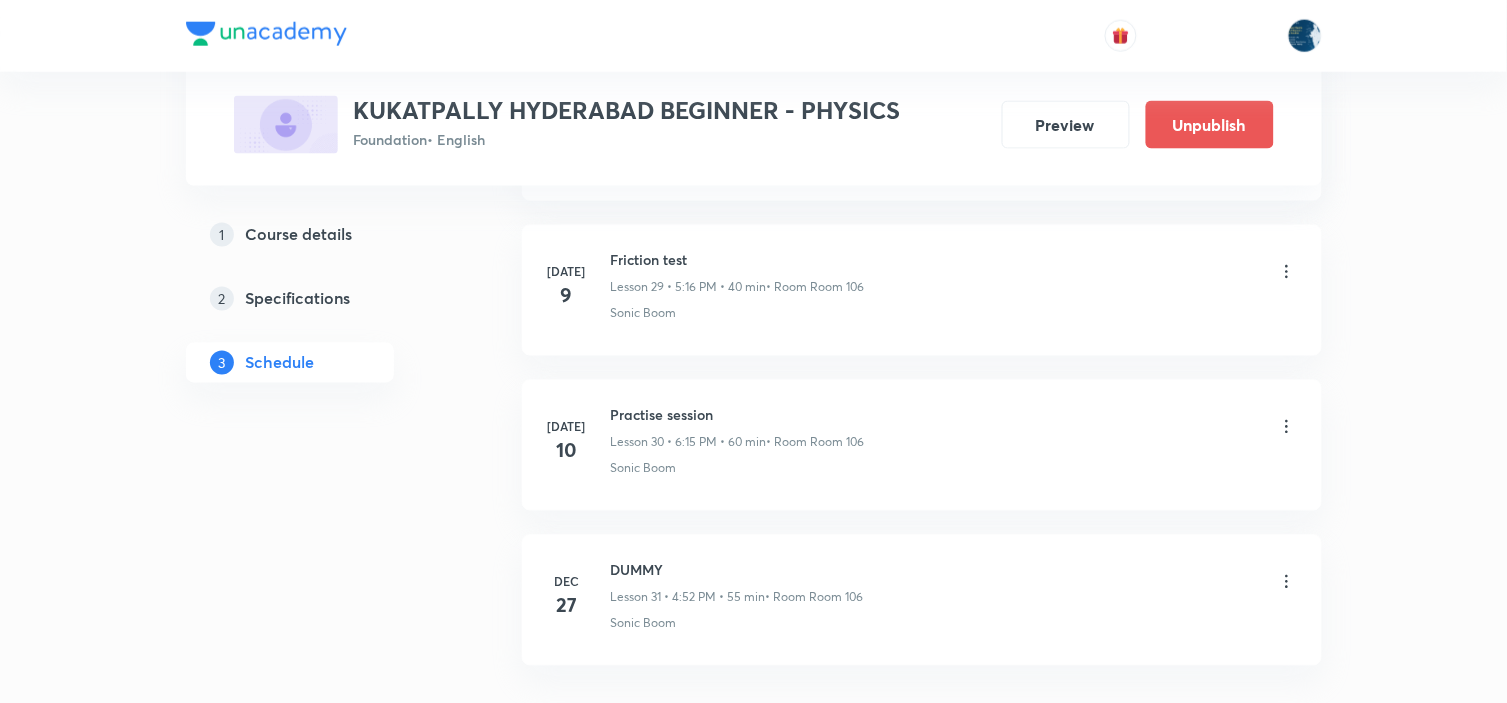 scroll, scrollTop: 4791, scrollLeft: 0, axis: vertical 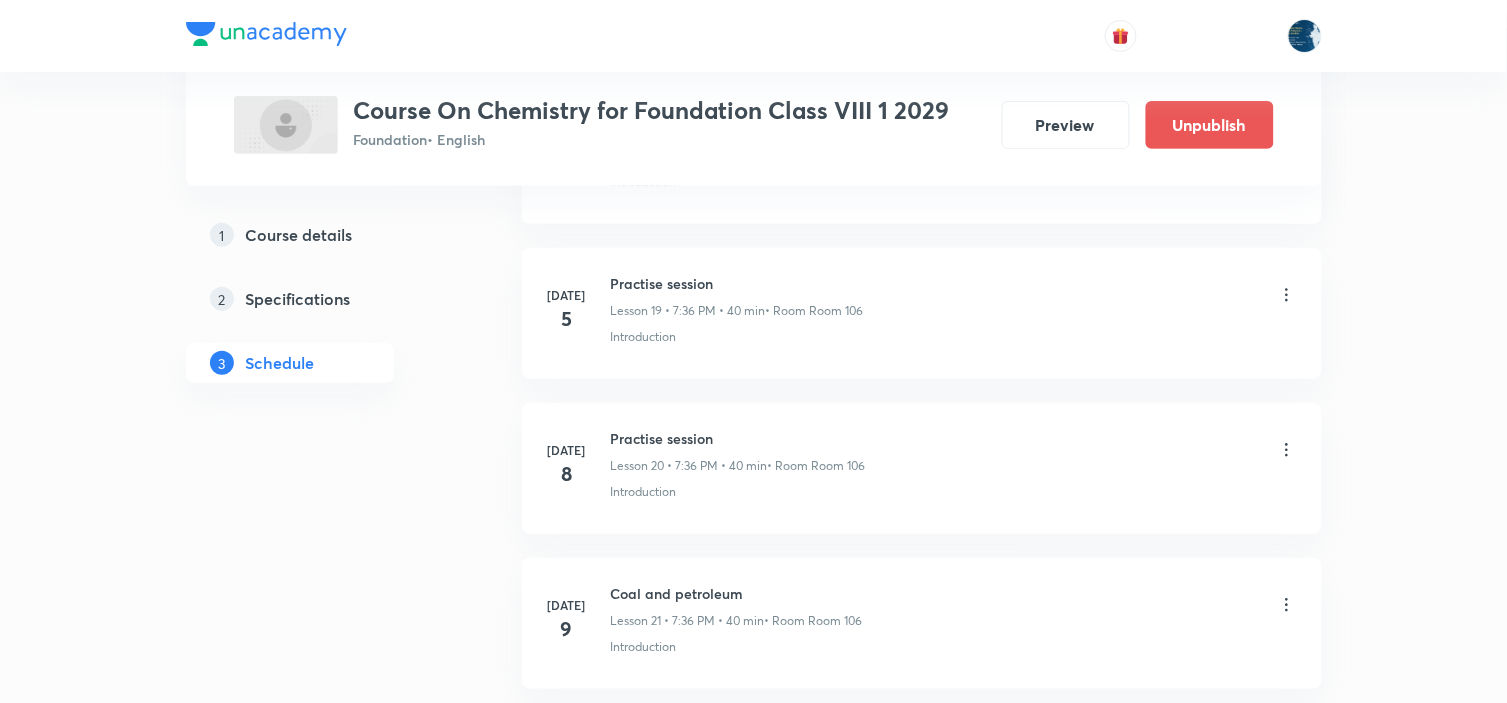 click on "Practise session" at bounding box center (738, 438) 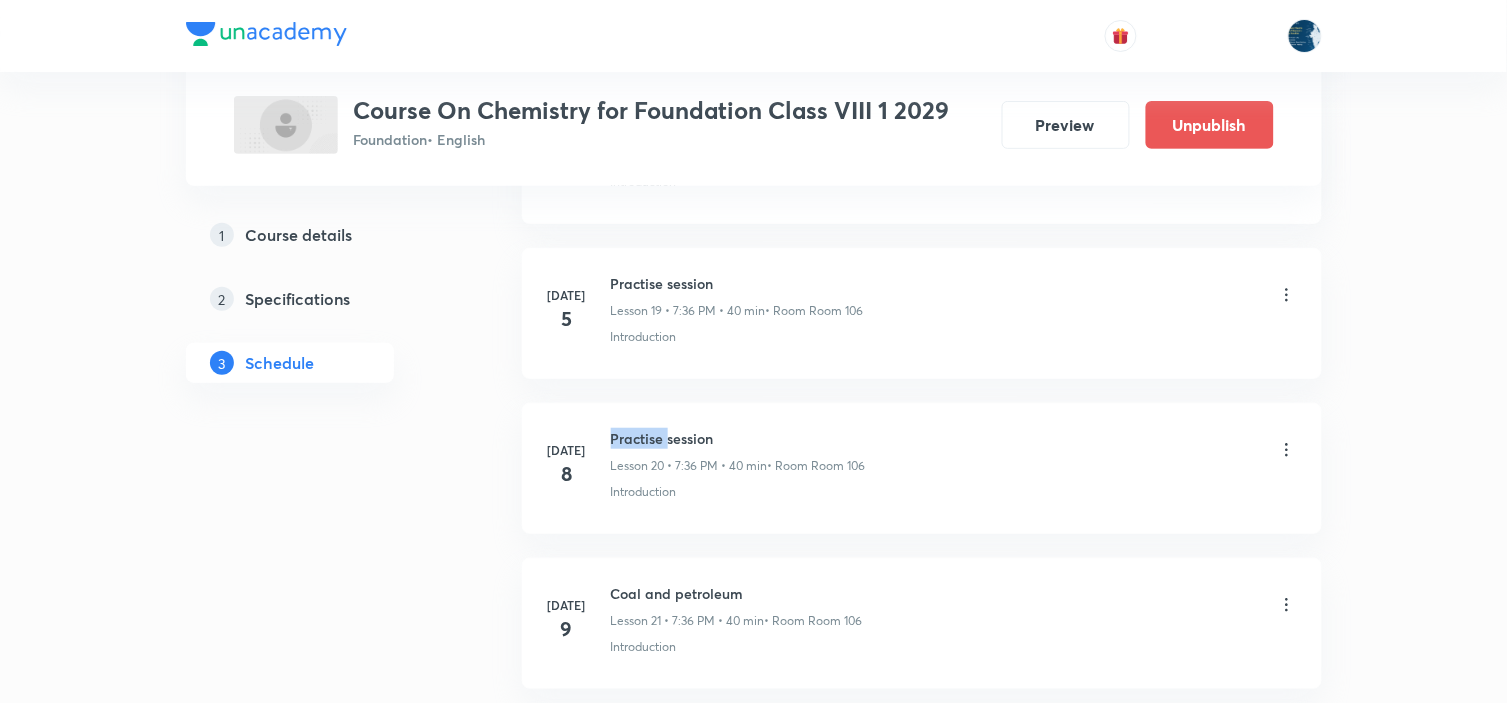 click on "Practise session" at bounding box center [738, 438] 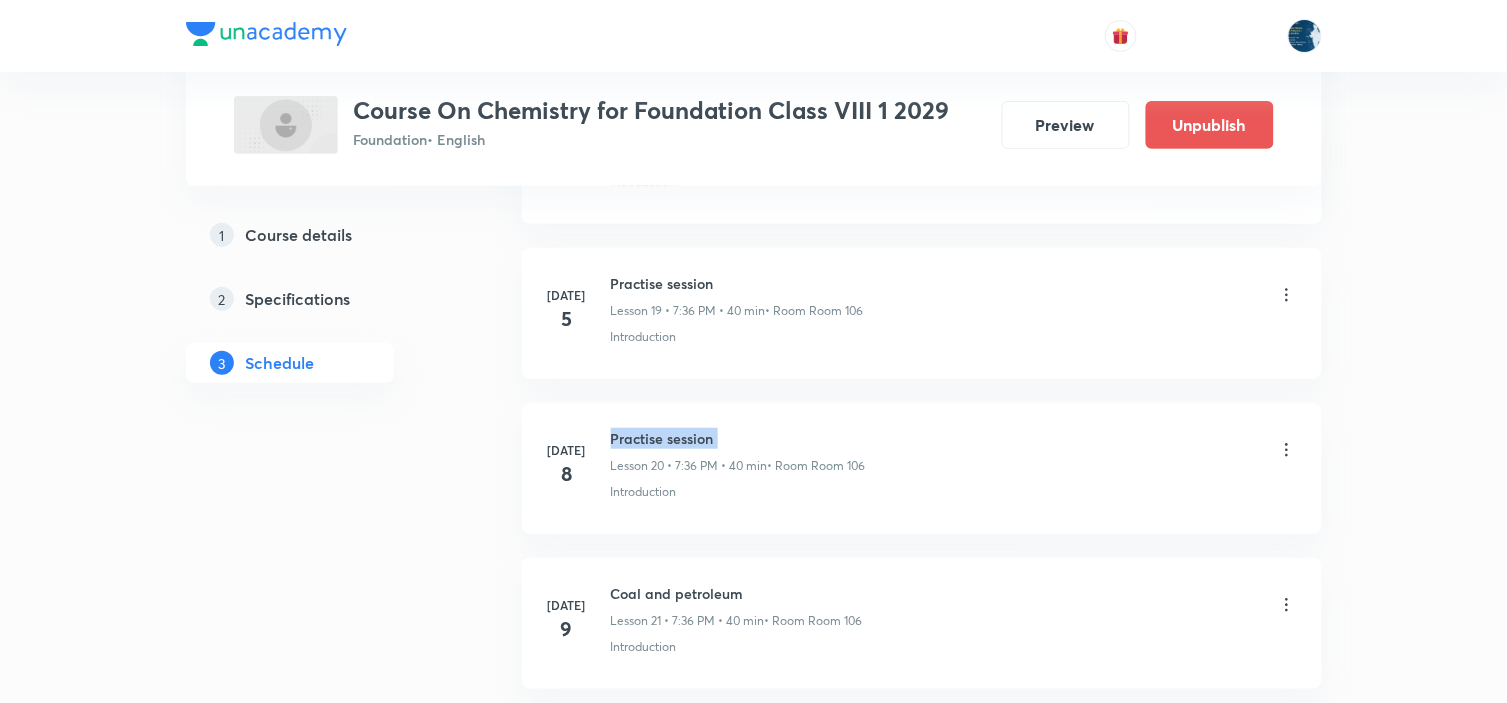 click on "Practise session" at bounding box center (738, 438) 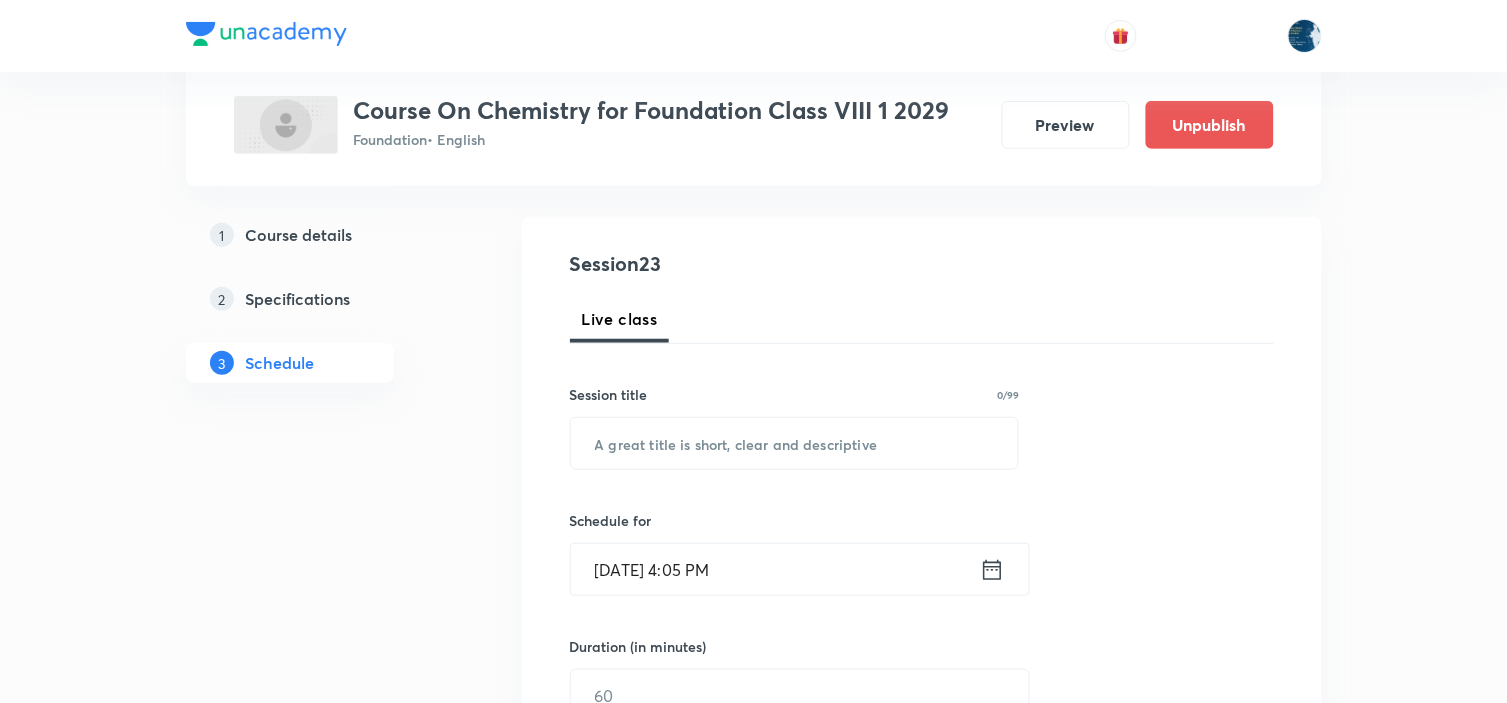 scroll, scrollTop: 222, scrollLeft: 0, axis: vertical 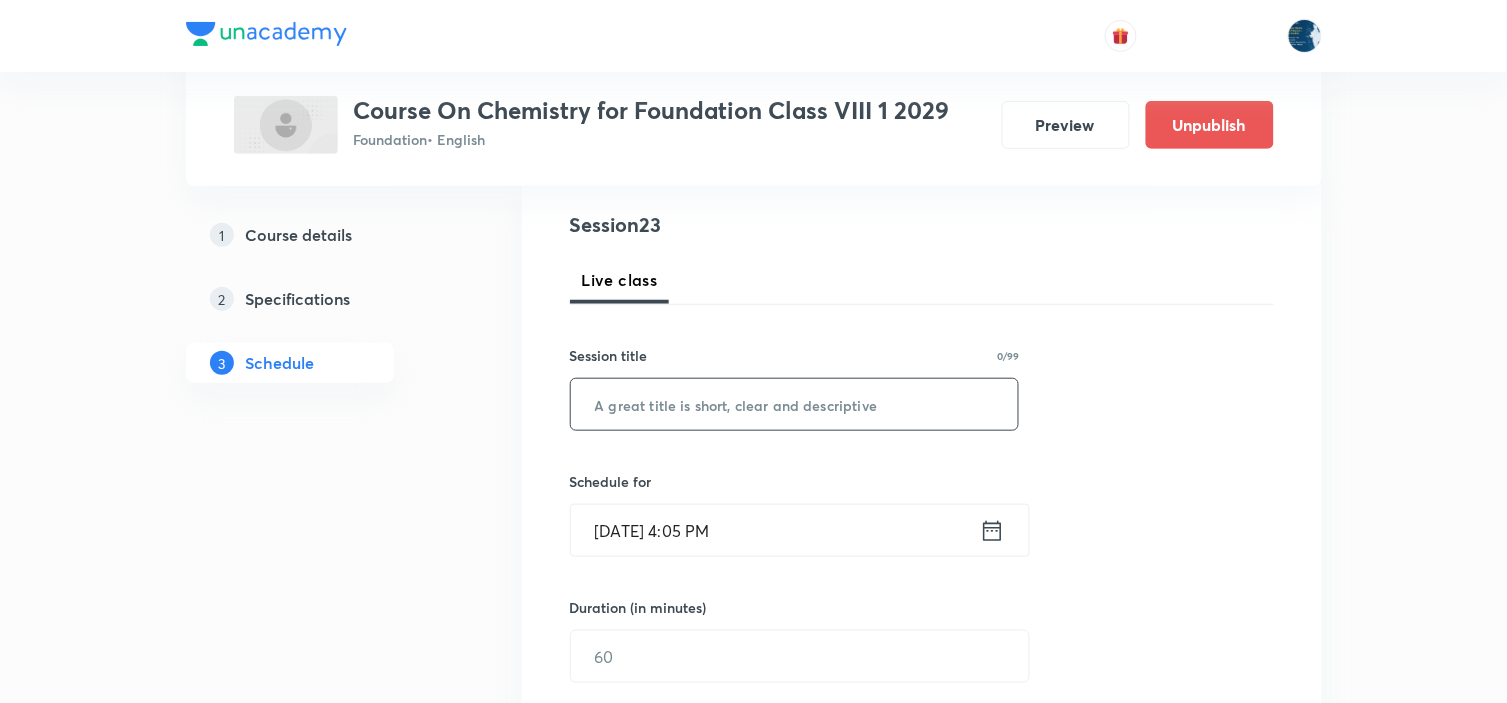 click at bounding box center [795, 404] 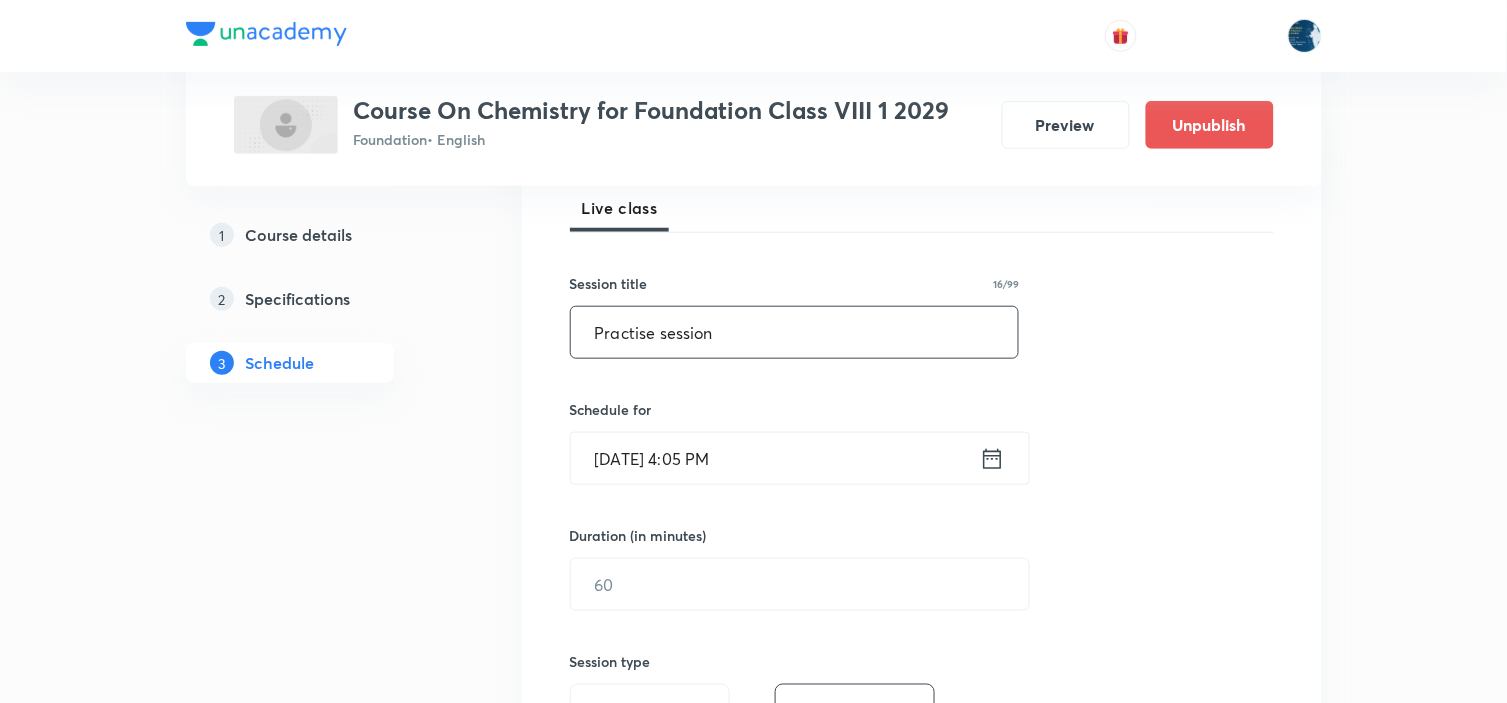 scroll, scrollTop: 333, scrollLeft: 0, axis: vertical 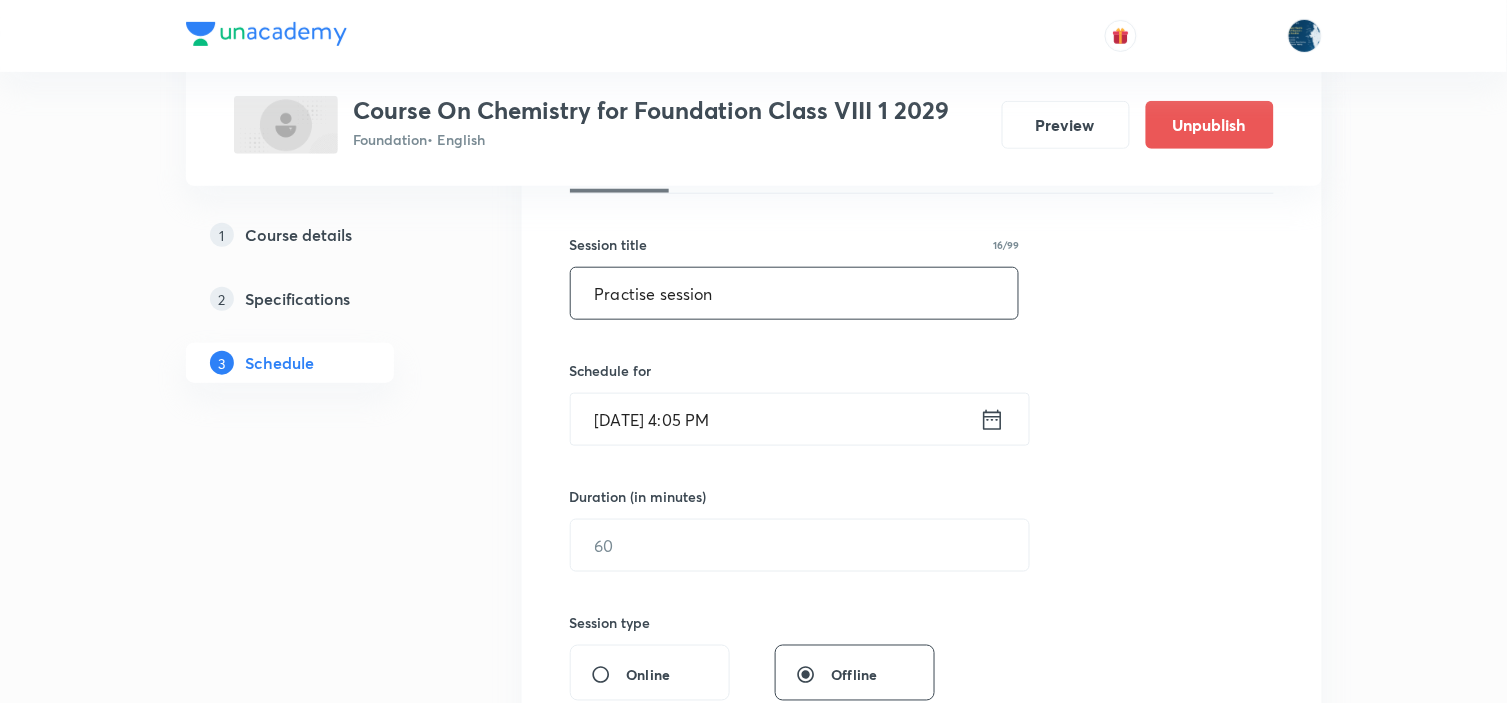 type on "Practise session" 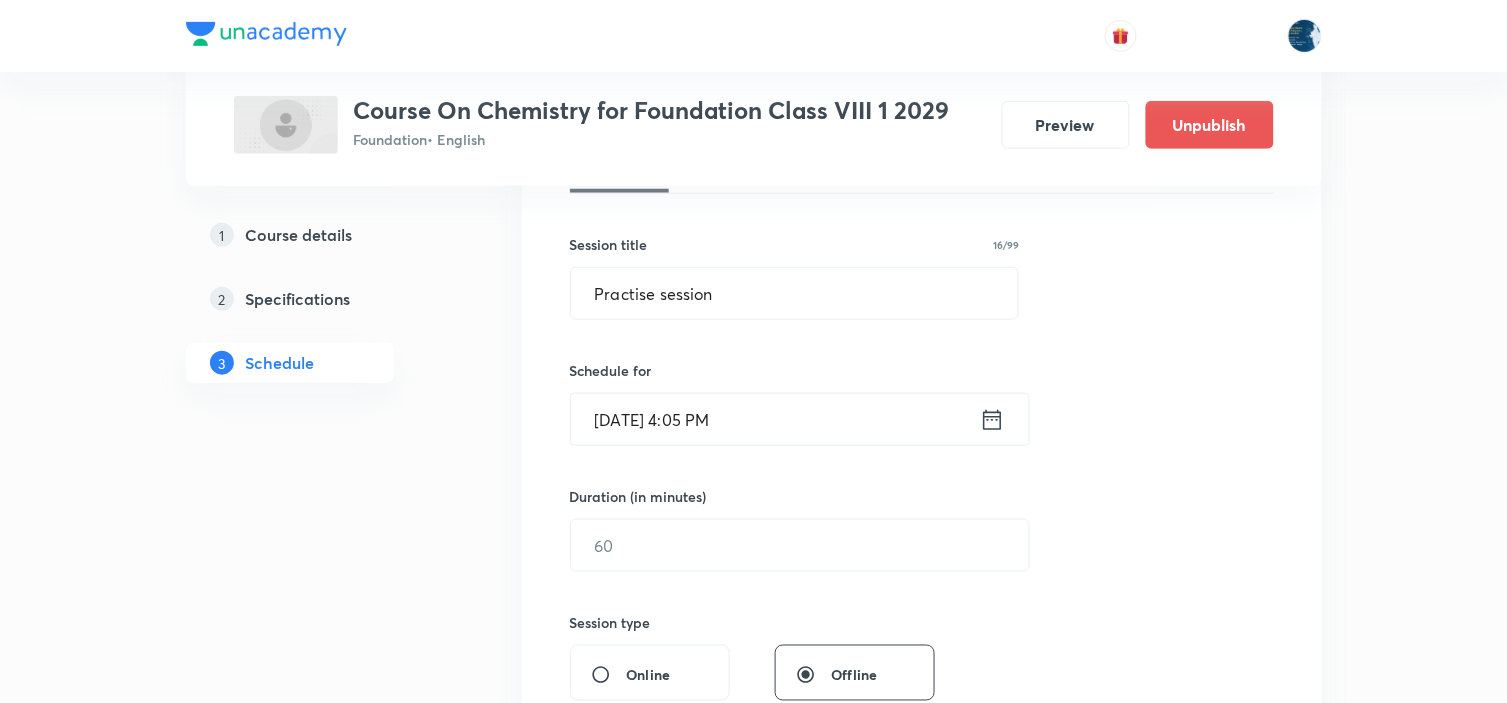 click 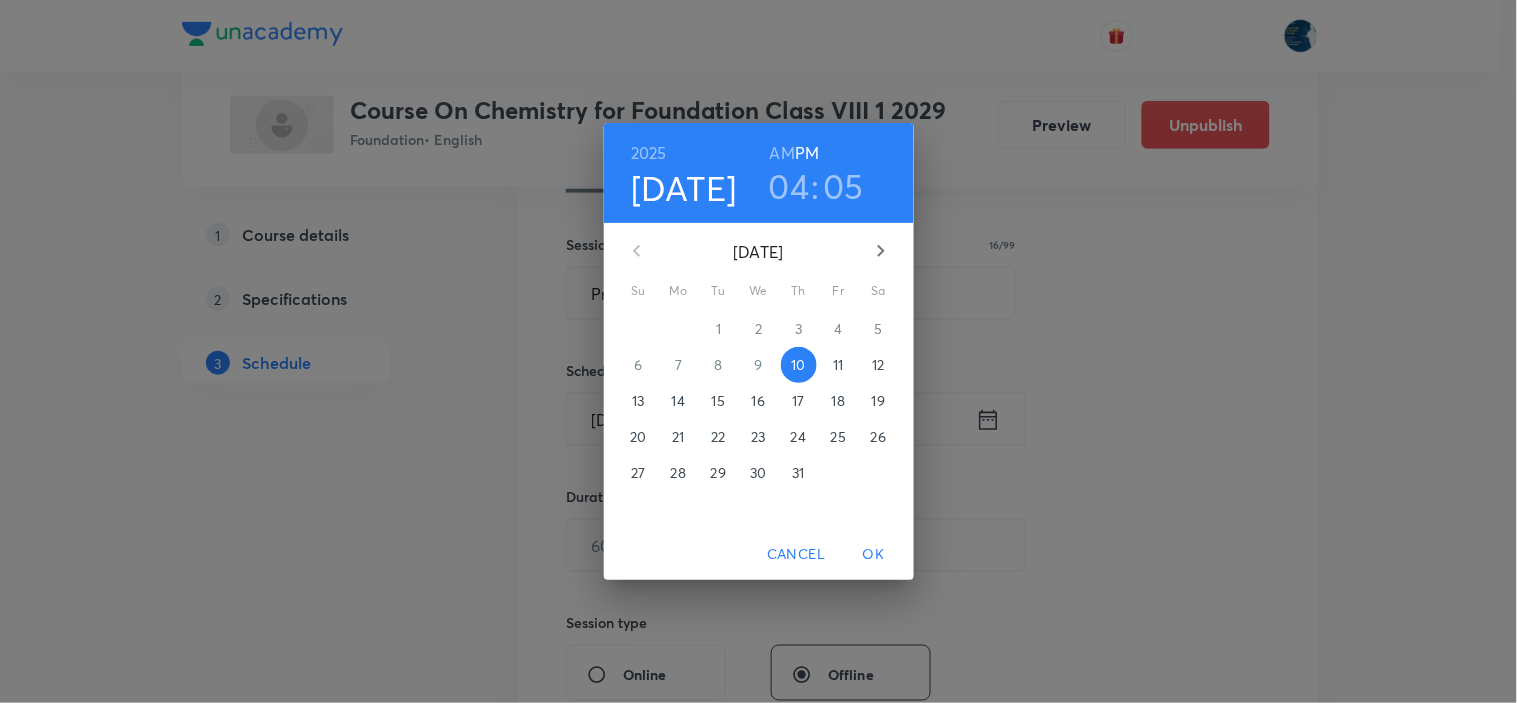 click on "04" at bounding box center [789, 186] 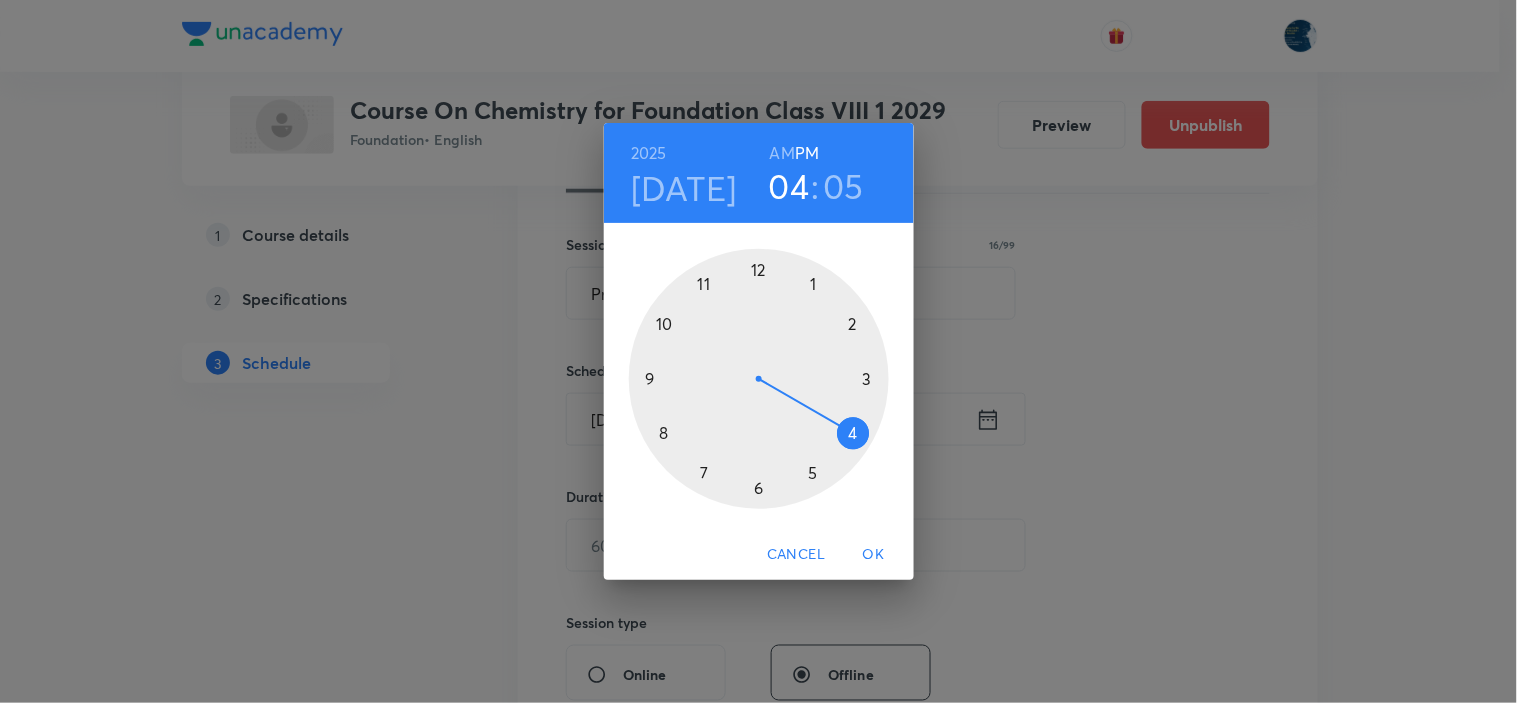 click at bounding box center [759, 379] 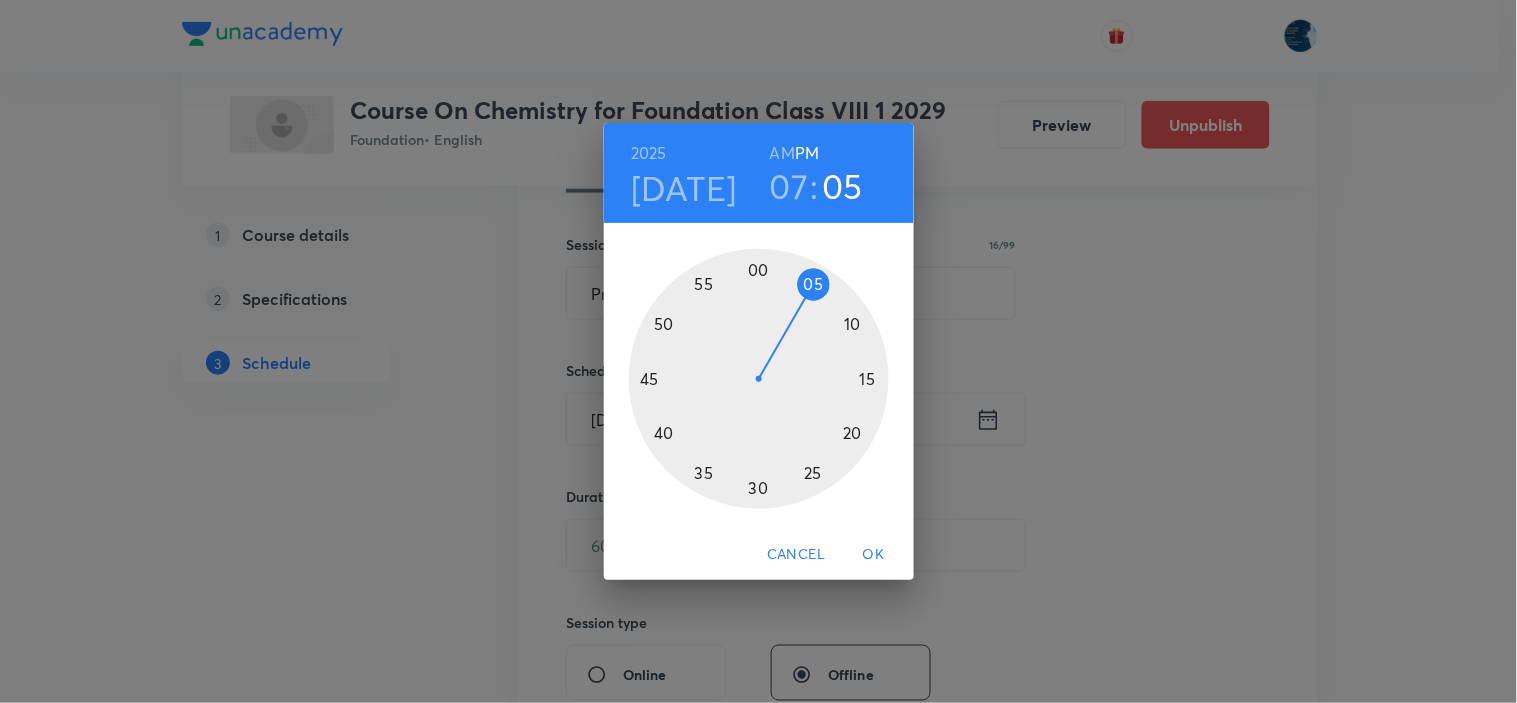 click at bounding box center [759, 379] 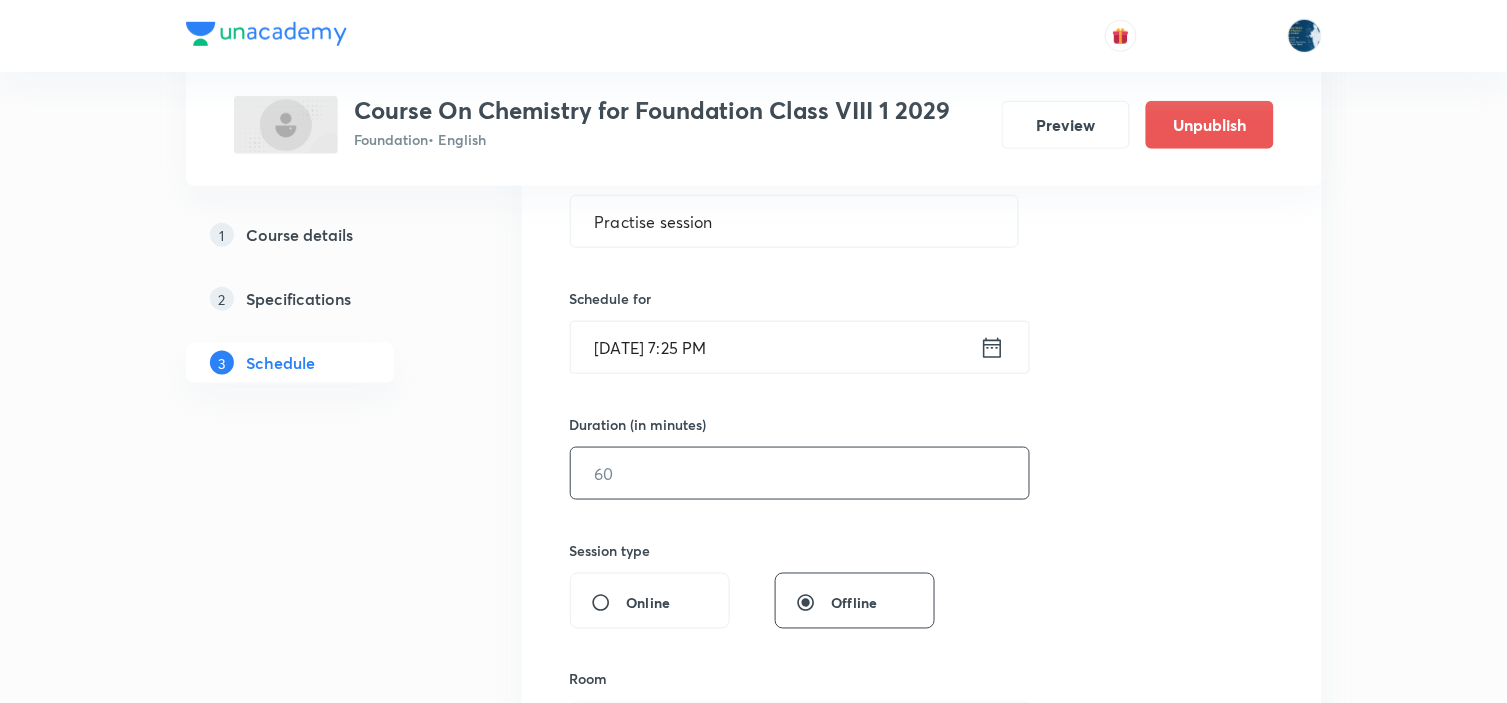 scroll, scrollTop: 444, scrollLeft: 0, axis: vertical 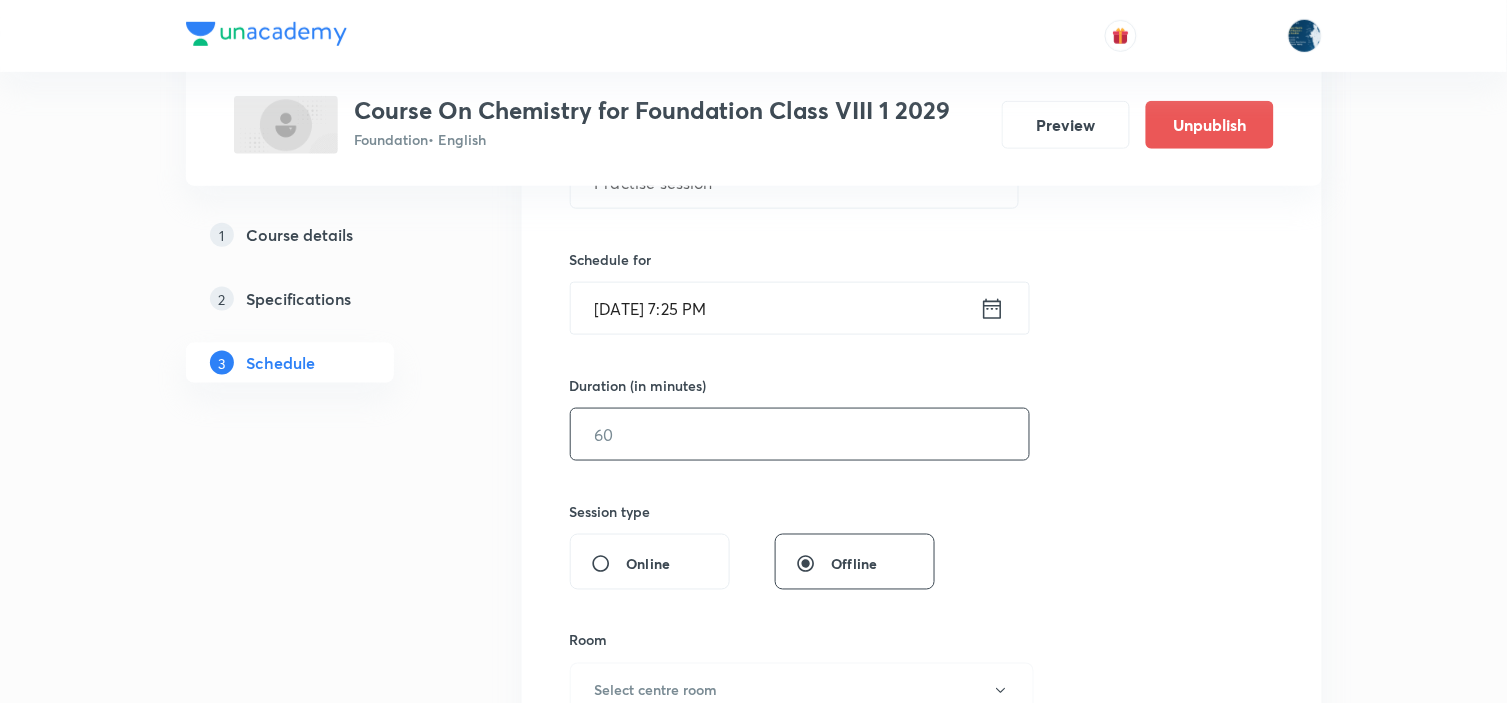 click at bounding box center [800, 434] 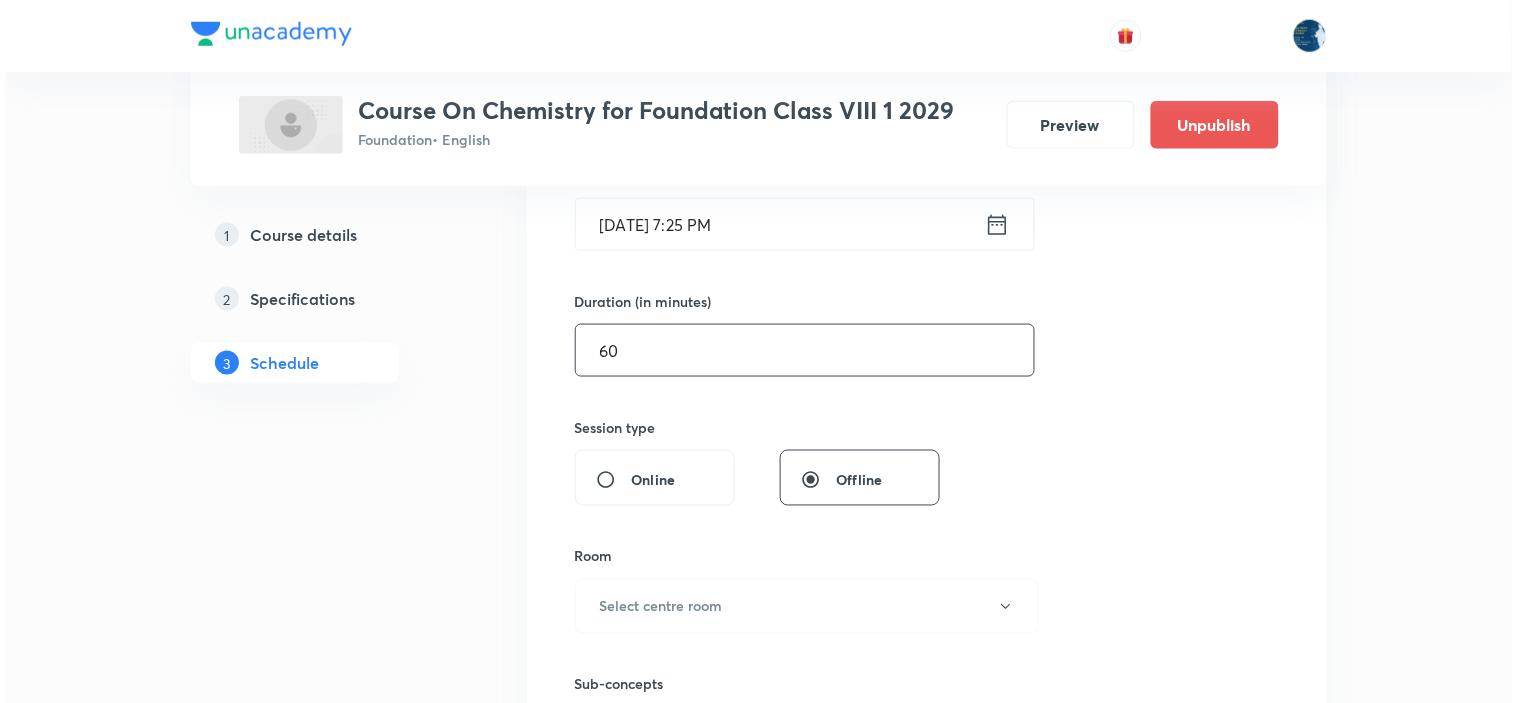scroll, scrollTop: 666, scrollLeft: 0, axis: vertical 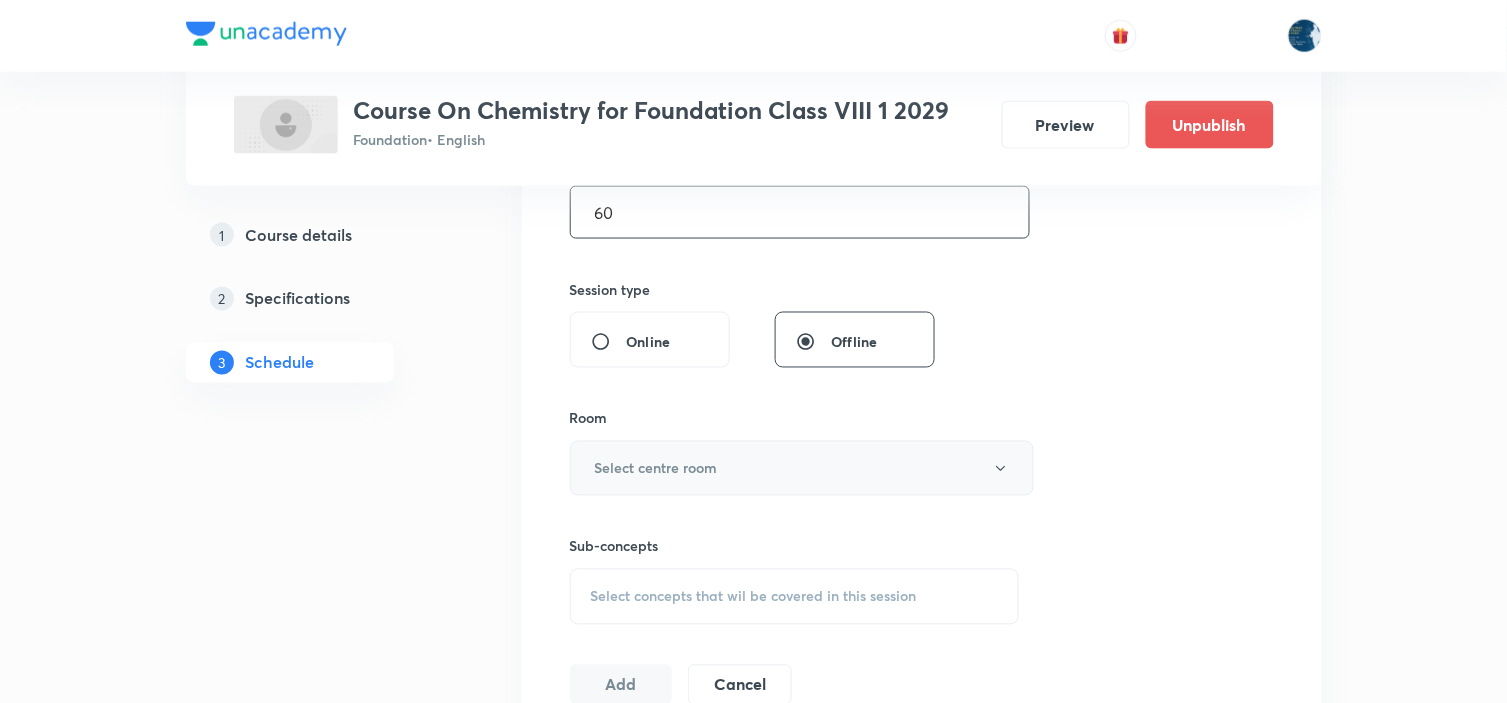 type on "60" 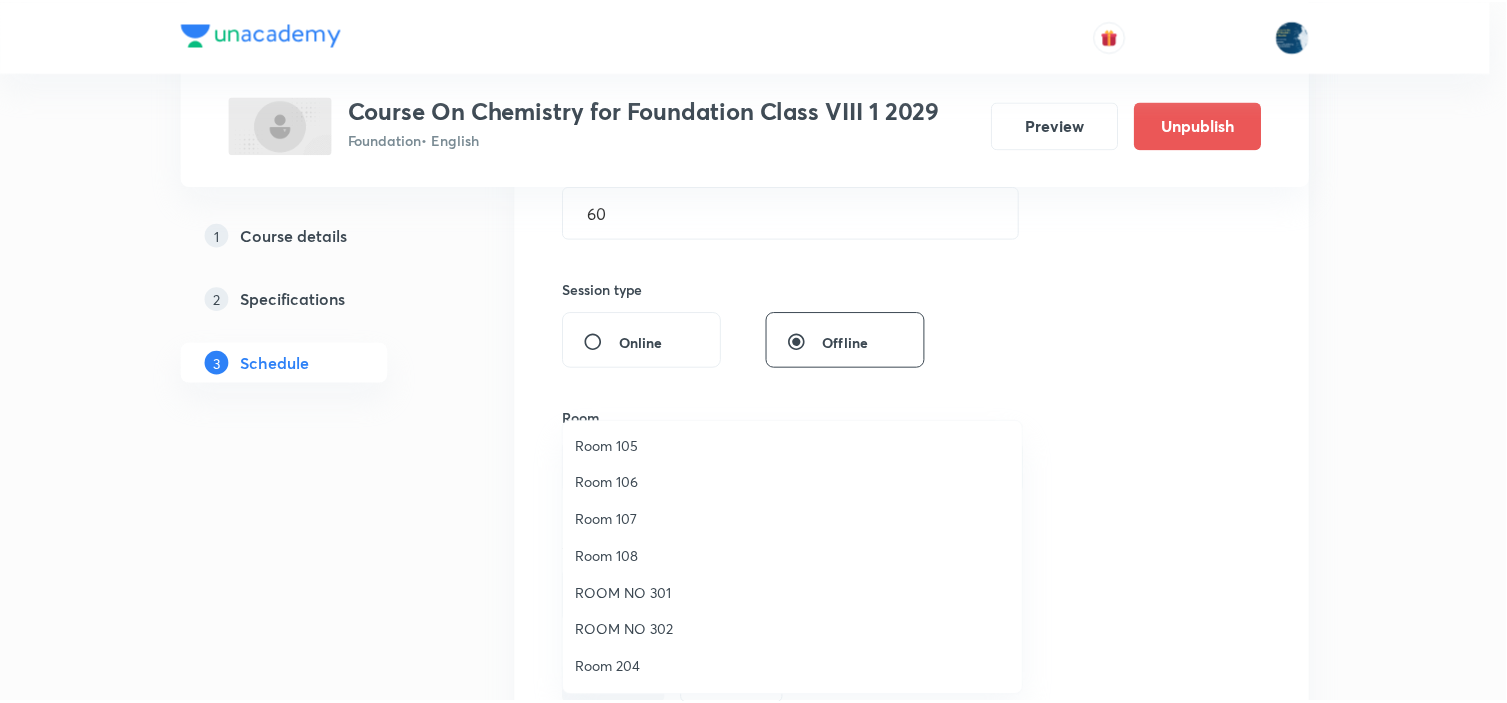 scroll, scrollTop: 111, scrollLeft: 0, axis: vertical 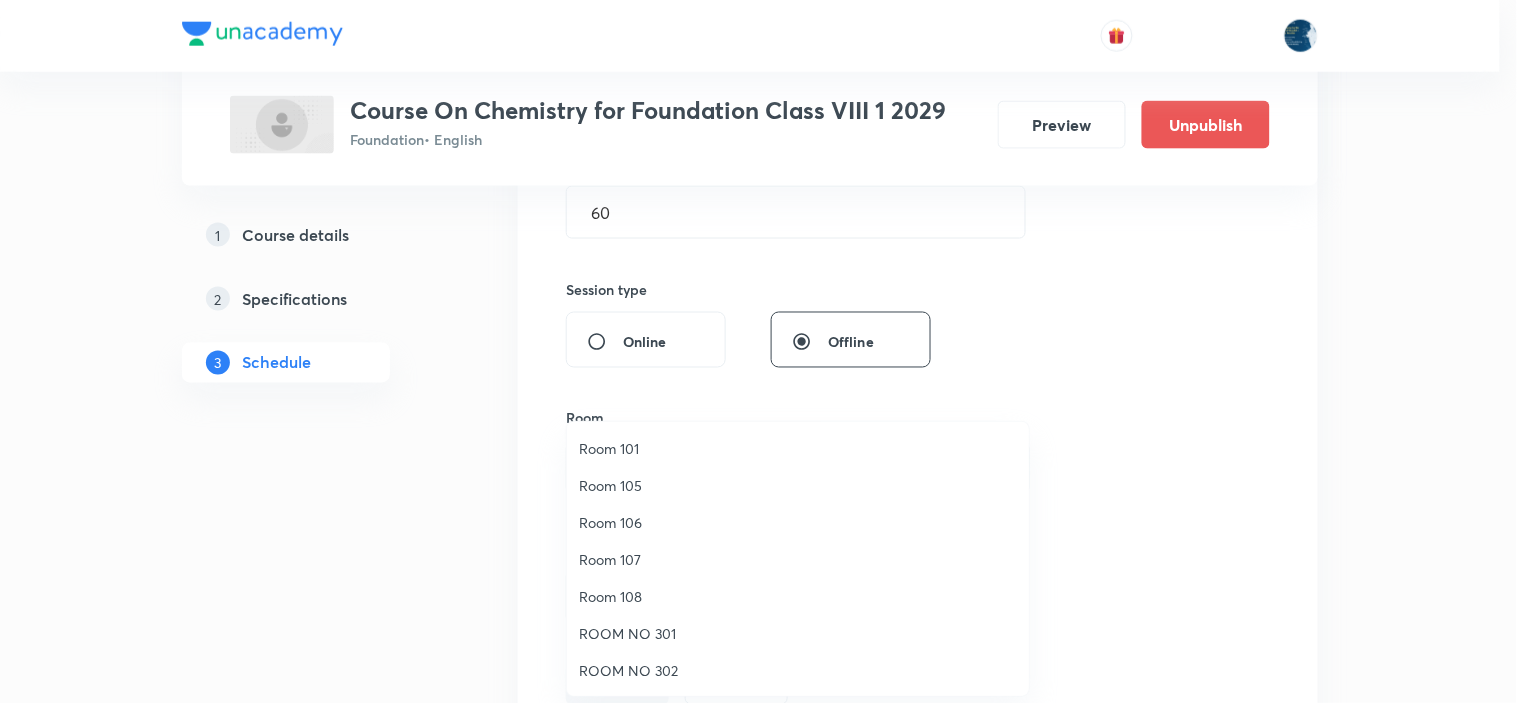 click on "Room 106" at bounding box center (798, 522) 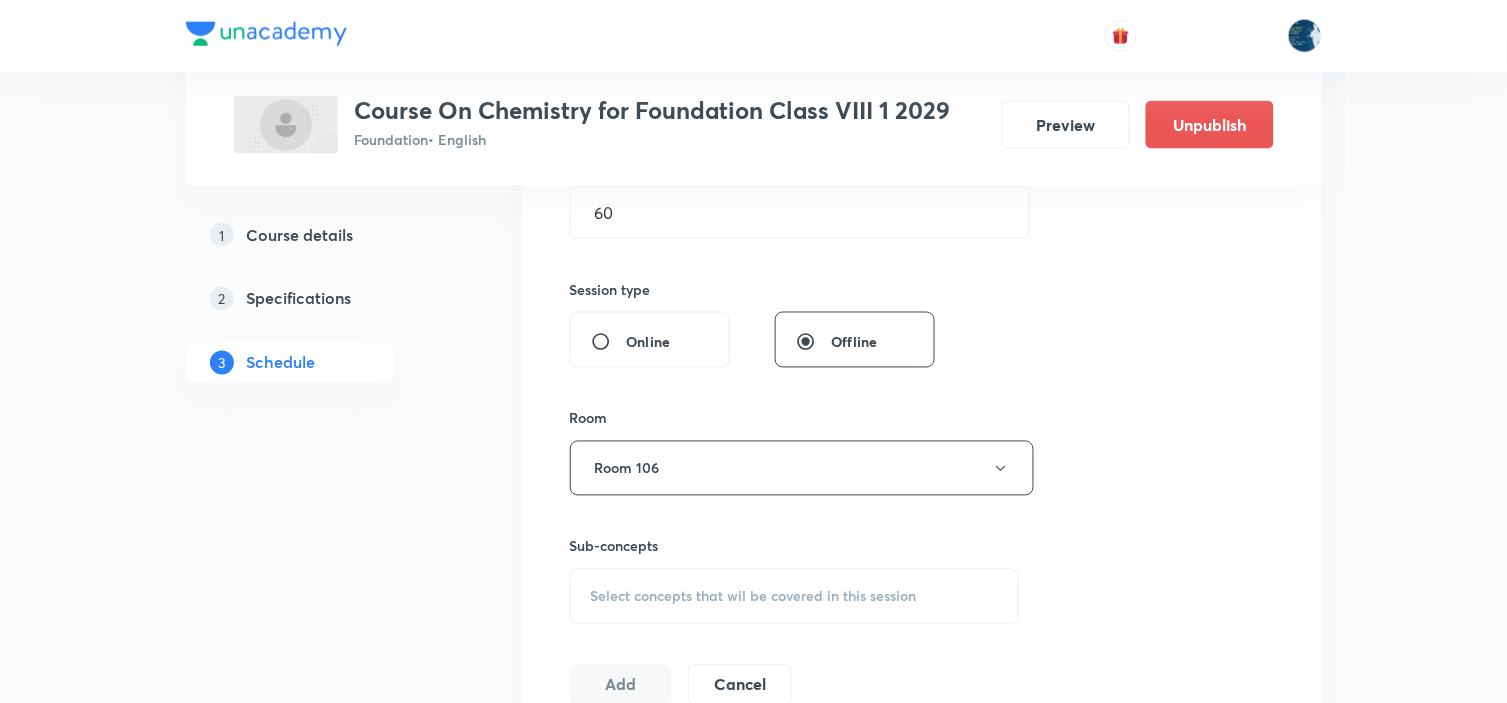 scroll, scrollTop: 777, scrollLeft: 0, axis: vertical 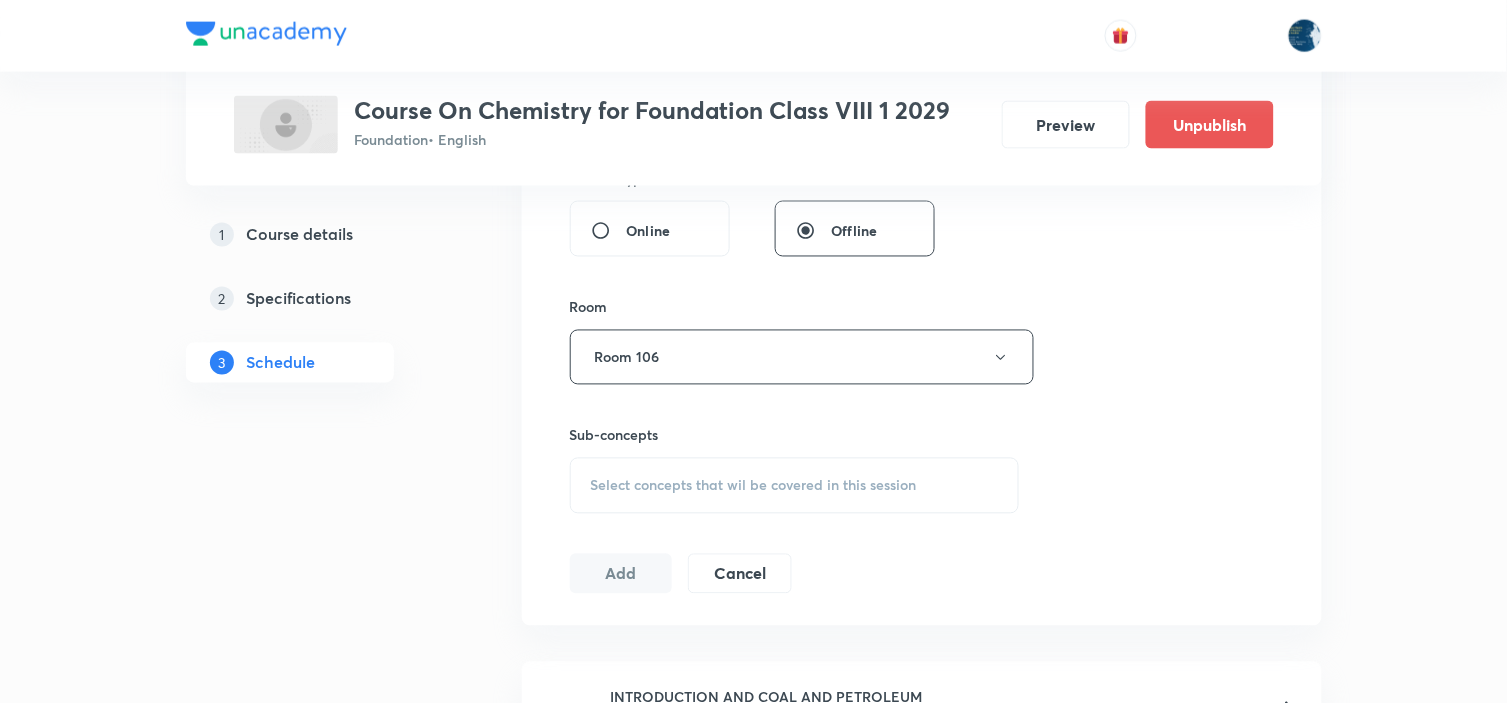 click on "Select concepts that wil be covered in this session" at bounding box center [795, 486] 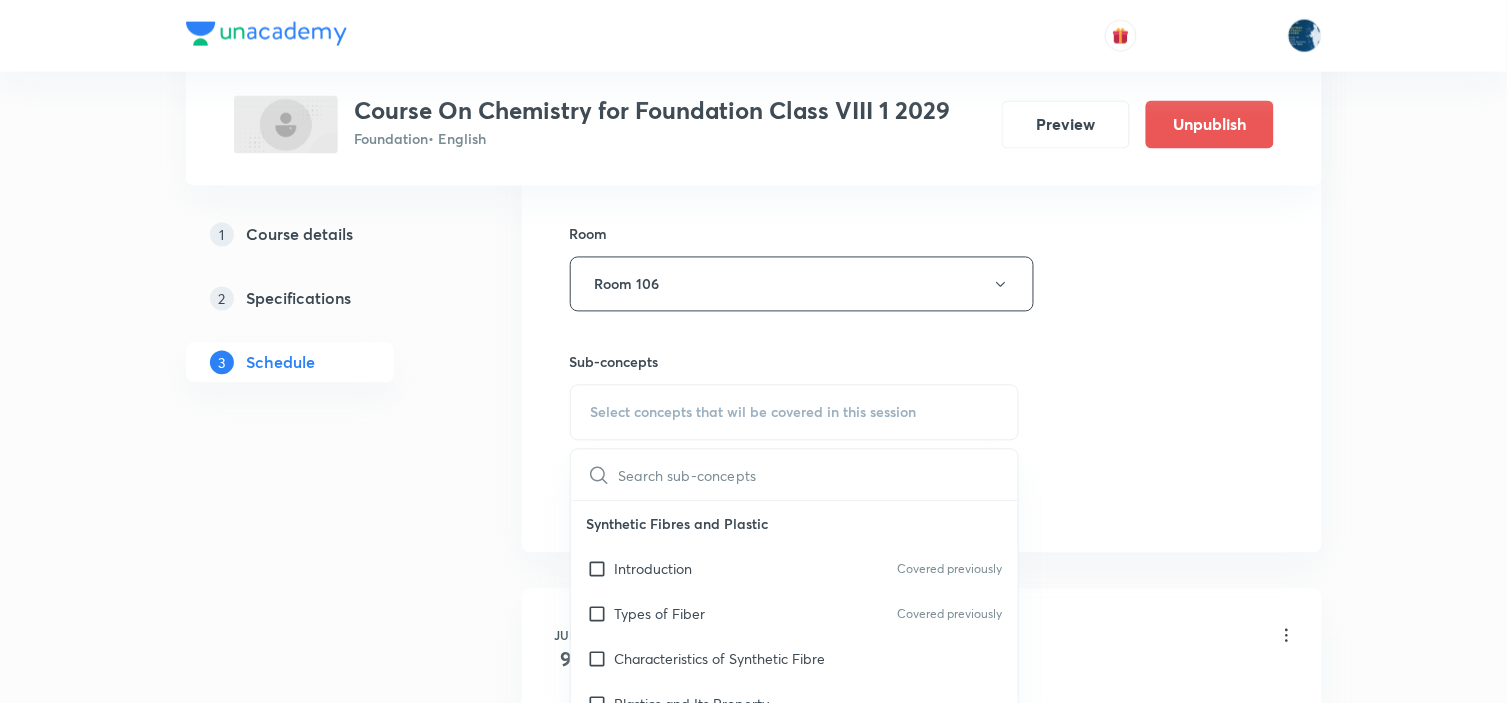 scroll, scrollTop: 888, scrollLeft: 0, axis: vertical 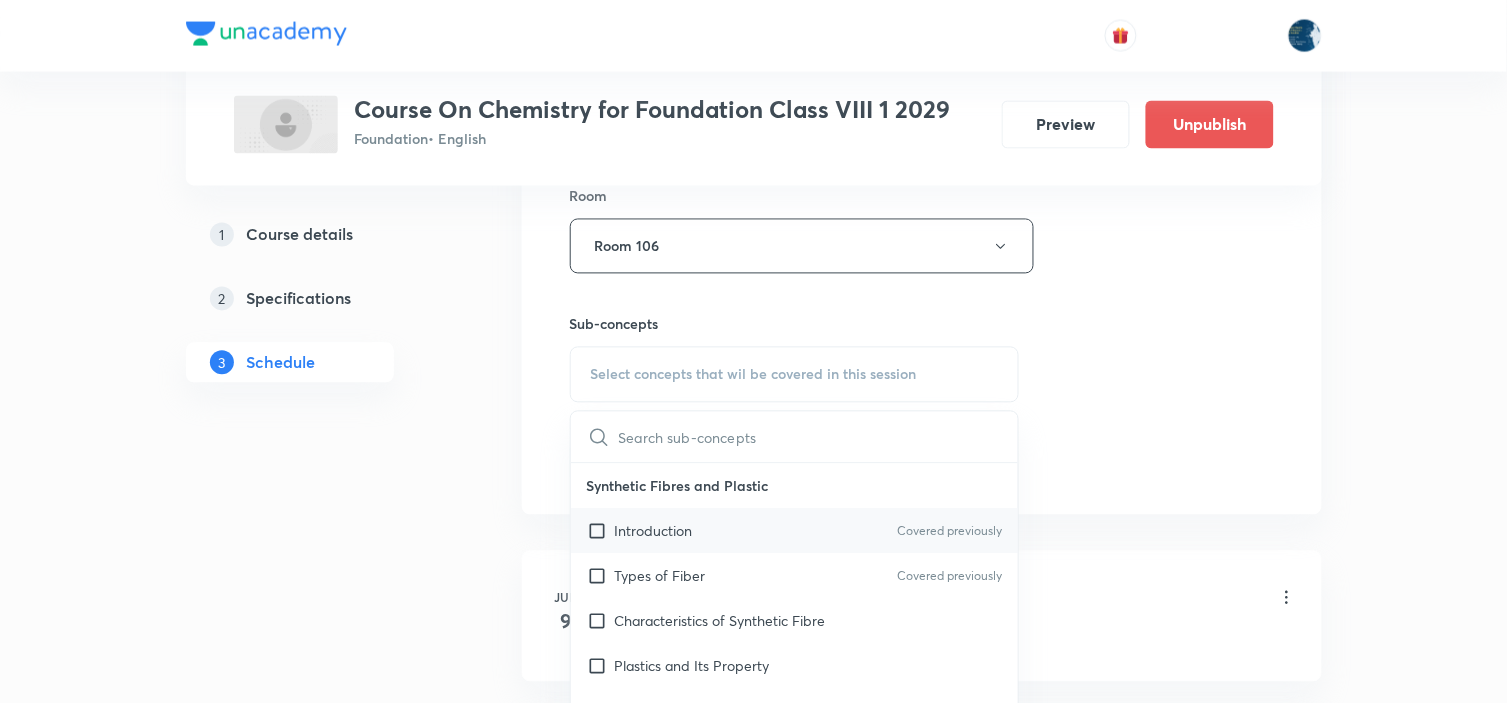click on "Introduction Covered previously" at bounding box center (795, 531) 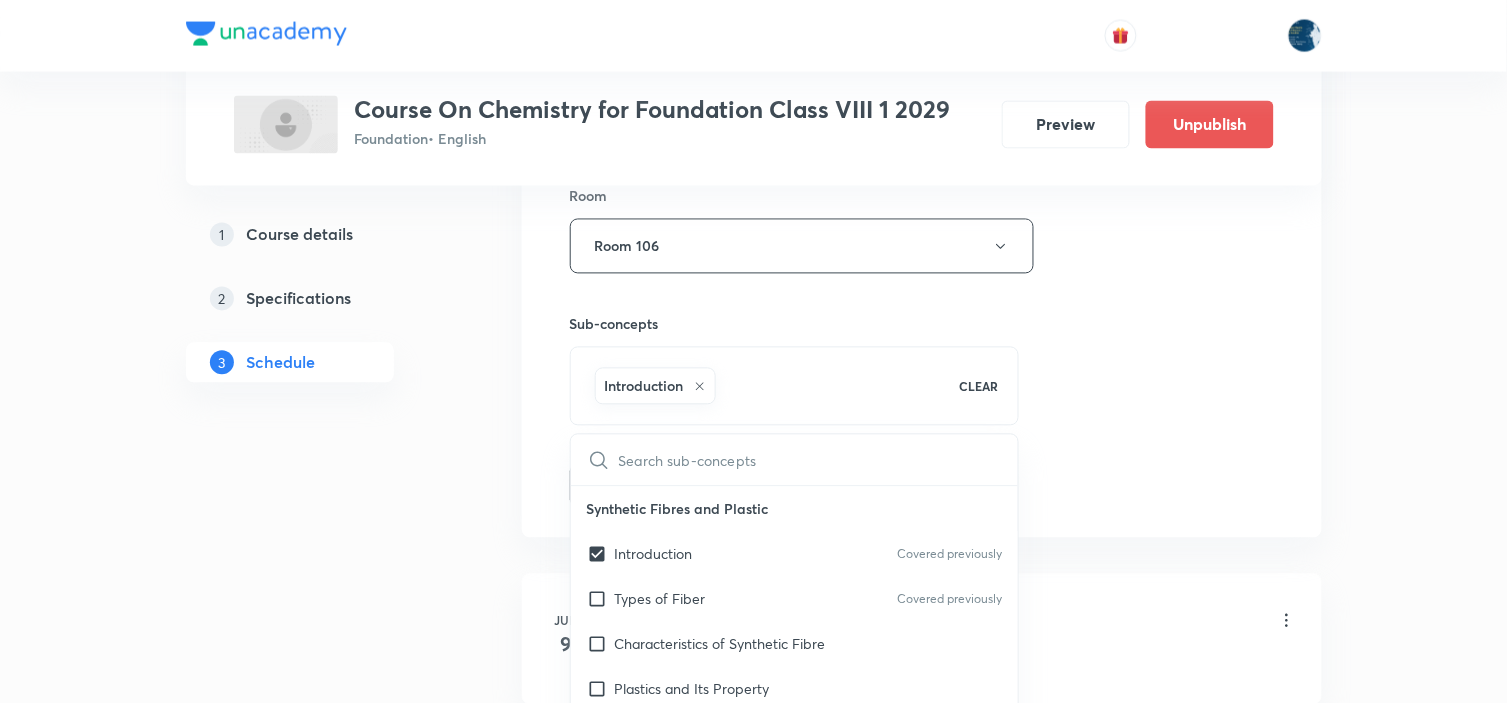 click on "Session  23 Live class Session title 16/99 Practise session ​ Schedule for Jul 10, 2025, 7:25 PM ​ Duration (in minutes) 60 ​   Session type Online Offline Room Room 106 Sub-concepts Introduction CLEAR ​ Synthetic Fibres and Plastic Introduction Covered previously Types of Fiber Covered previously Characteristics of Synthetic Fibre Plastics and Its Property Plastics and Environment Materials Metals and Non Metals Physical Properties Chemical Properties Uses of Metal and Non Metals Coal and Petroleum Exhaustible Resources Inexhaustible Resources Combustion and Flame Introduction Types of Combustion Flame Fuel Effects of Electric Current Introduction Conductivity in Liquids Electrolysis Electroplating Coal and Petroleum Class 8 Coal and Petroleum Class 8 Add Cancel" at bounding box center (922, 25) 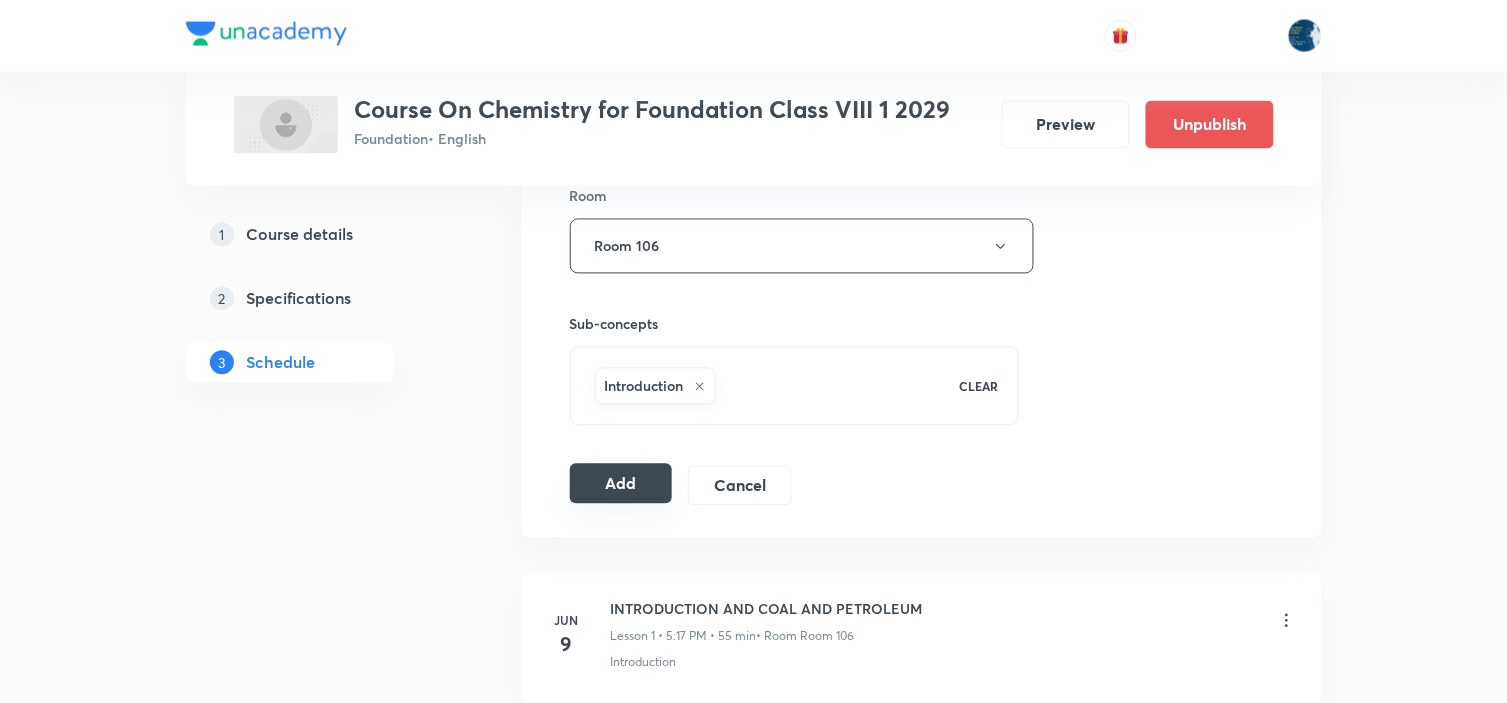 click on "Add" at bounding box center [621, 484] 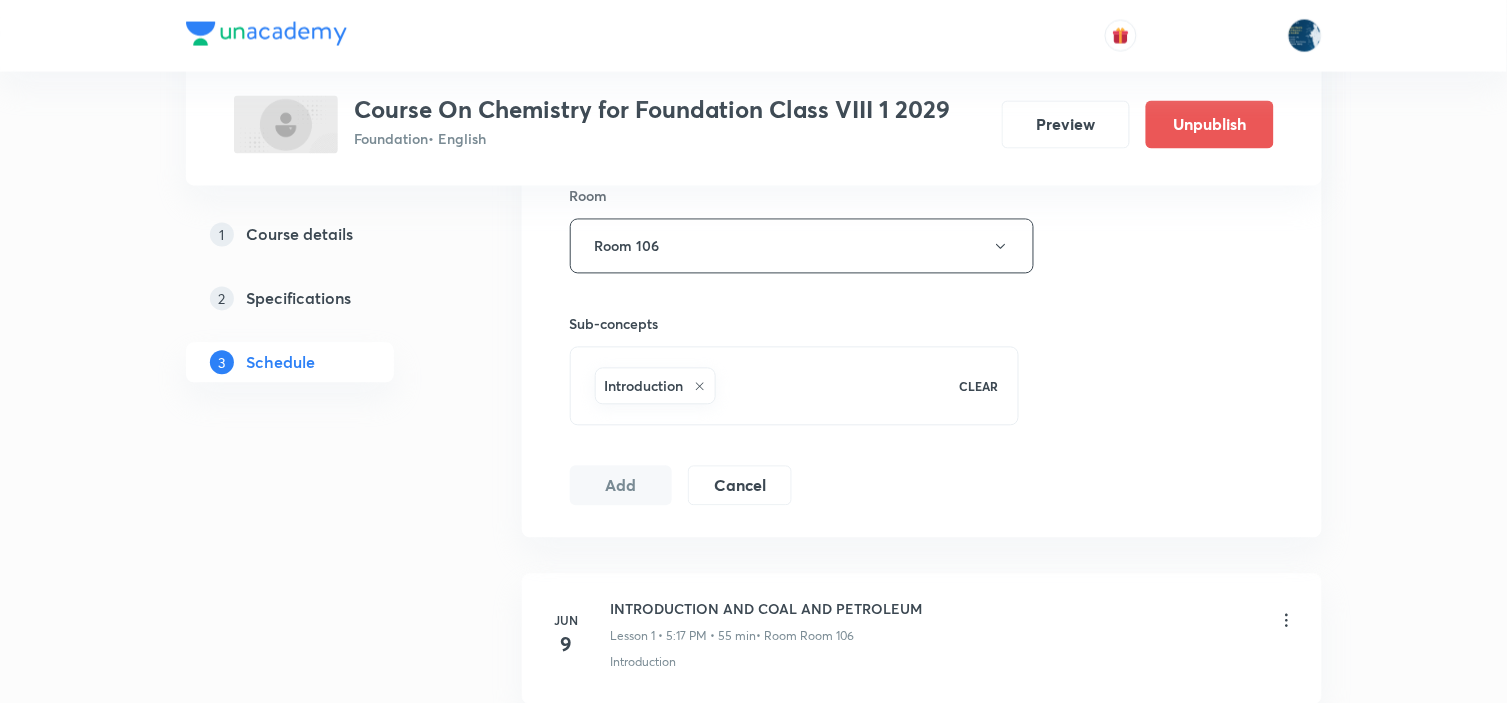 type 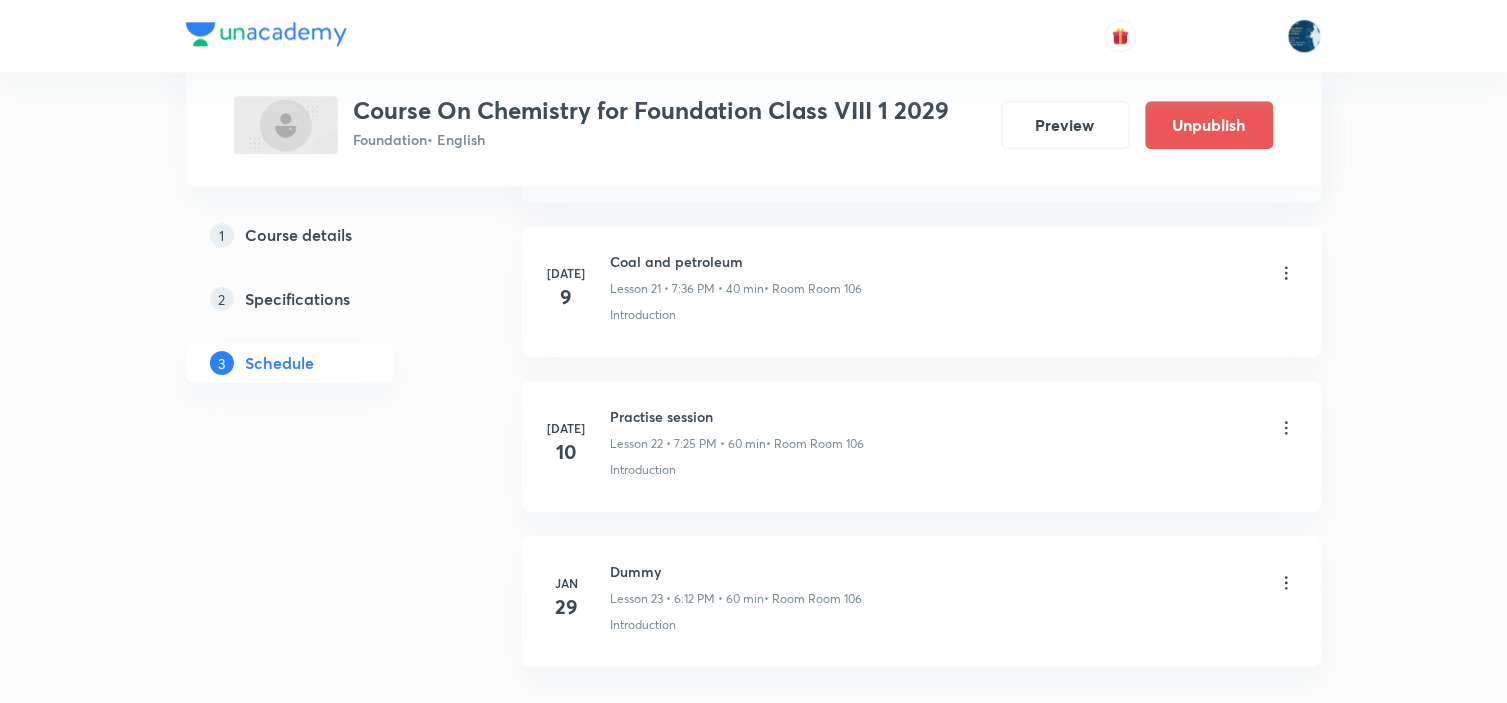 scroll, scrollTop: 3550, scrollLeft: 0, axis: vertical 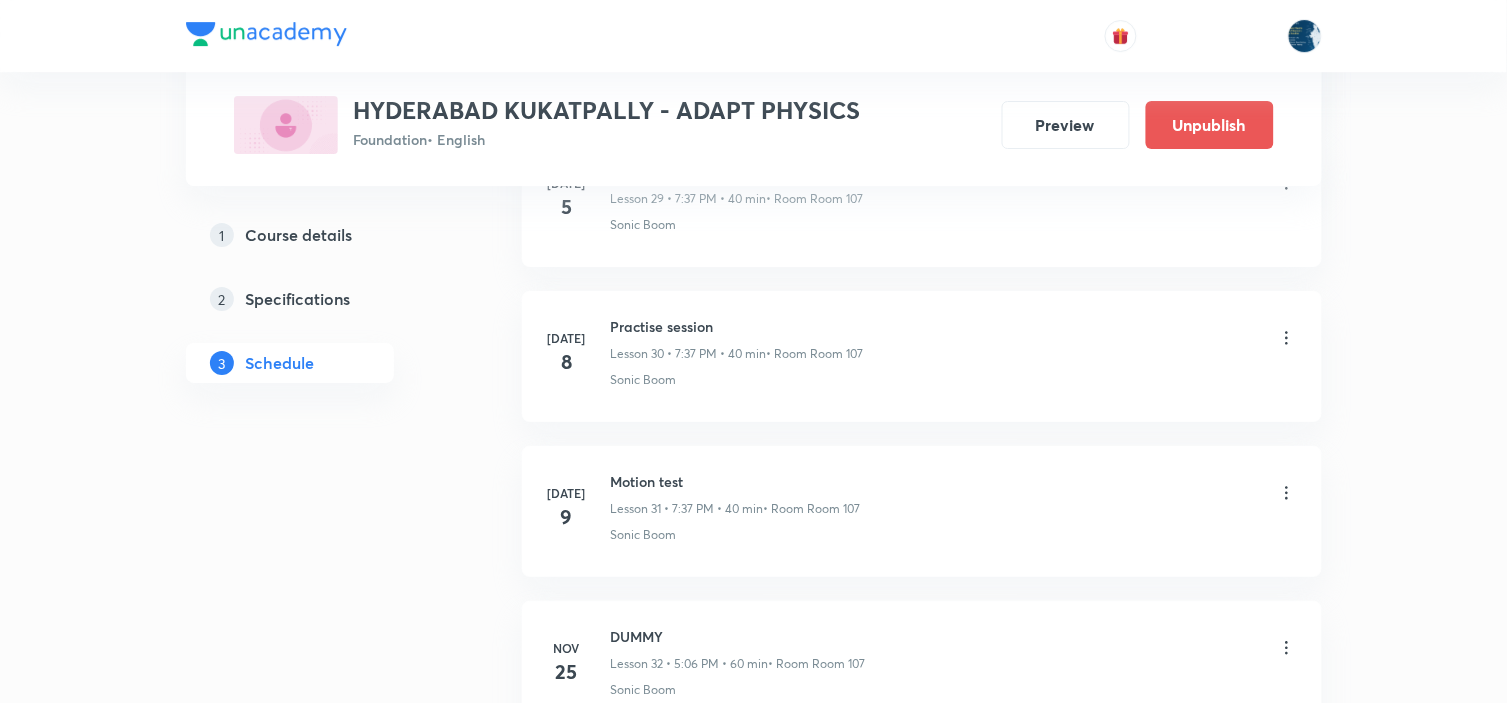click on "Practise session Lesson 30 • 7:37 PM • 40 min  • Room Room 107" at bounding box center (737, 339) 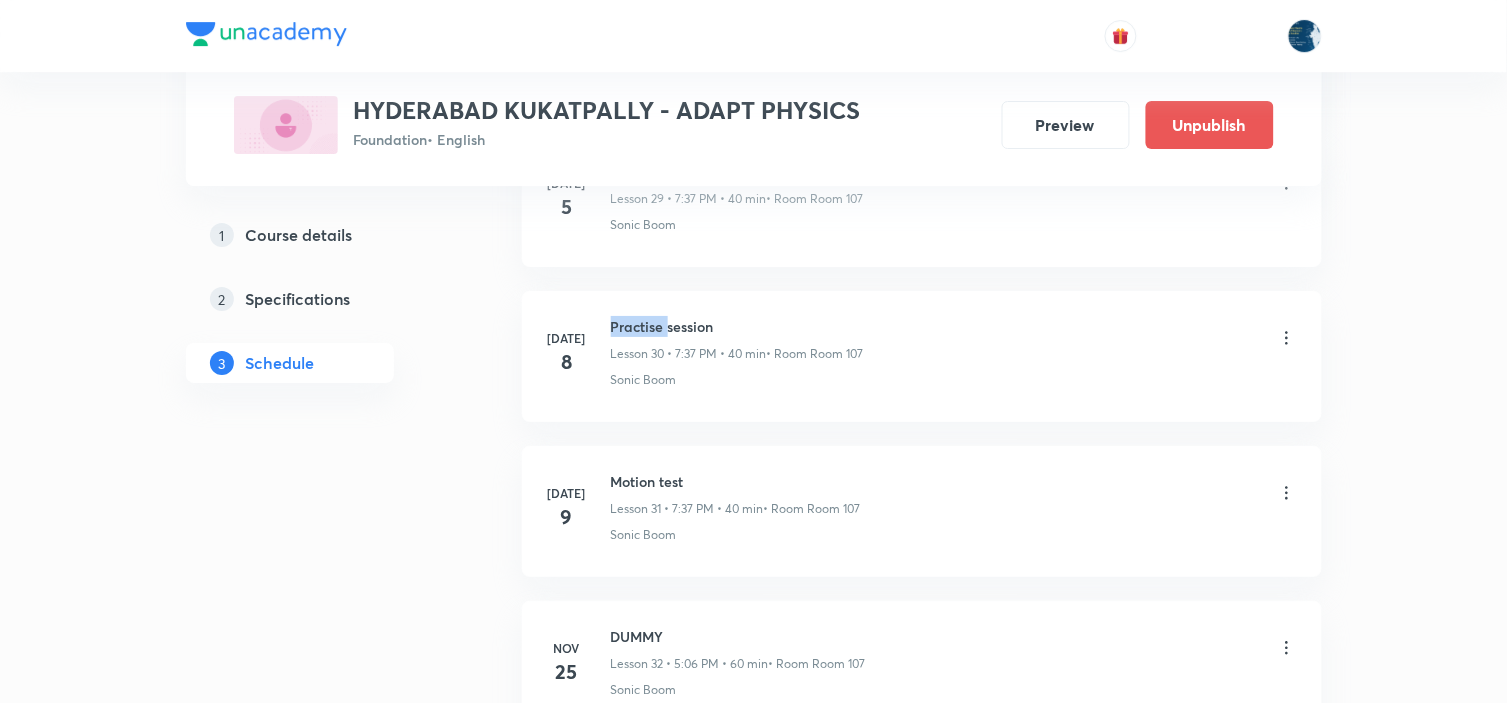 click on "Practise session" at bounding box center (737, 326) 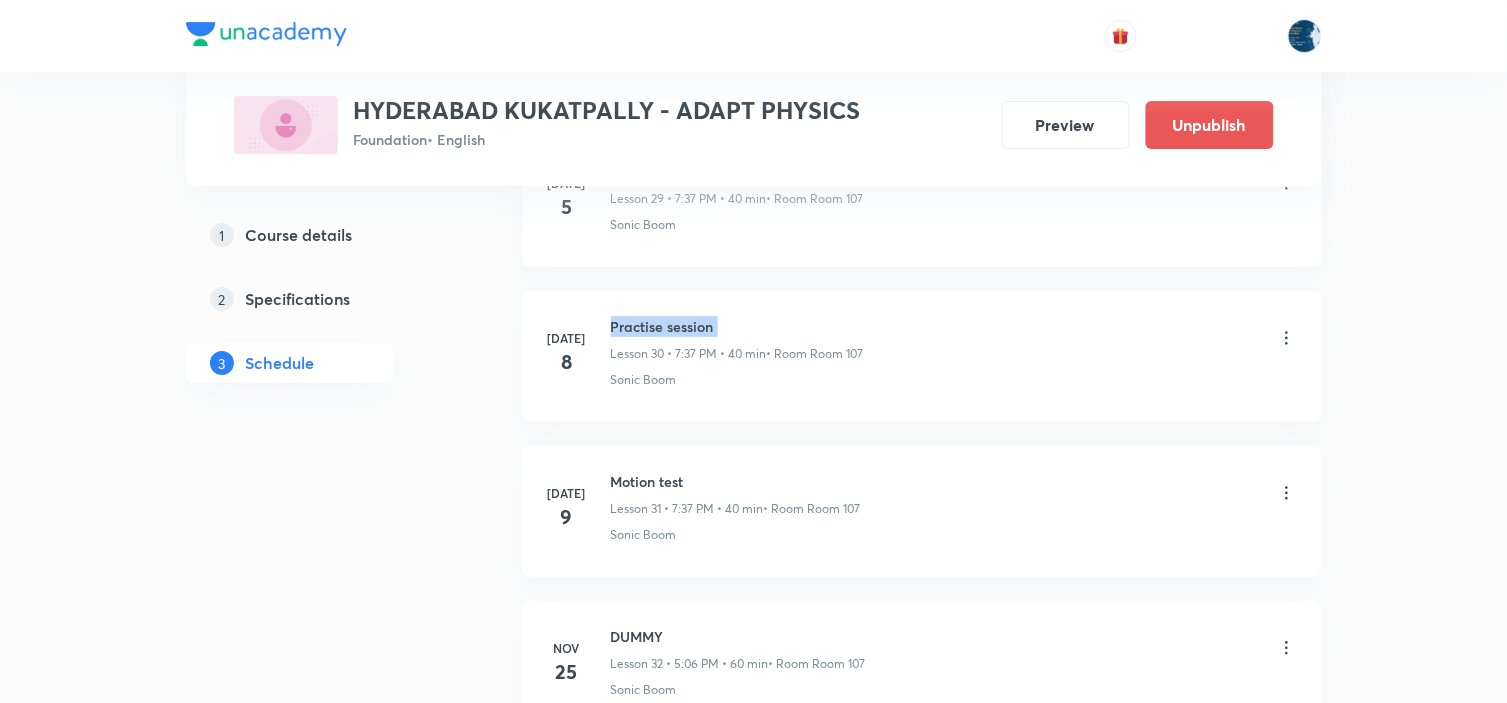 click on "Practise session" at bounding box center [737, 326] 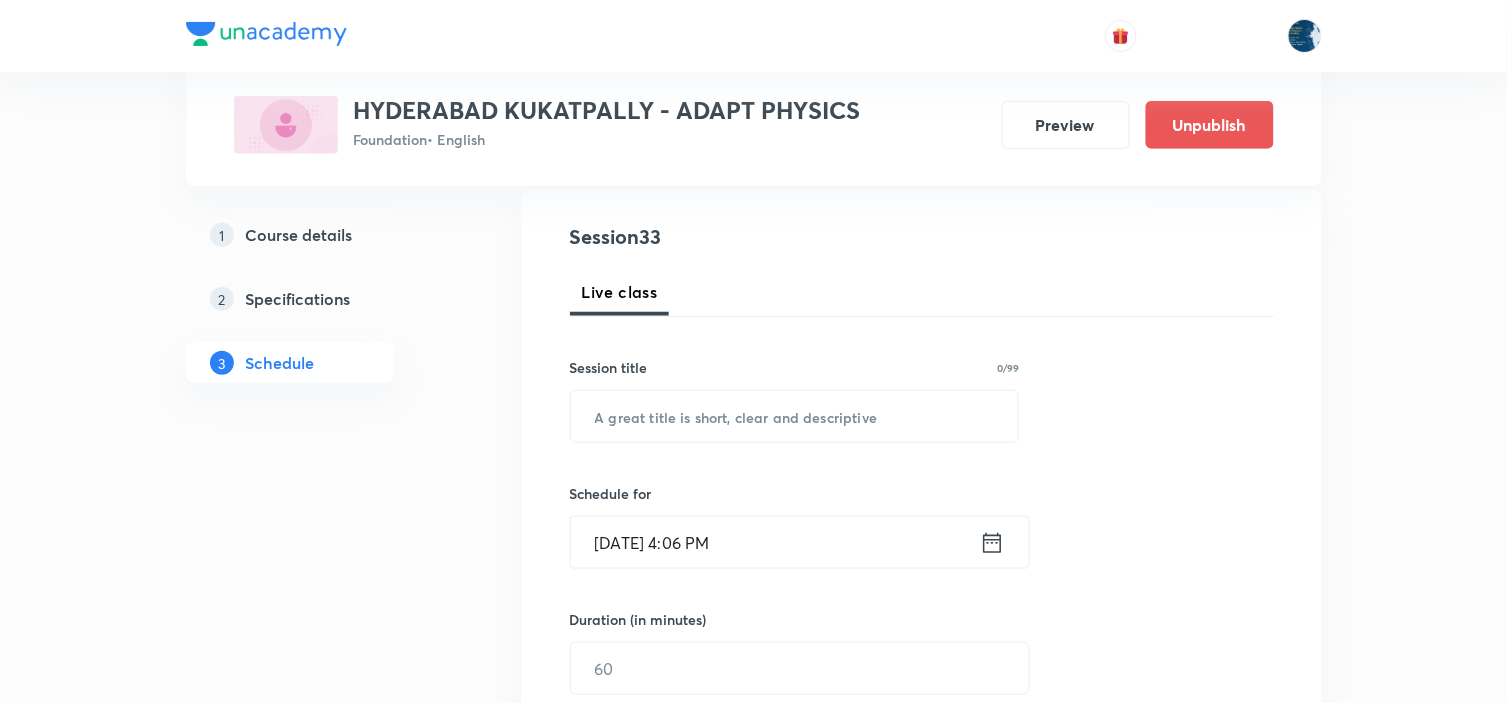 scroll, scrollTop: 222, scrollLeft: 0, axis: vertical 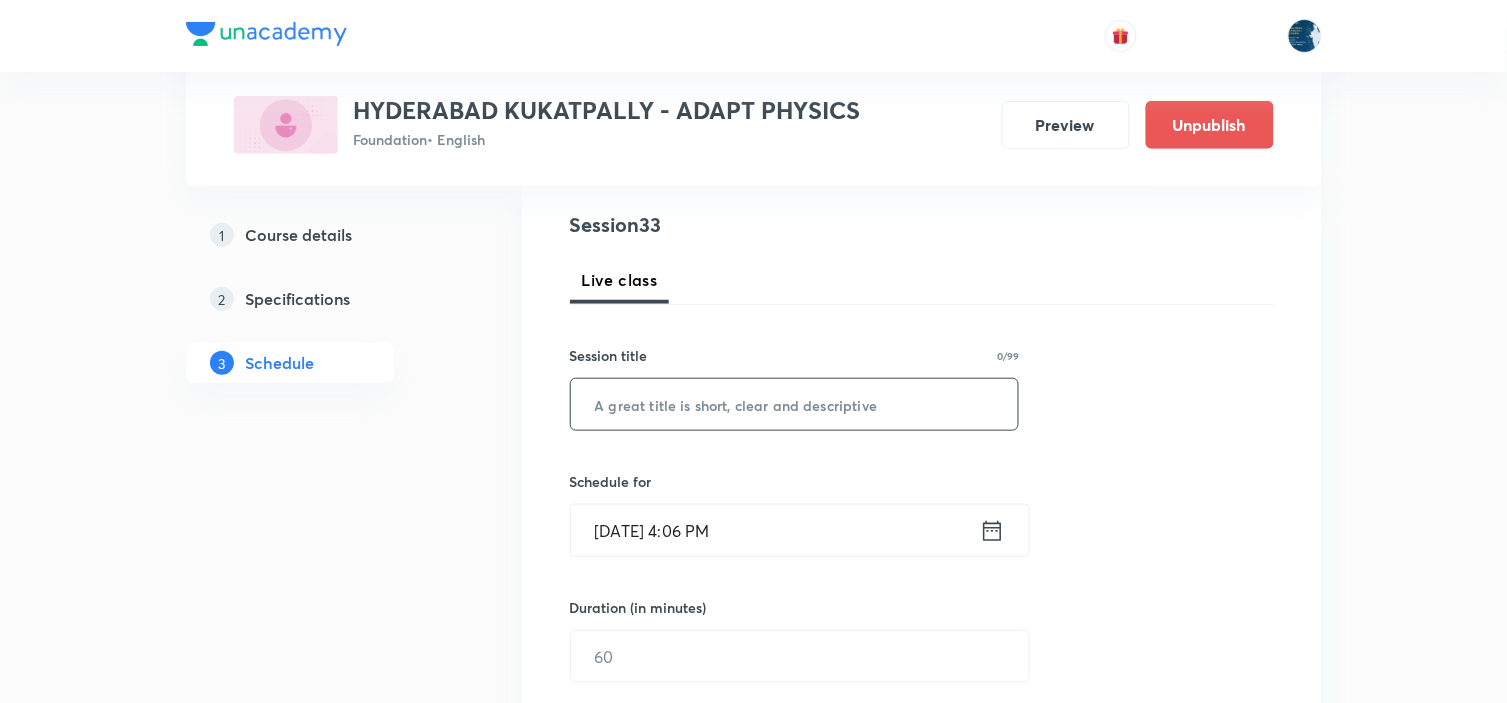 click at bounding box center [795, 404] 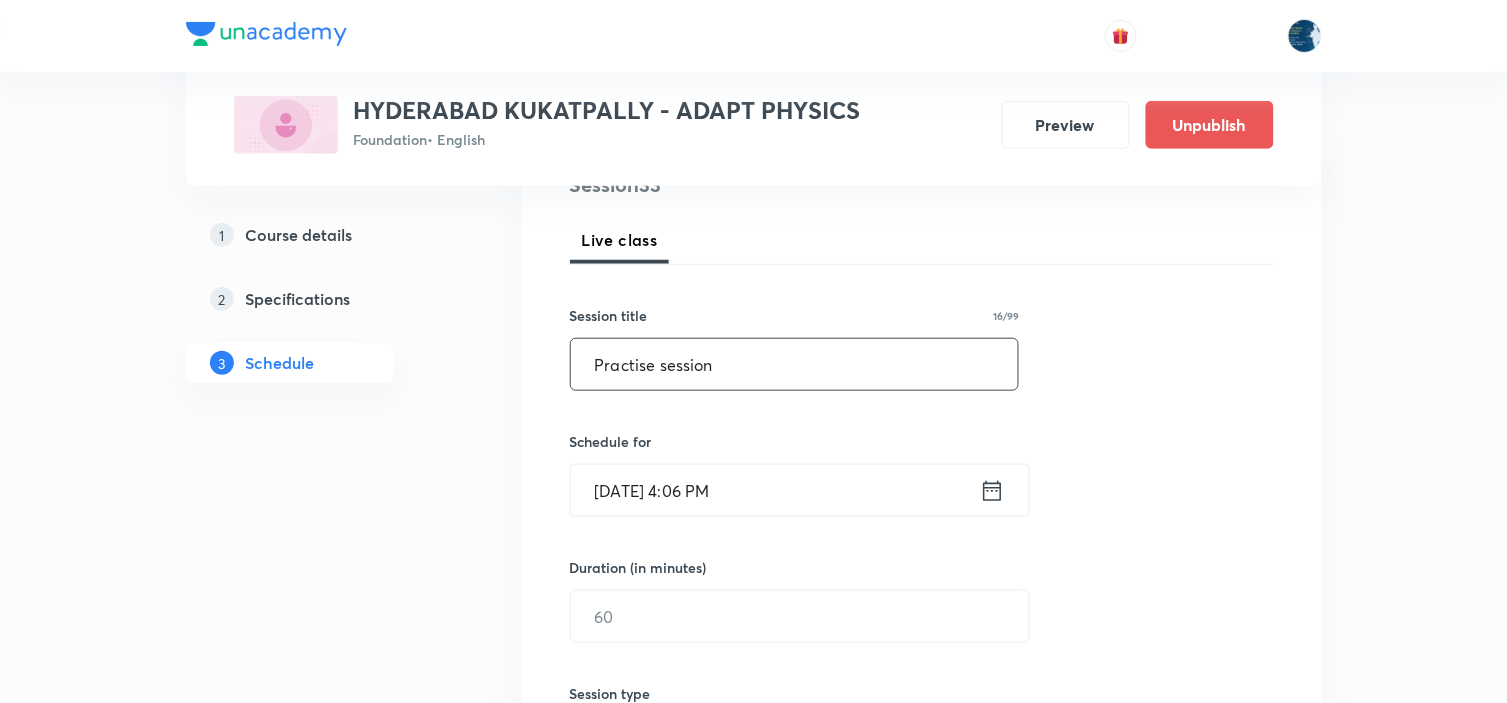 scroll, scrollTop: 333, scrollLeft: 0, axis: vertical 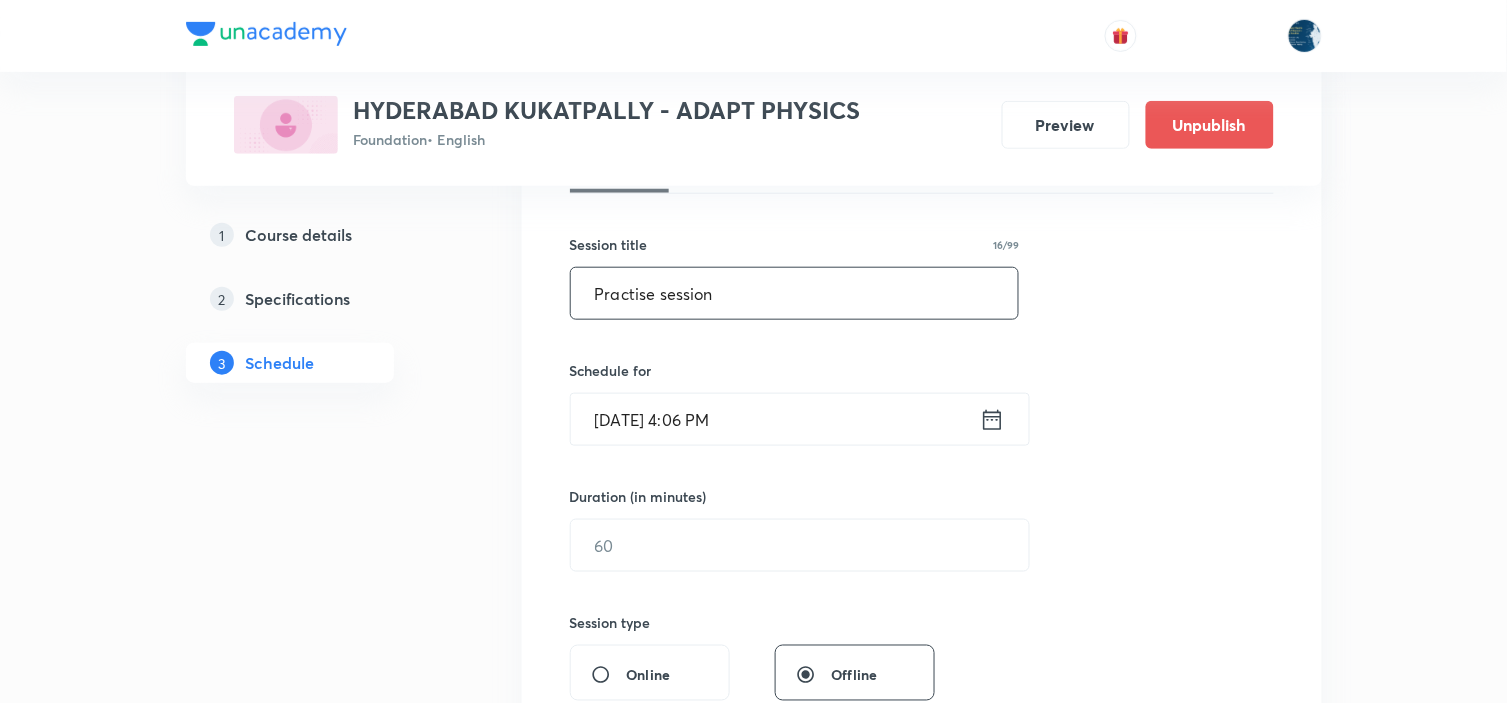 type on "Practise session" 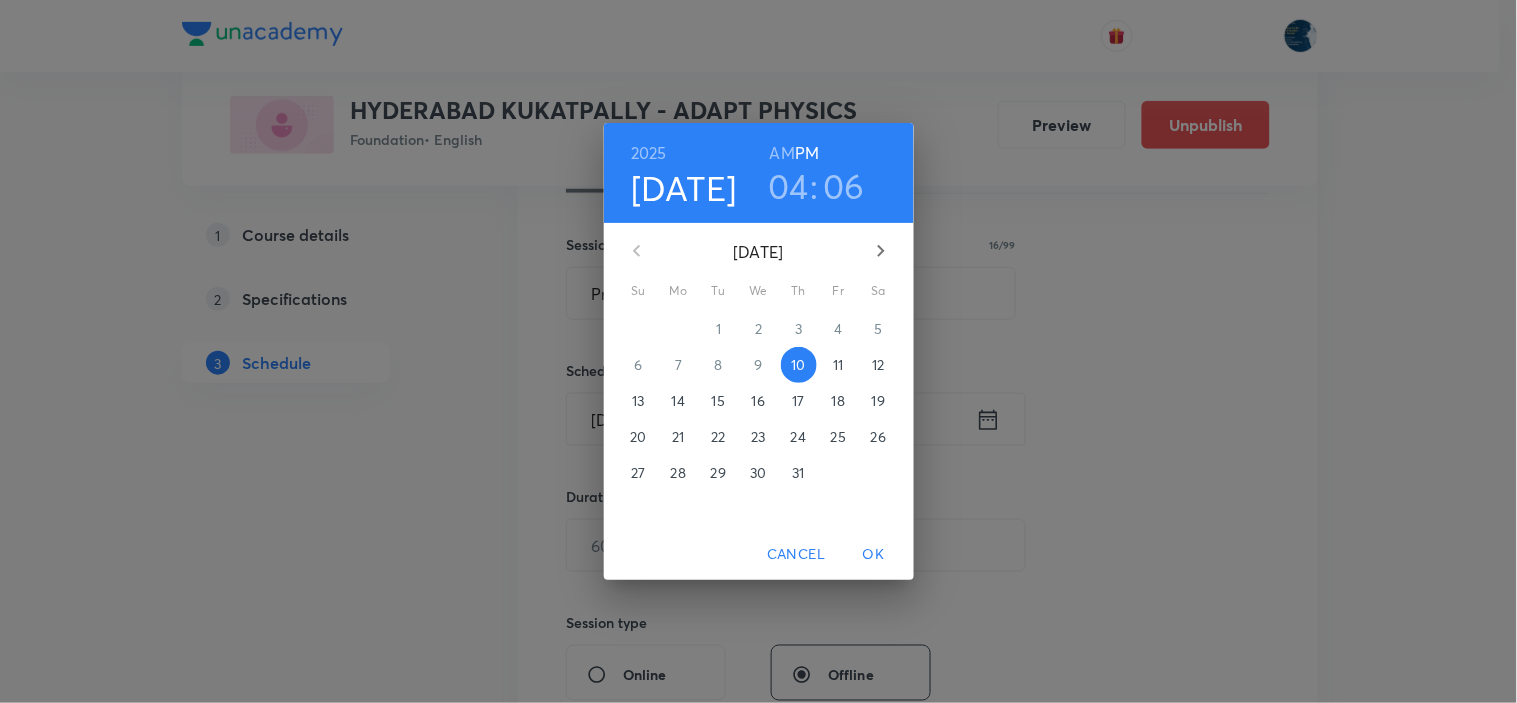 click on "04" at bounding box center (788, 186) 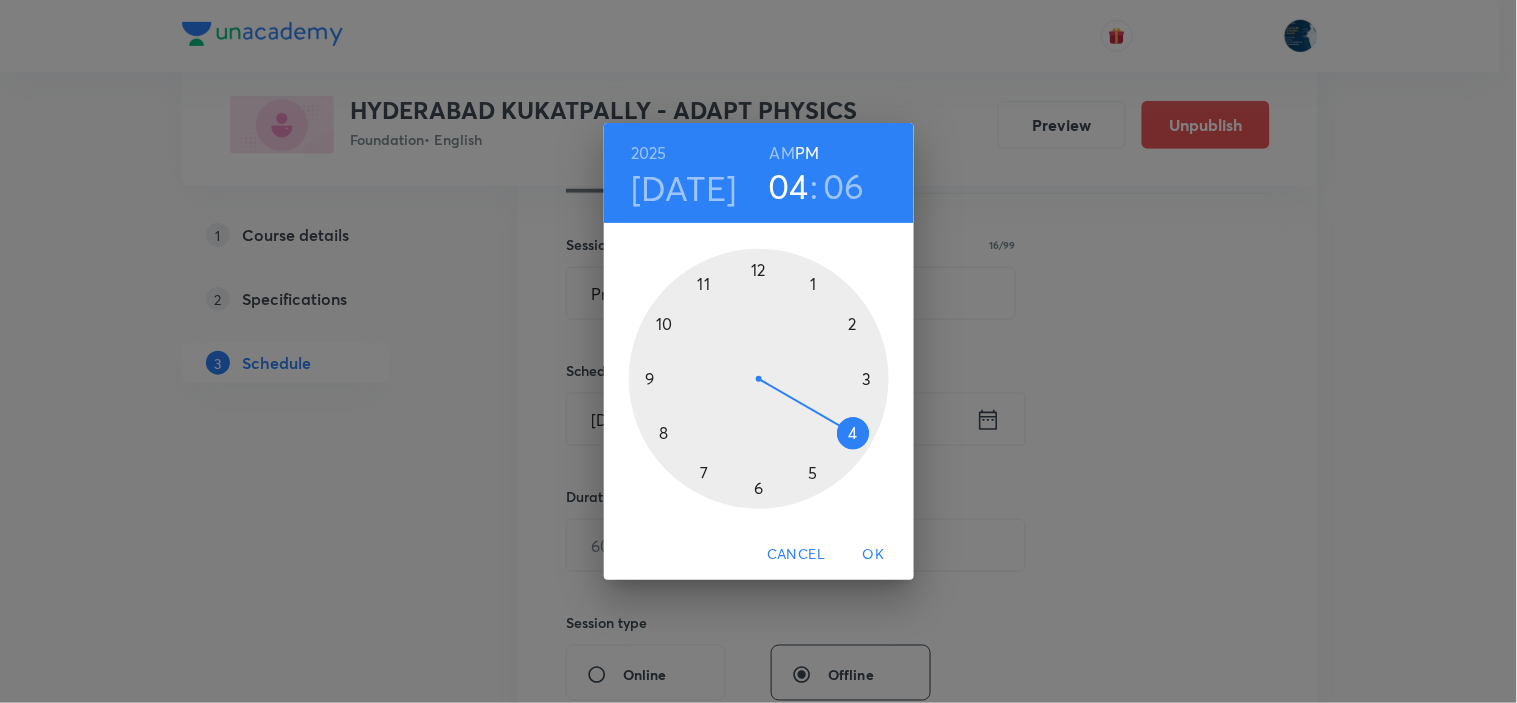 click at bounding box center [759, 379] 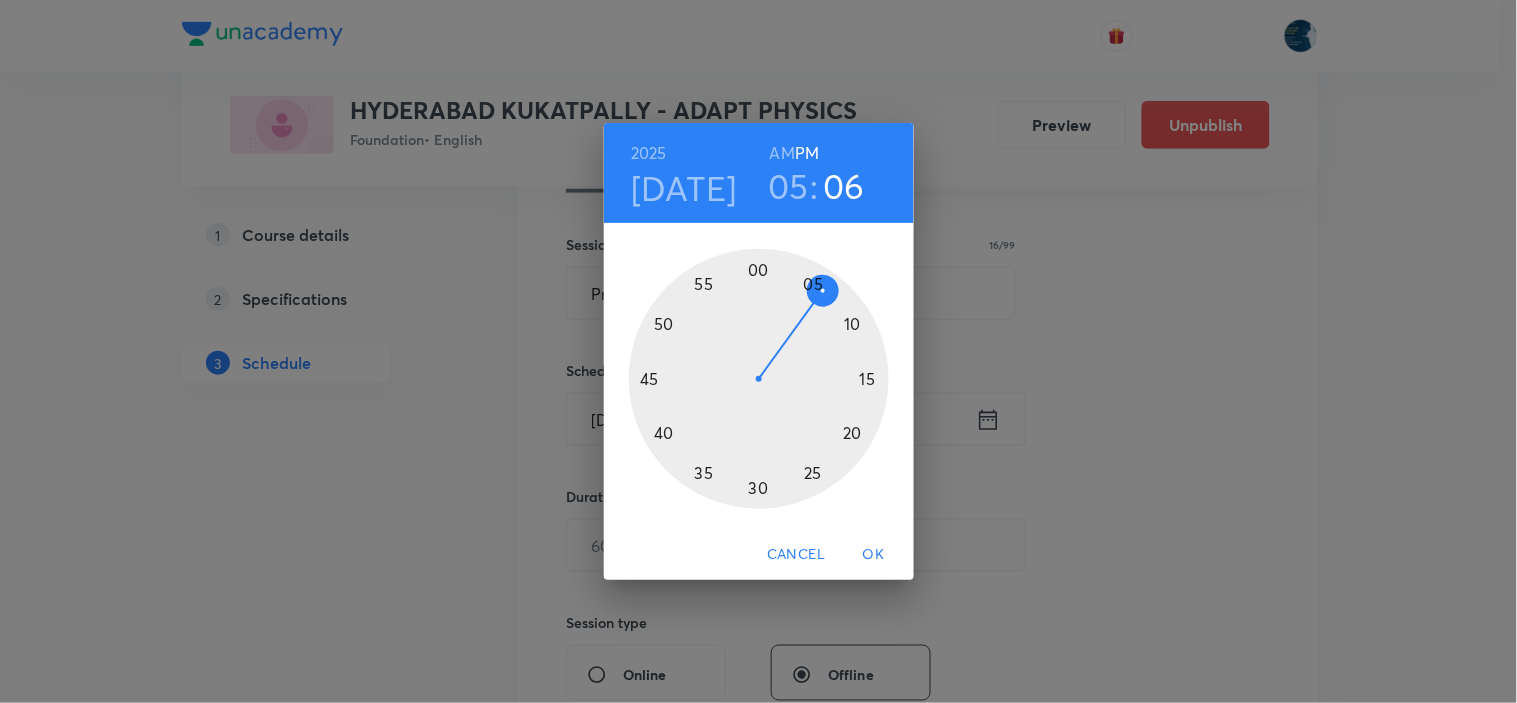 click at bounding box center (759, 379) 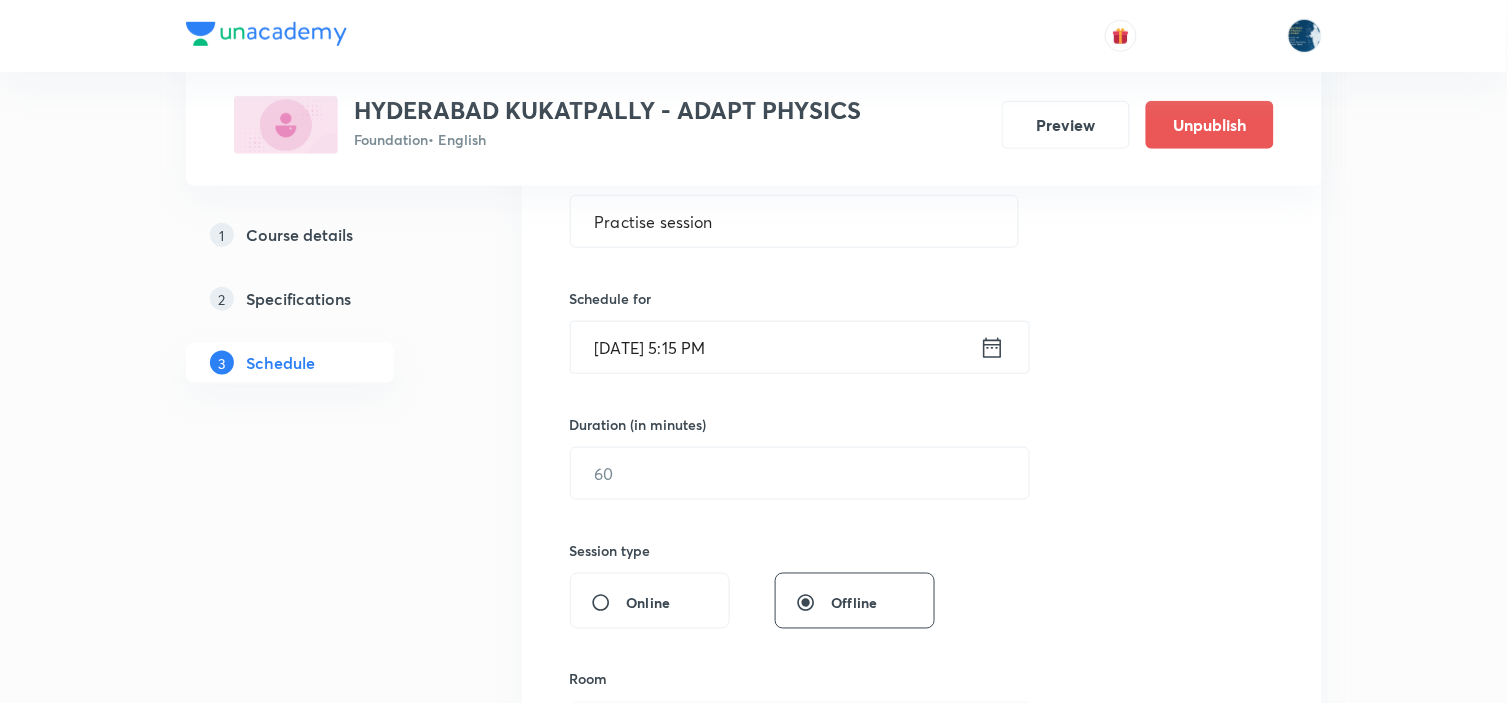 scroll, scrollTop: 444, scrollLeft: 0, axis: vertical 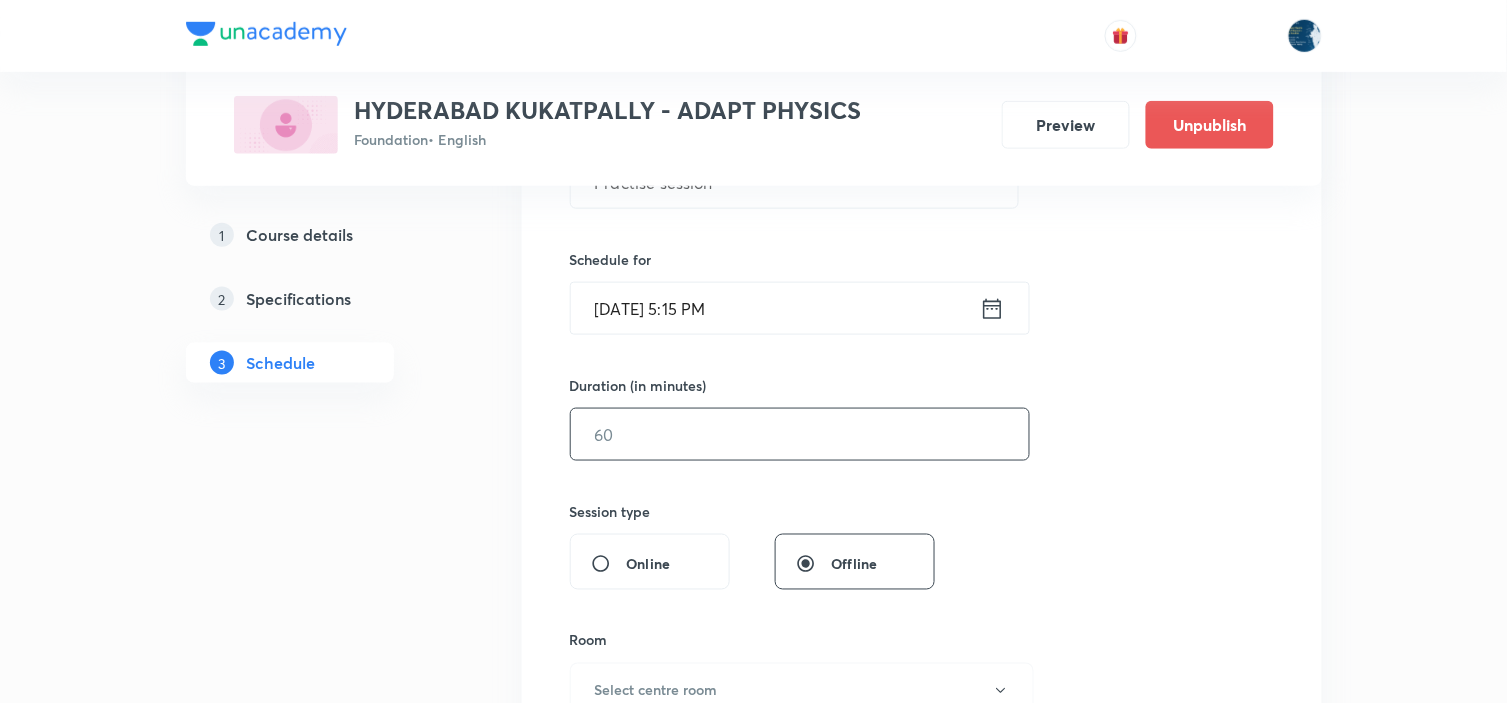 click at bounding box center [800, 434] 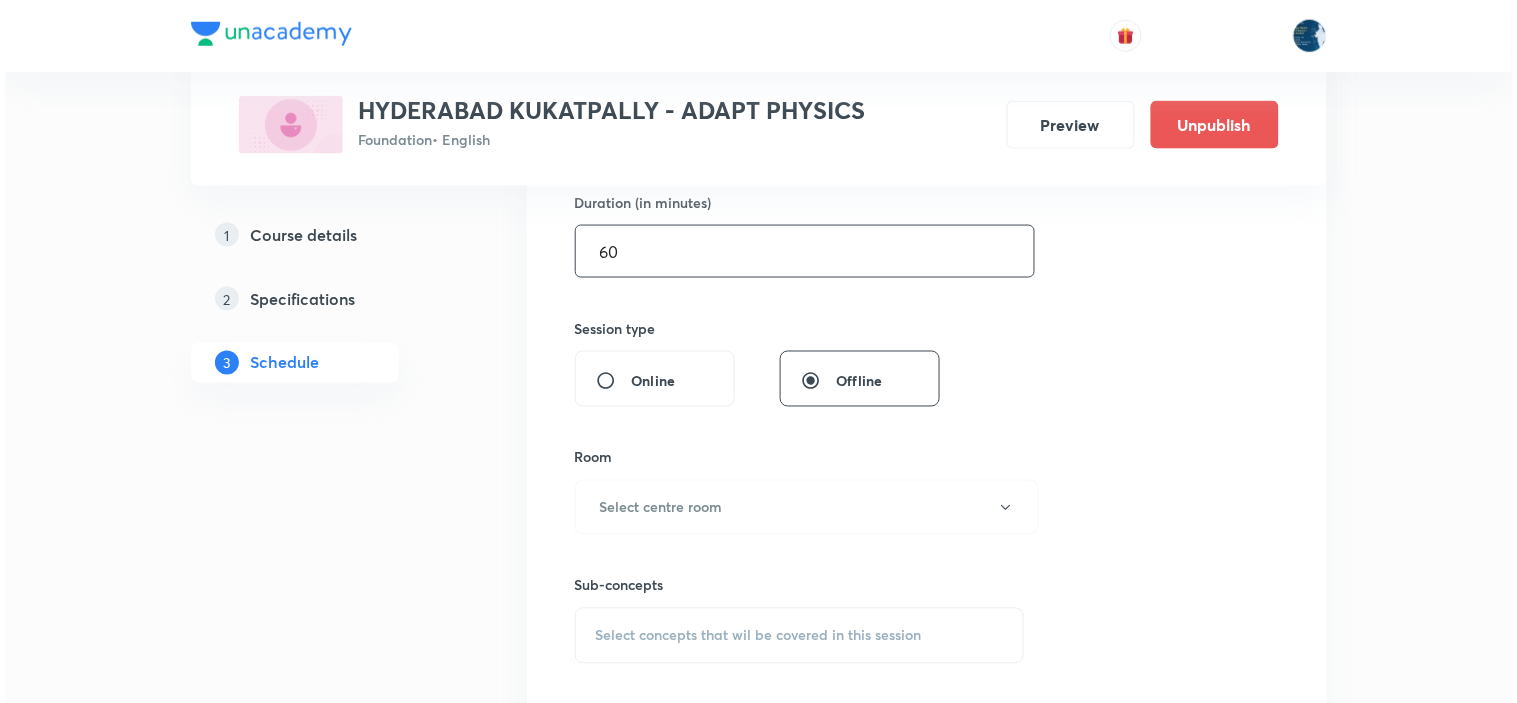 scroll, scrollTop: 666, scrollLeft: 0, axis: vertical 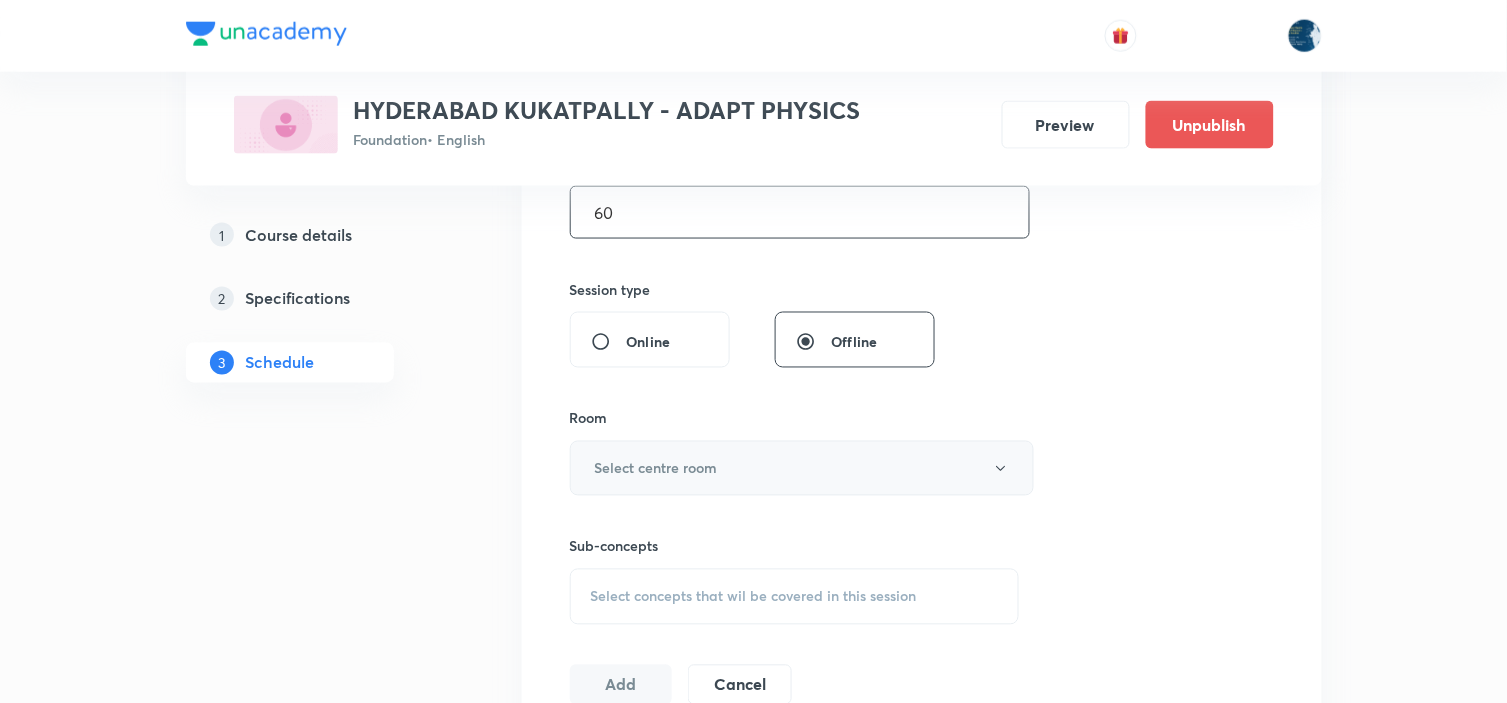 type on "60" 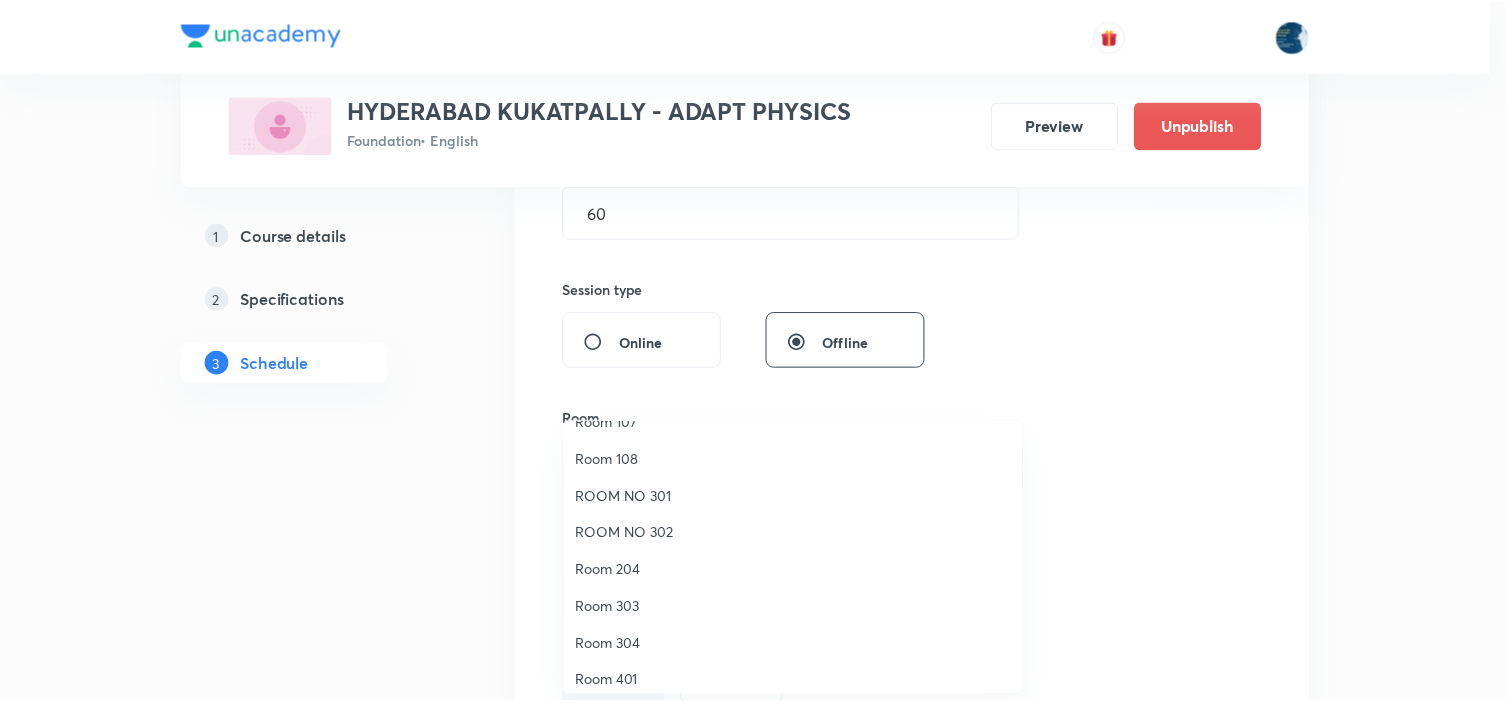 scroll, scrollTop: 148, scrollLeft: 0, axis: vertical 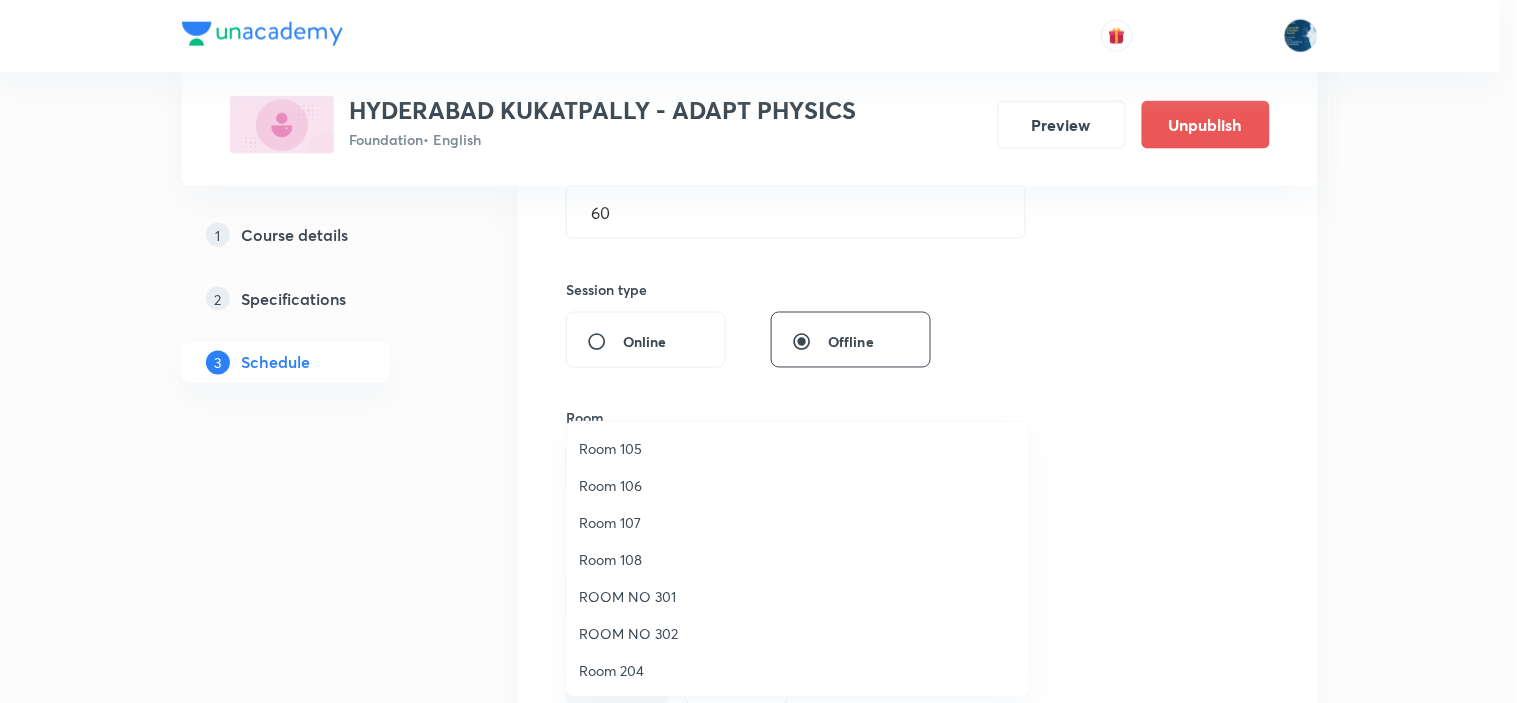 click on "Room 107" at bounding box center (798, 522) 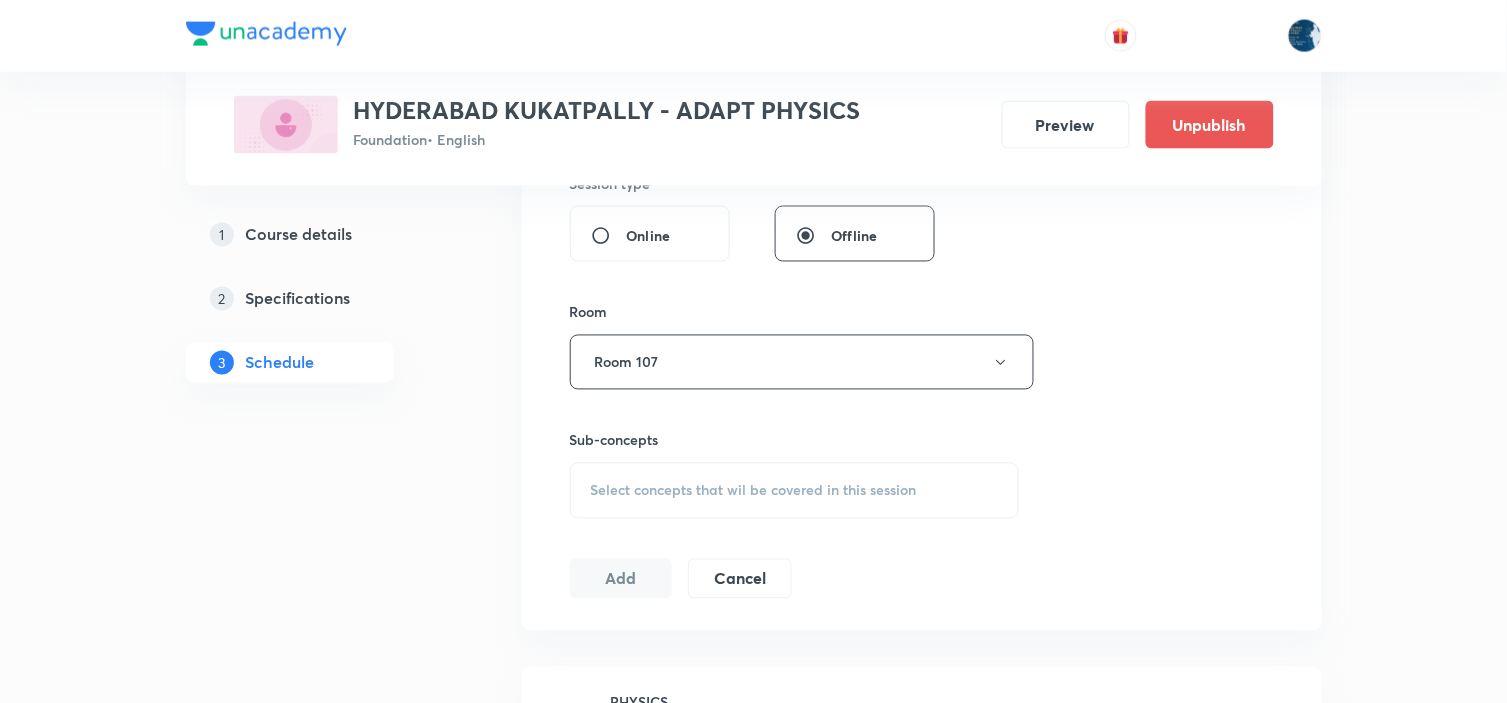 scroll, scrollTop: 777, scrollLeft: 0, axis: vertical 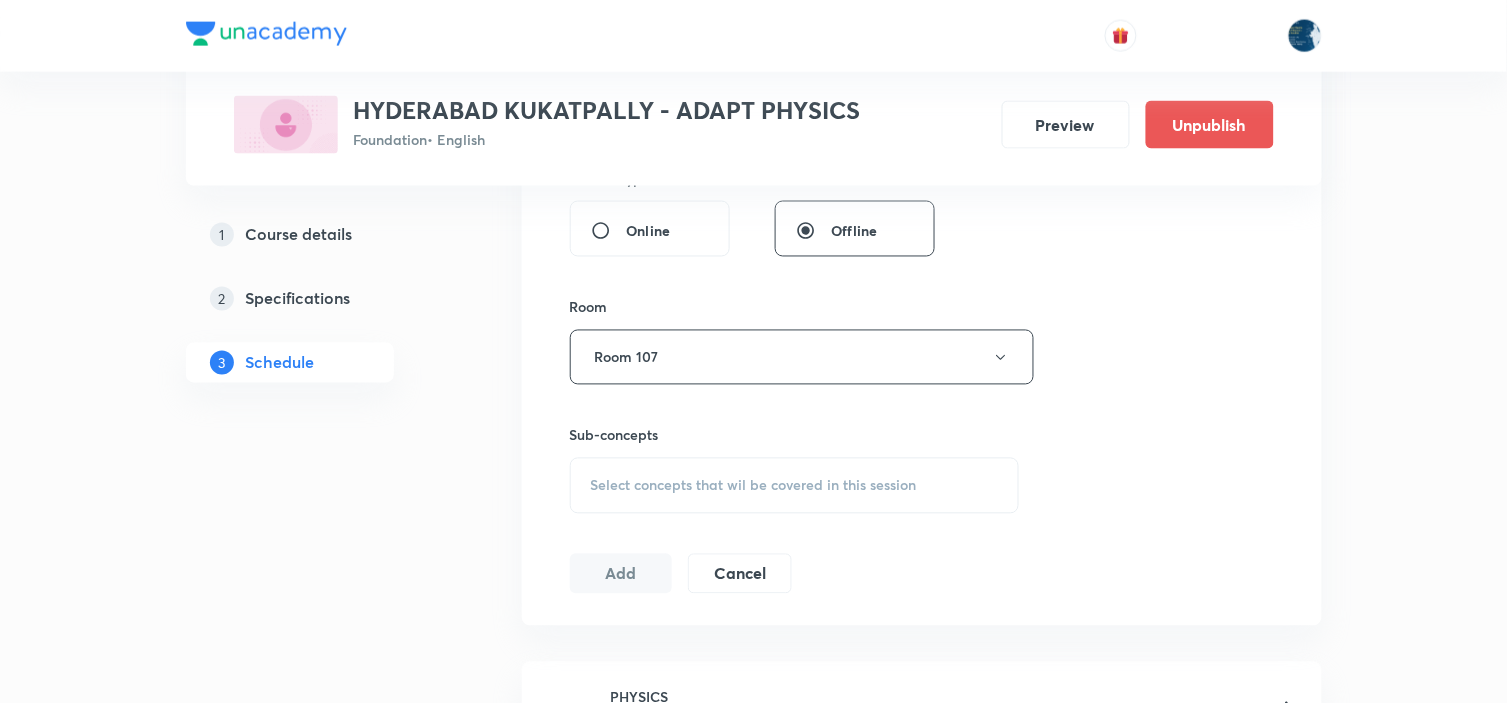 click on "Select concepts that wil be covered in this session" at bounding box center [754, 486] 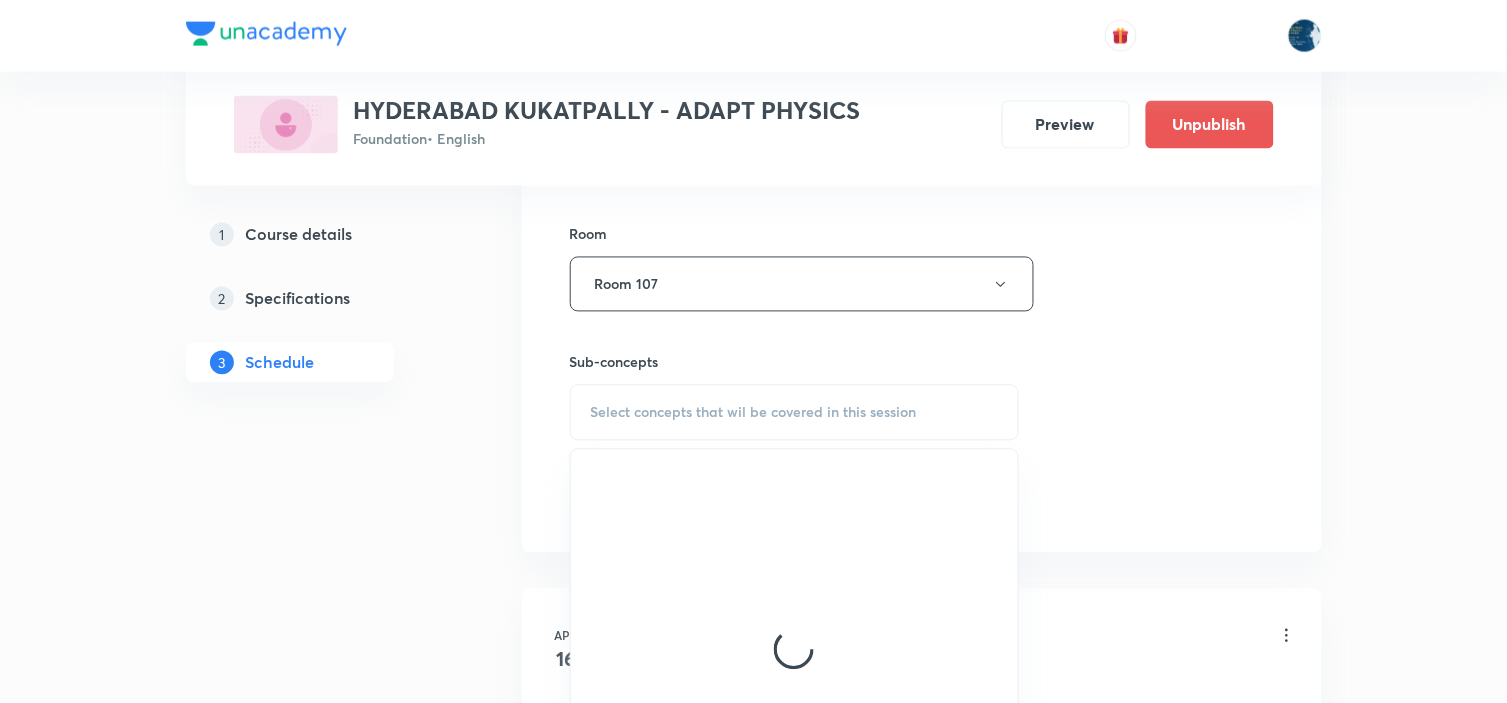scroll, scrollTop: 888, scrollLeft: 0, axis: vertical 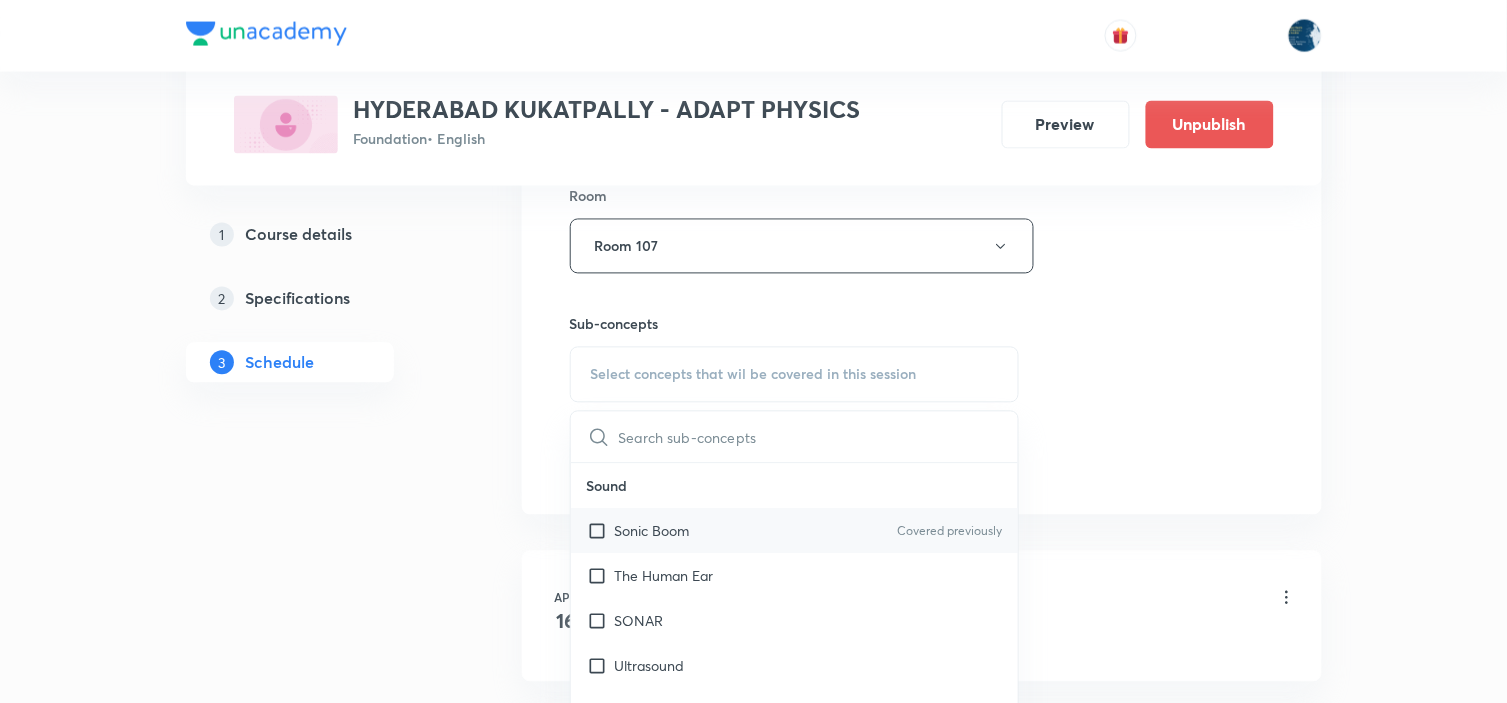 click on "Covered previously" at bounding box center (949, 532) 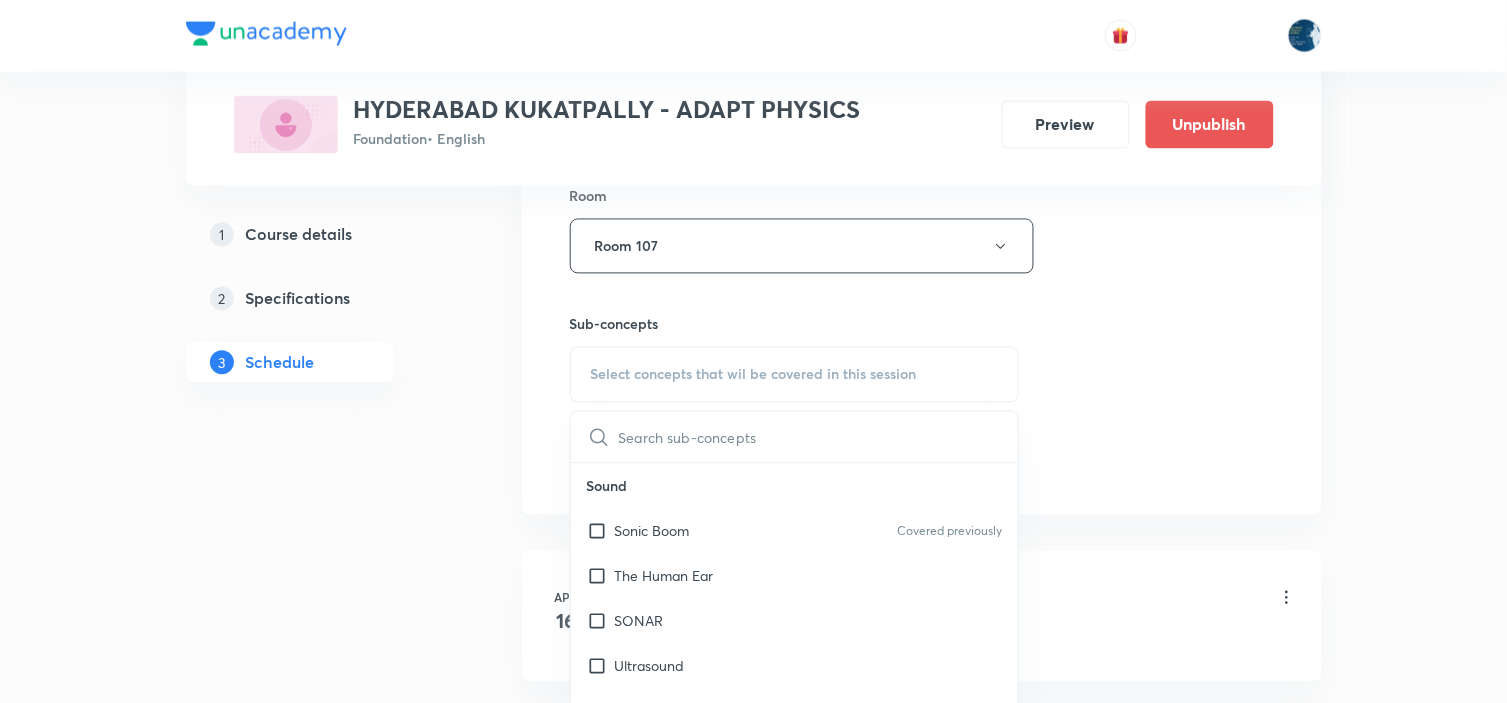 checkbox on "true" 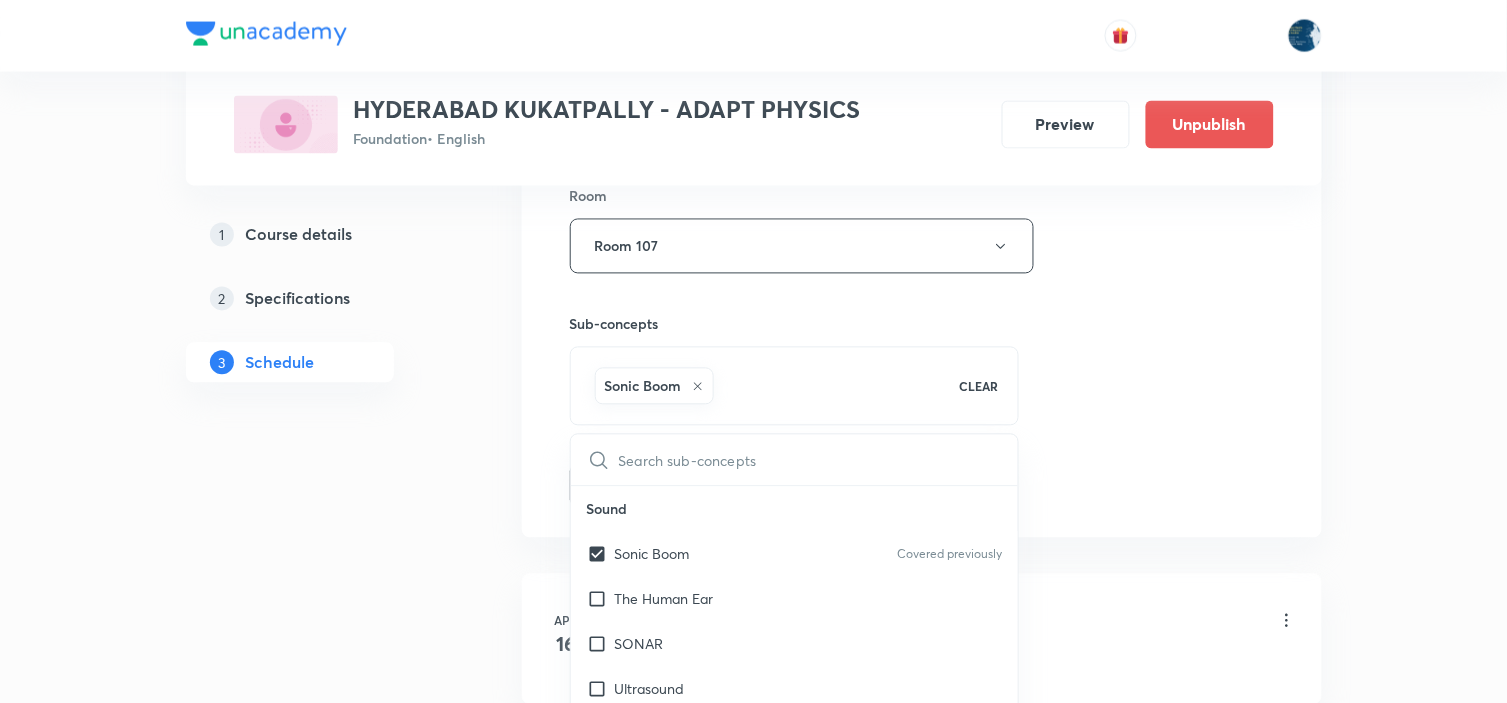 drag, startPoint x: 1134, startPoint y: 433, endPoint x: 1104, endPoint y: 421, distance: 32.31099 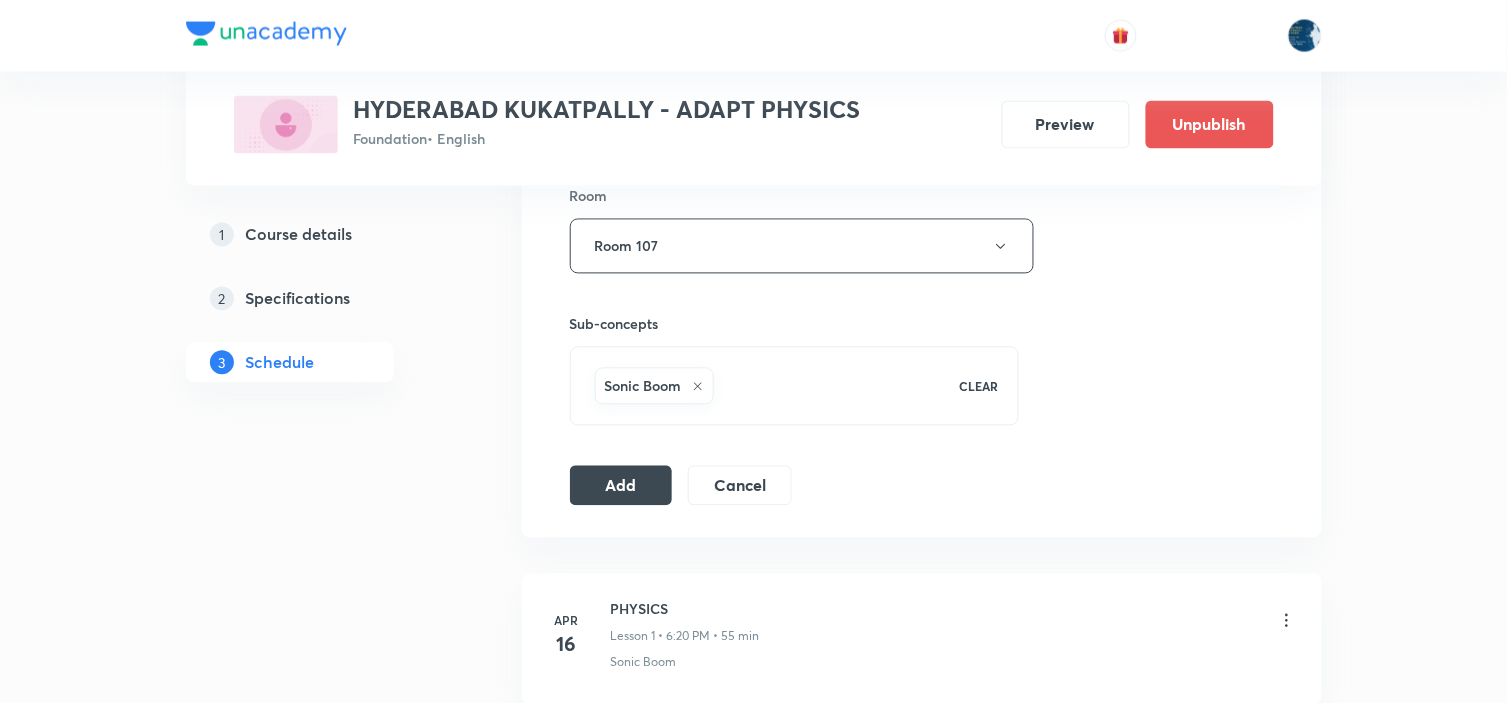 click on "Session  33 Live class Session title 16/99 Practise session ​ Schedule for Jul 10, 2025, 5:15 PM ​ Duration (in minutes) 60 ​   Session type Online Offline Room Room 107 Sub-concepts Sonic Boom CLEAR Add Cancel" at bounding box center (922, 25) 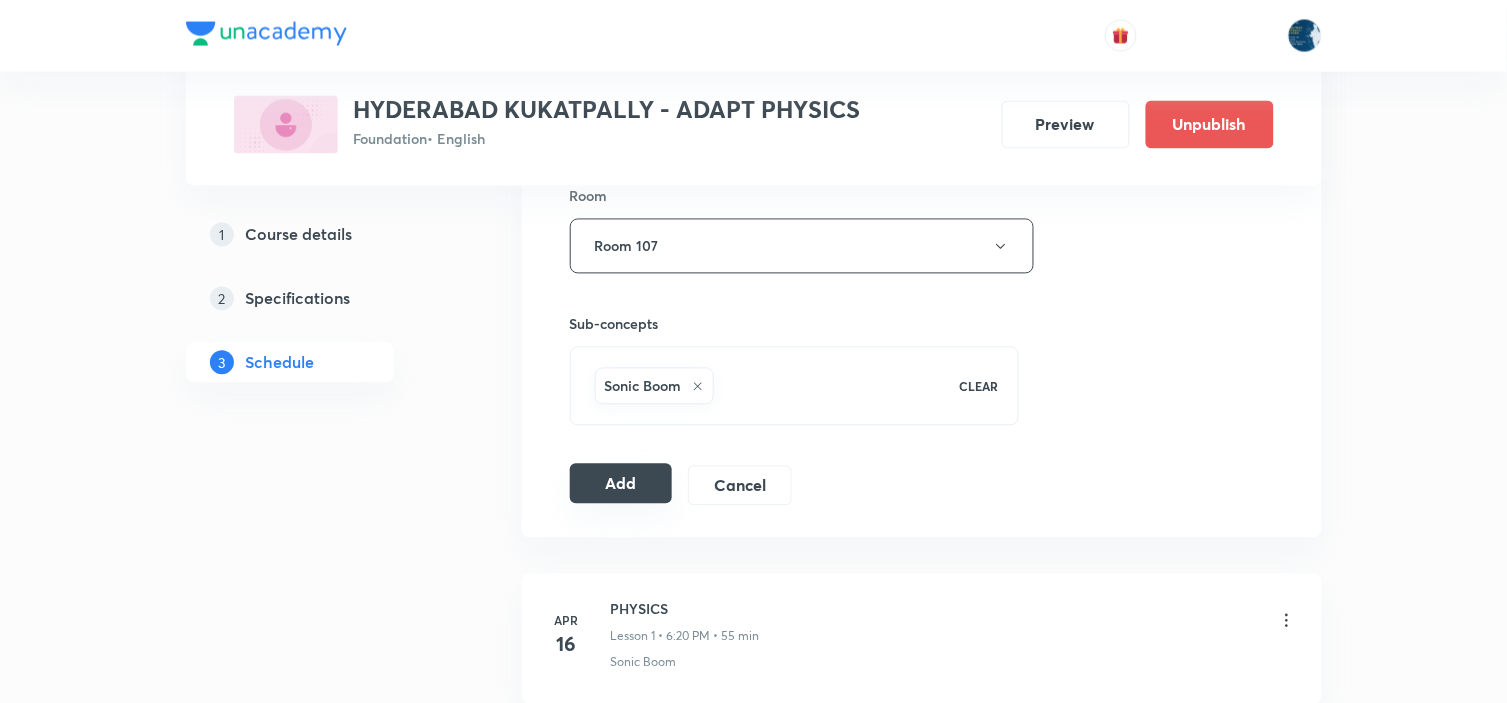 click on "Add" at bounding box center [621, 484] 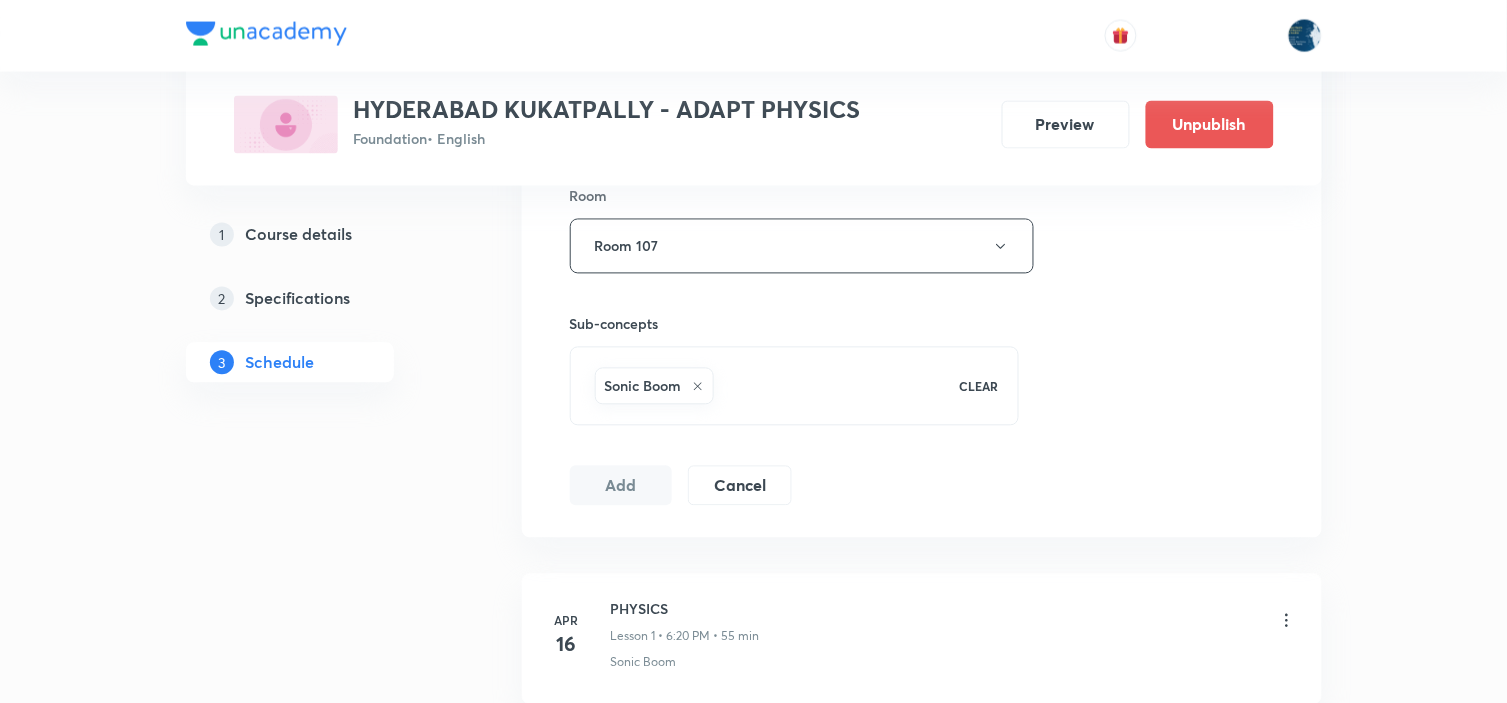 type 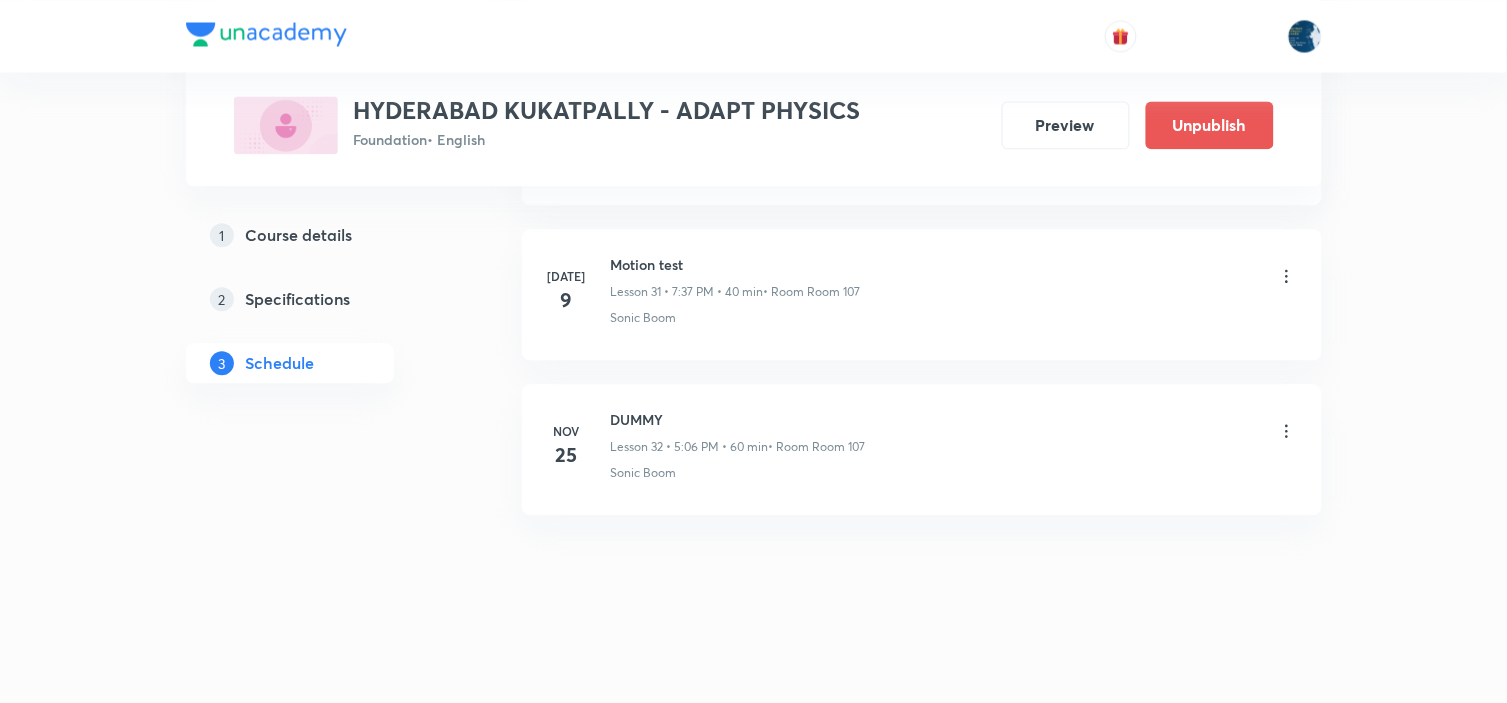 scroll, scrollTop: 4946, scrollLeft: 0, axis: vertical 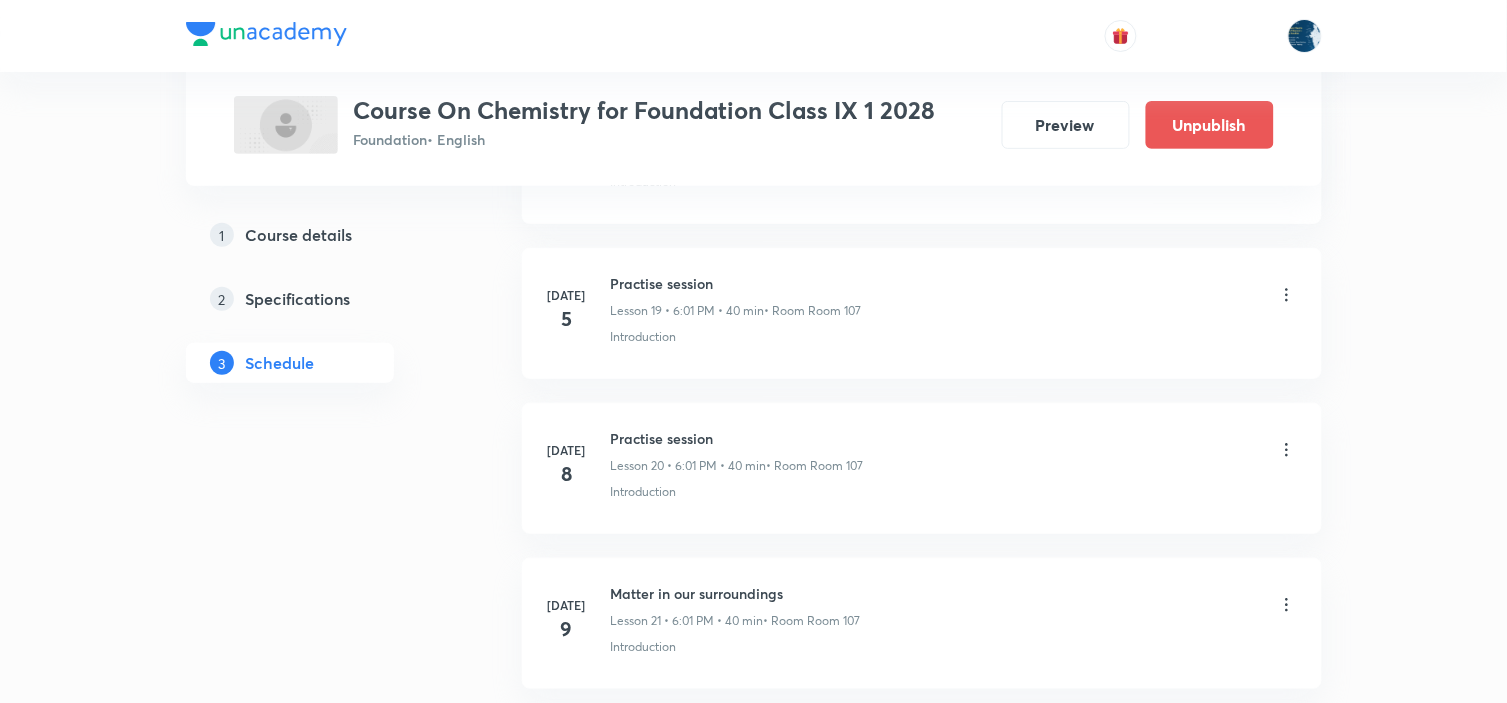 click on "Practise session" at bounding box center (737, 438) 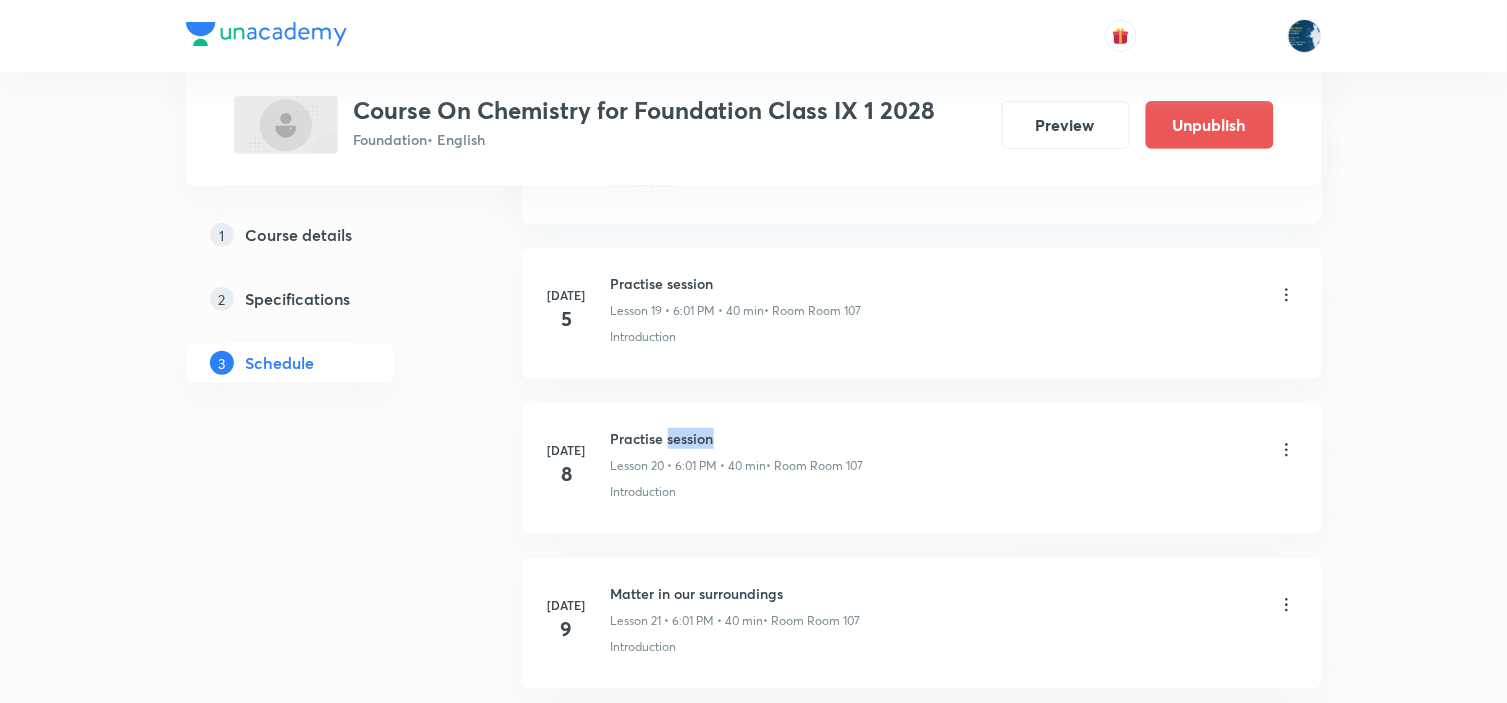 click on "Practise session" at bounding box center (737, 438) 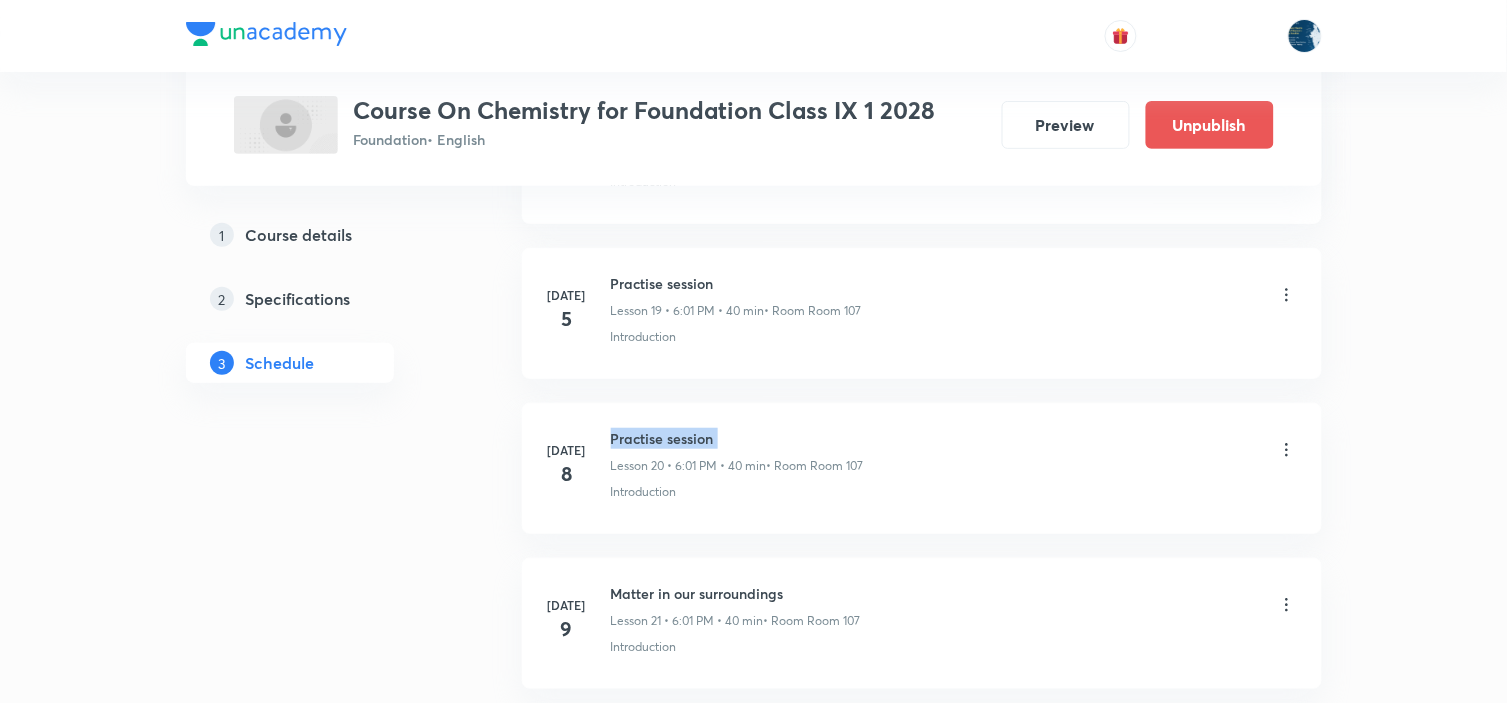 click on "Practise session" at bounding box center [737, 438] 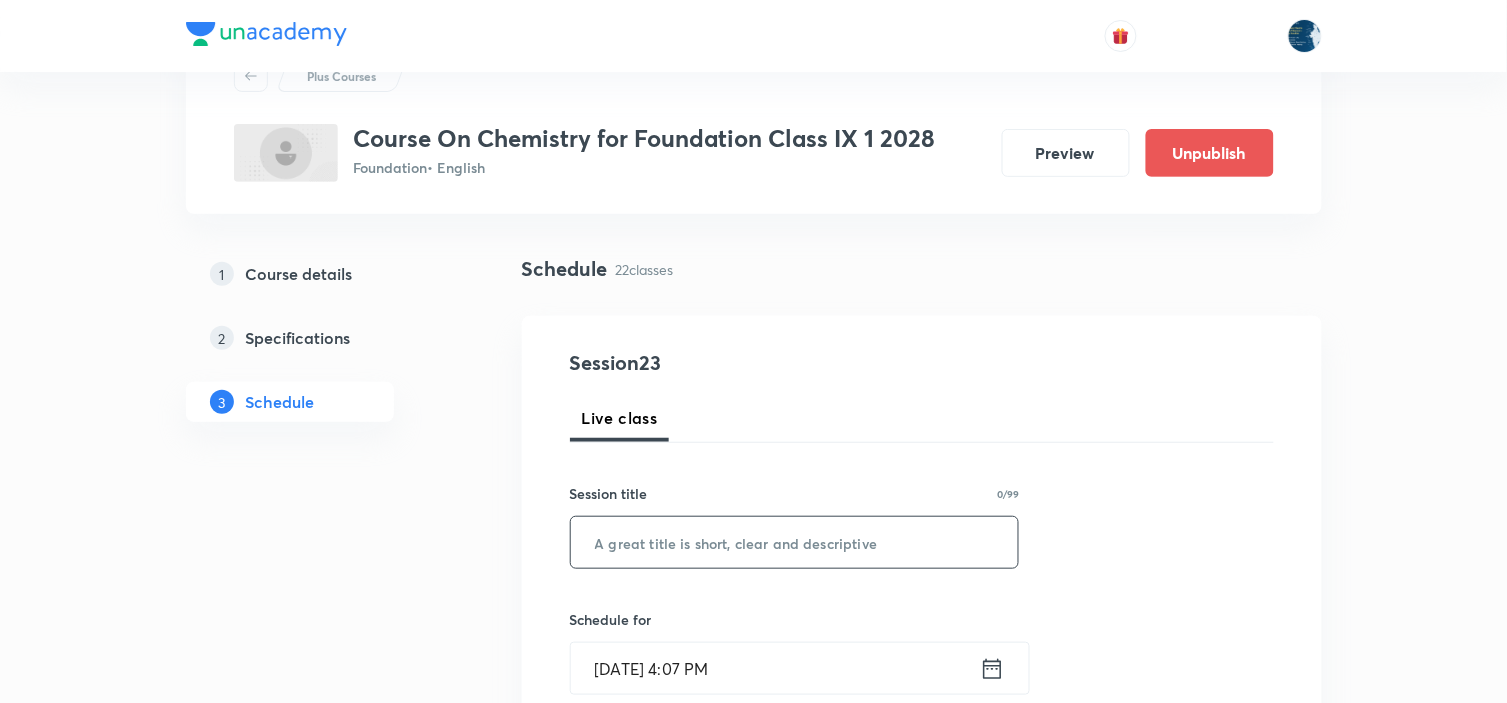 scroll, scrollTop: 222, scrollLeft: 0, axis: vertical 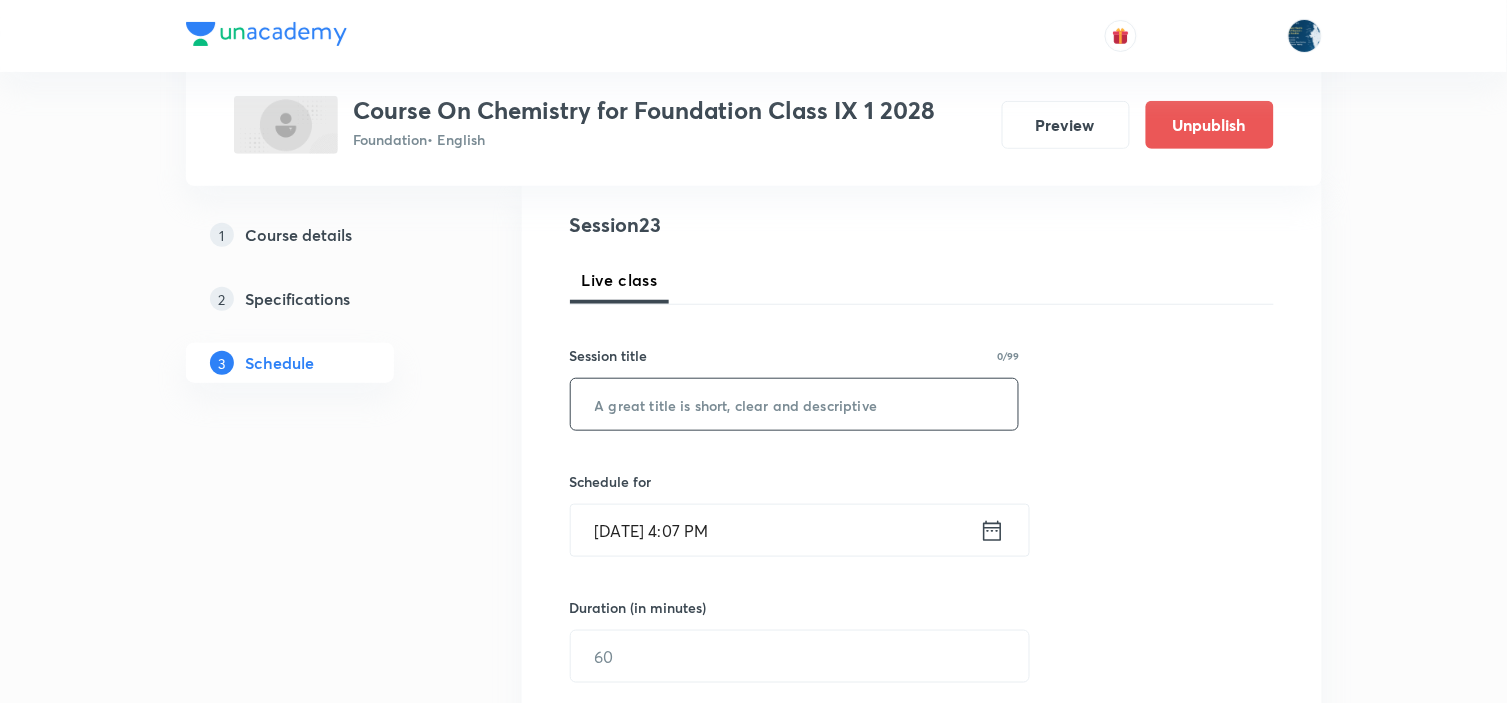 click at bounding box center (795, 404) 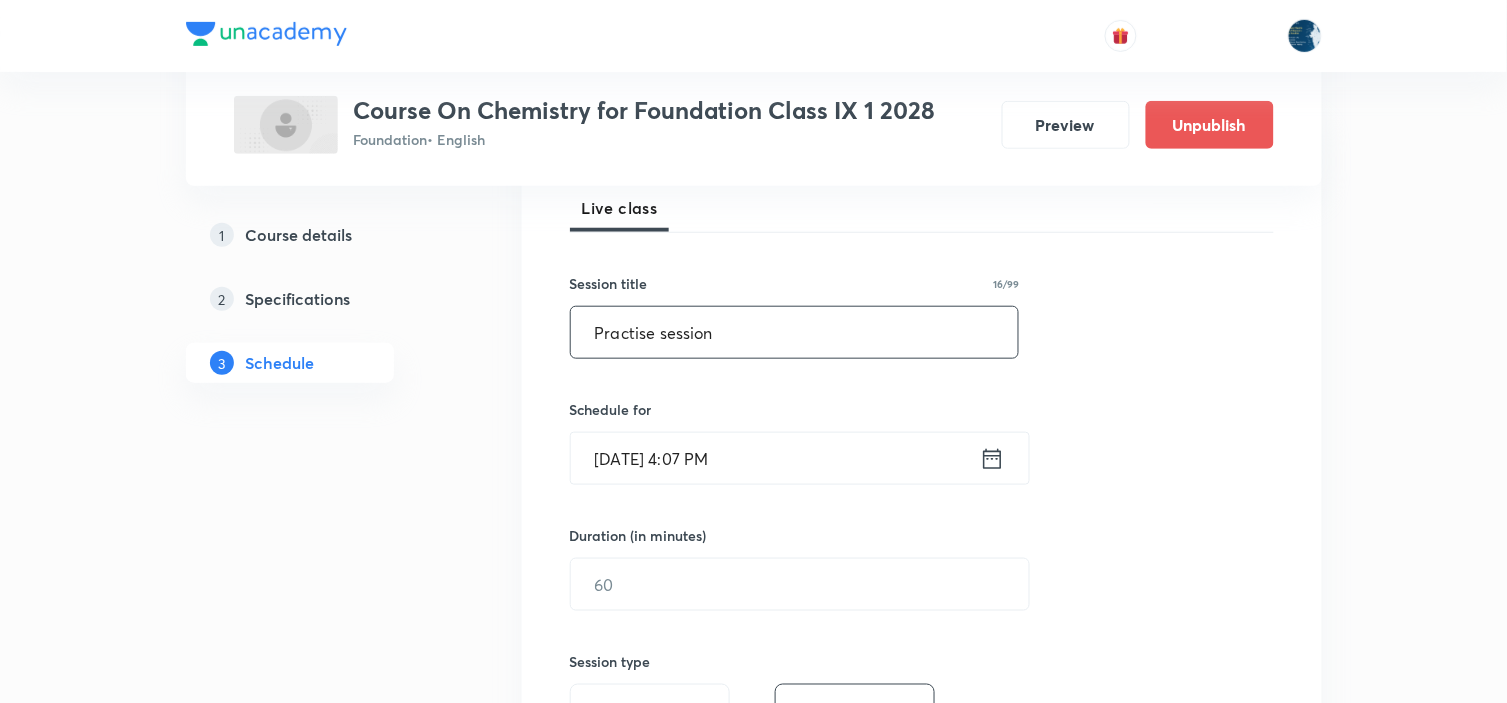 scroll, scrollTop: 333, scrollLeft: 0, axis: vertical 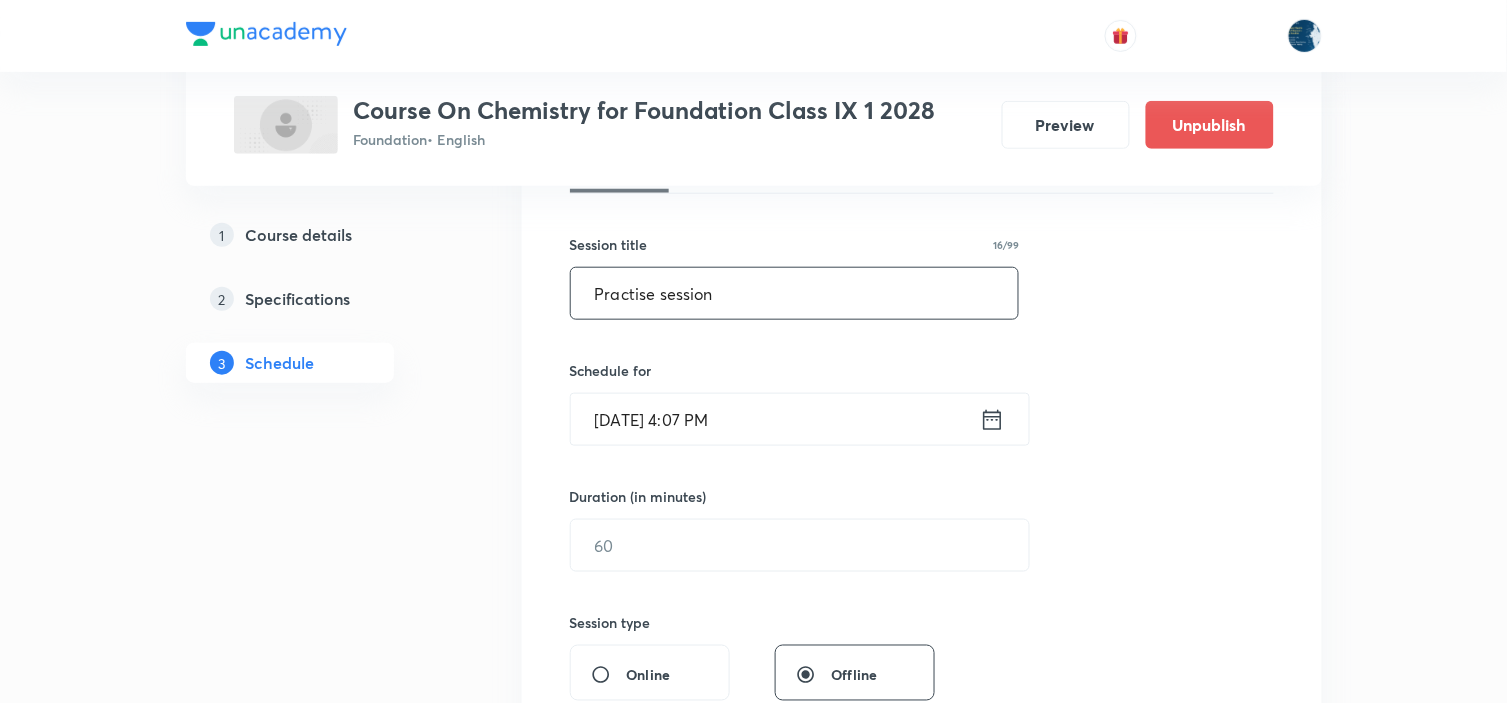 type on "Practise session" 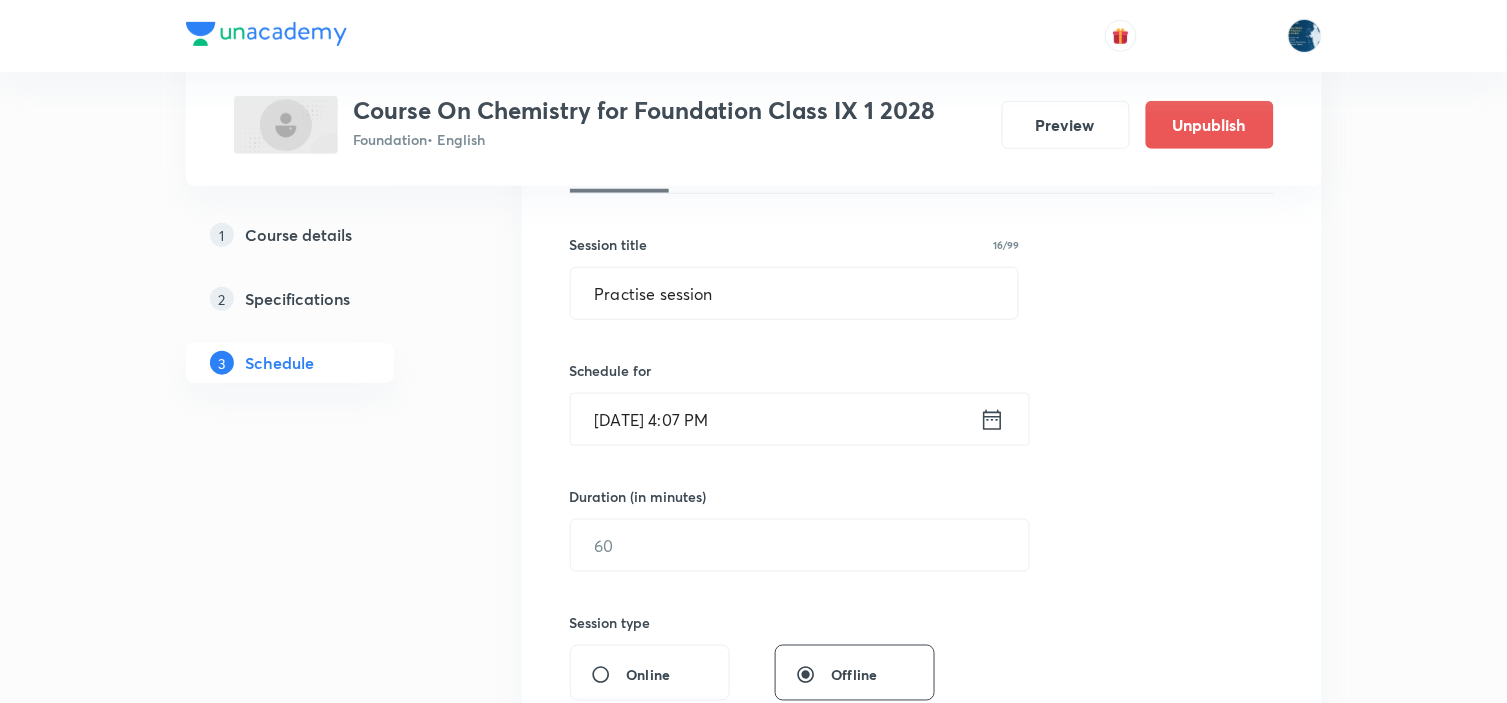 click 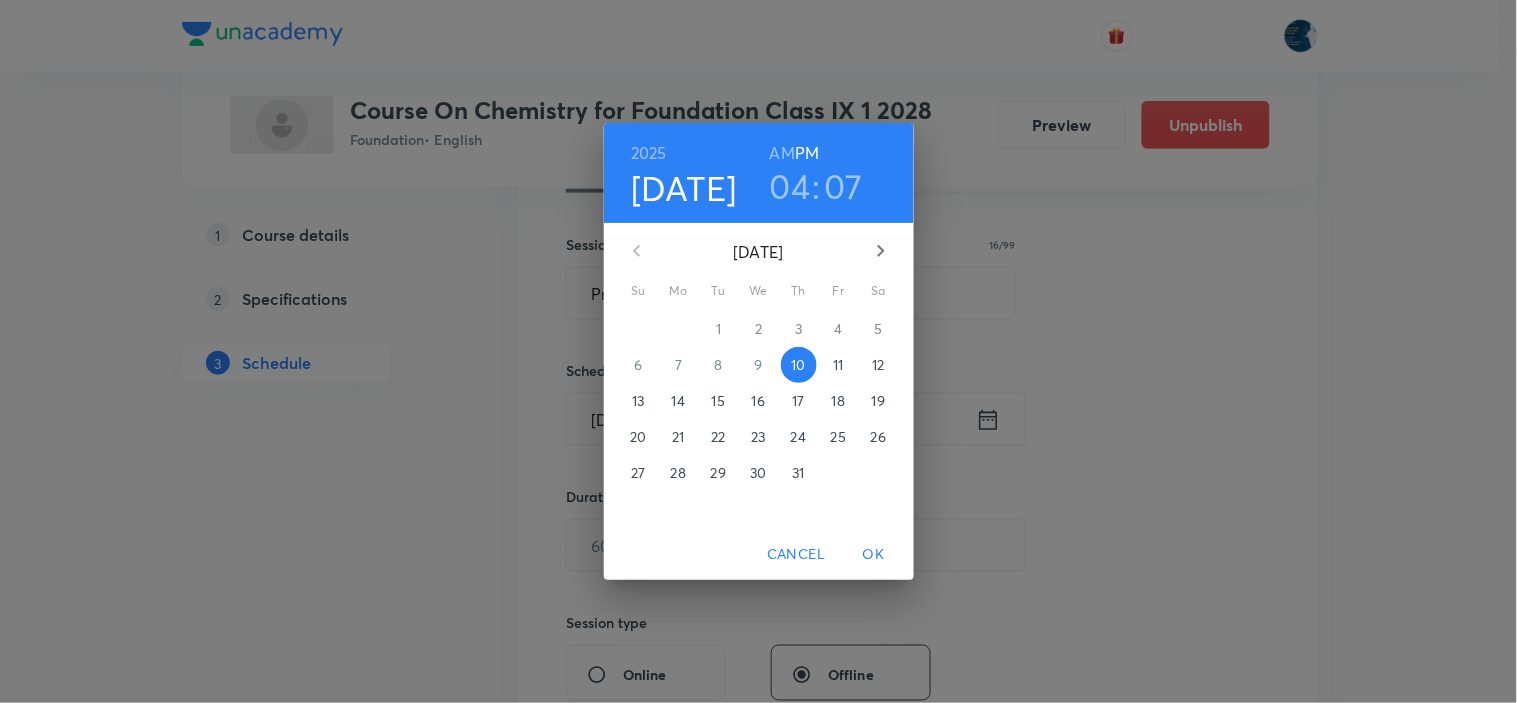 click on "04" at bounding box center (790, 186) 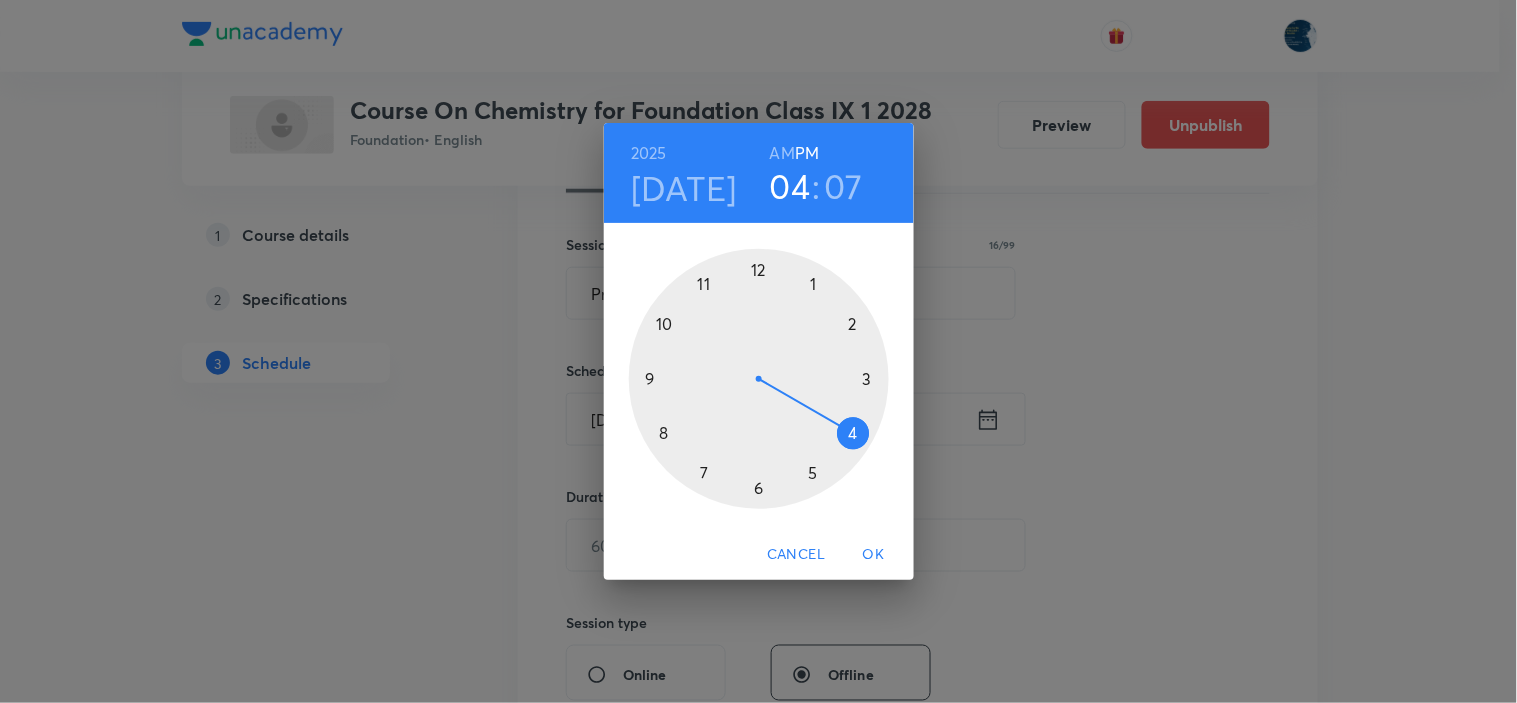 click at bounding box center [759, 379] 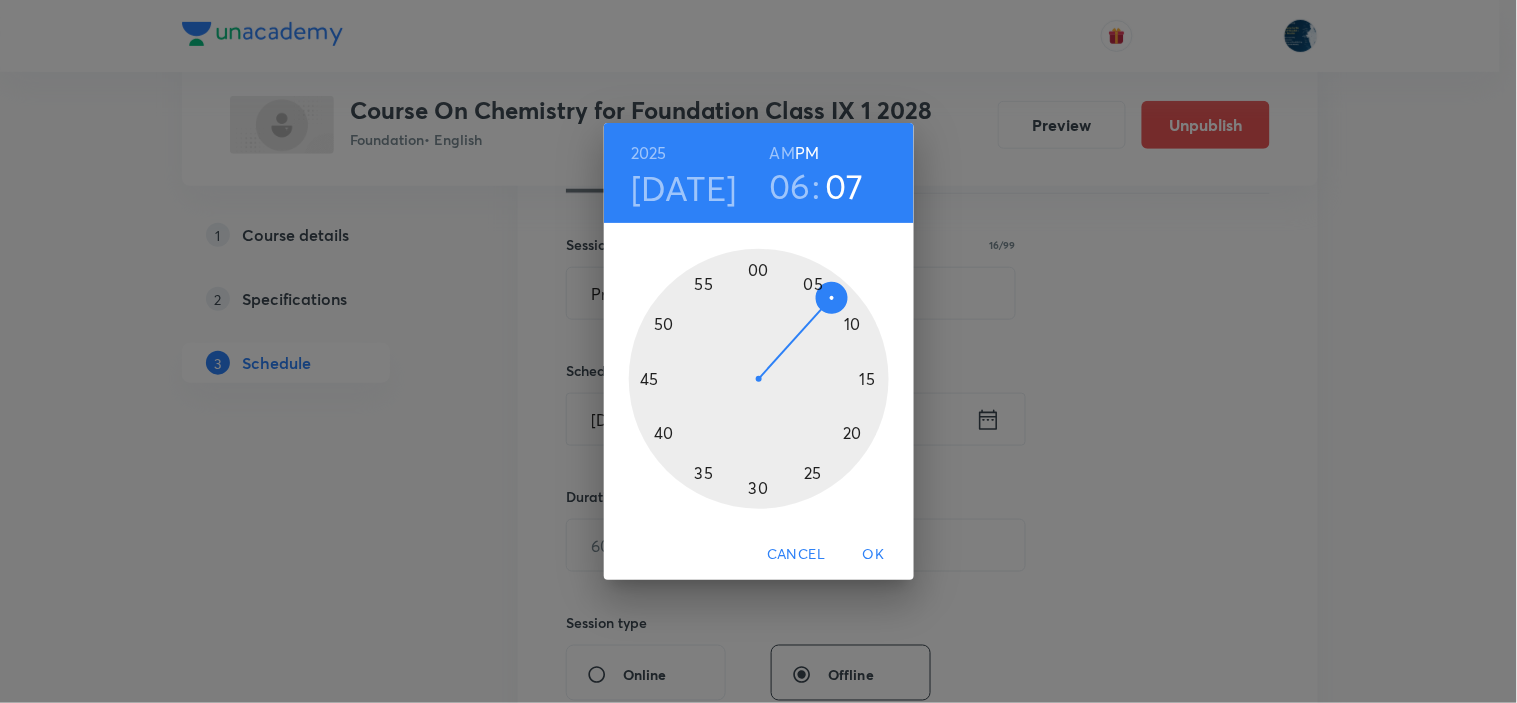 click at bounding box center [759, 379] 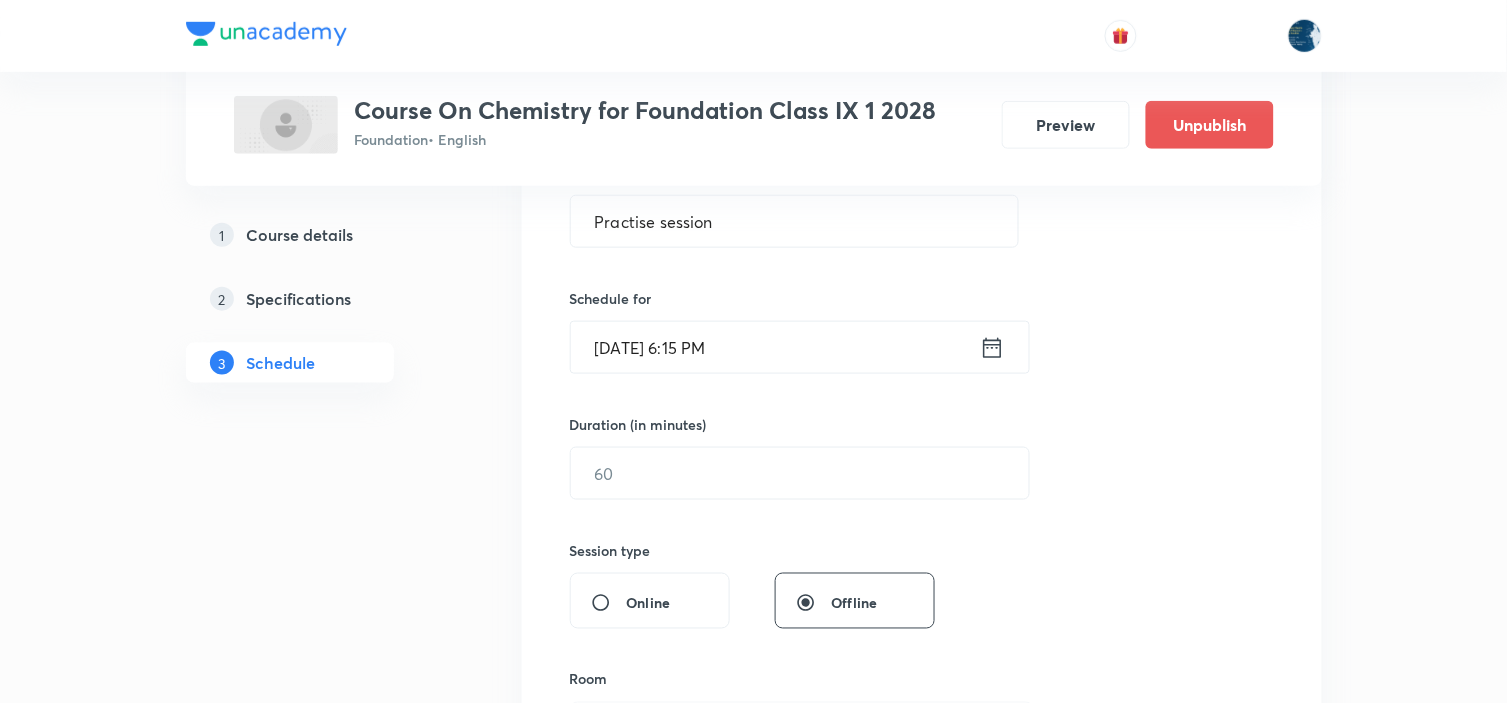 scroll, scrollTop: 444, scrollLeft: 0, axis: vertical 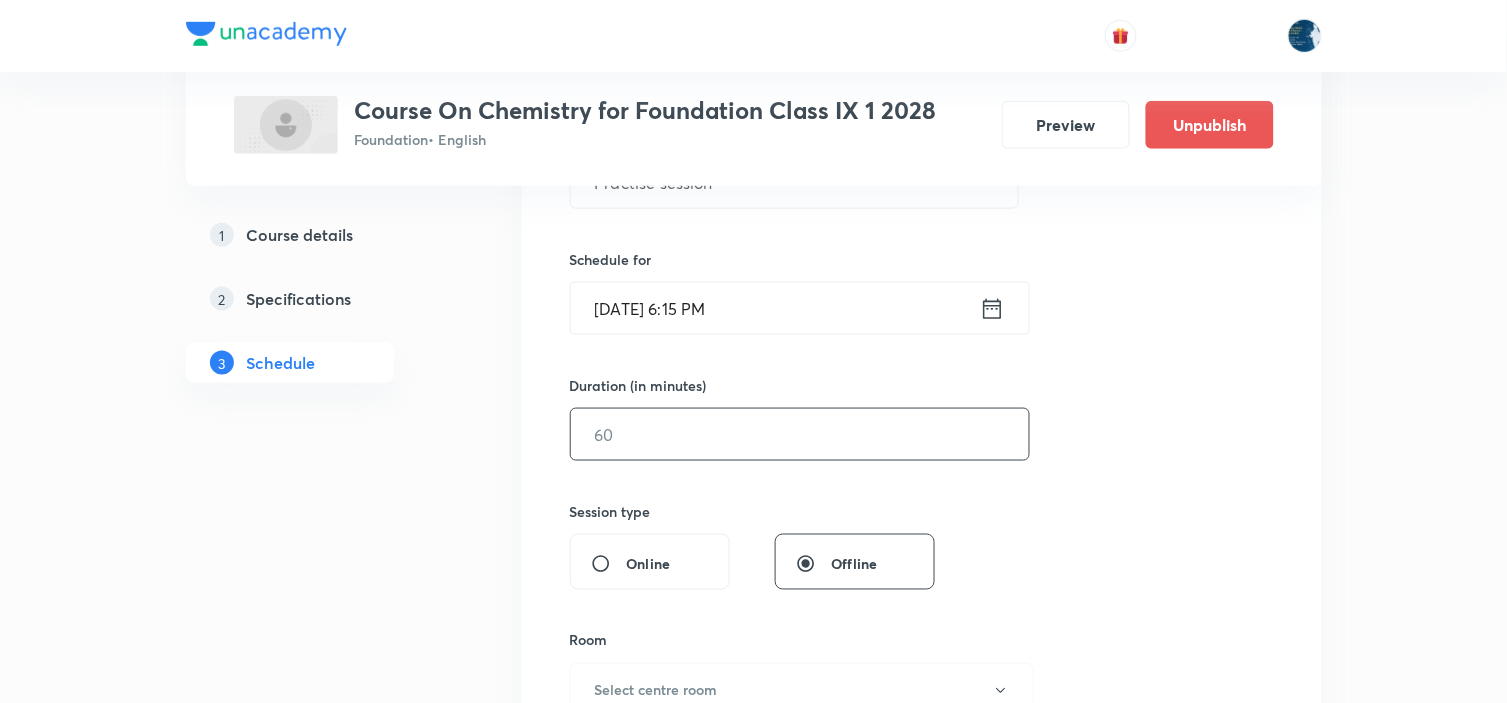 click at bounding box center [800, 434] 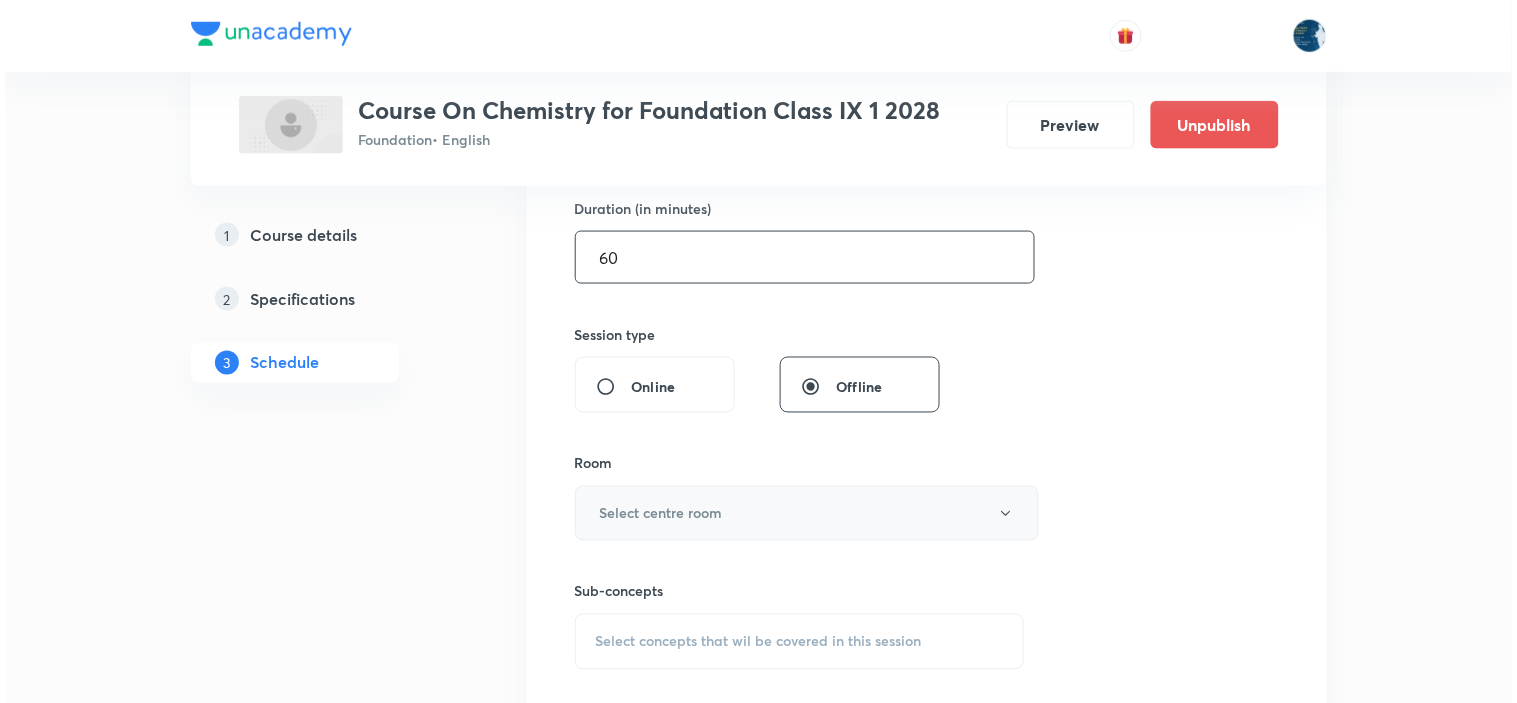 scroll, scrollTop: 777, scrollLeft: 0, axis: vertical 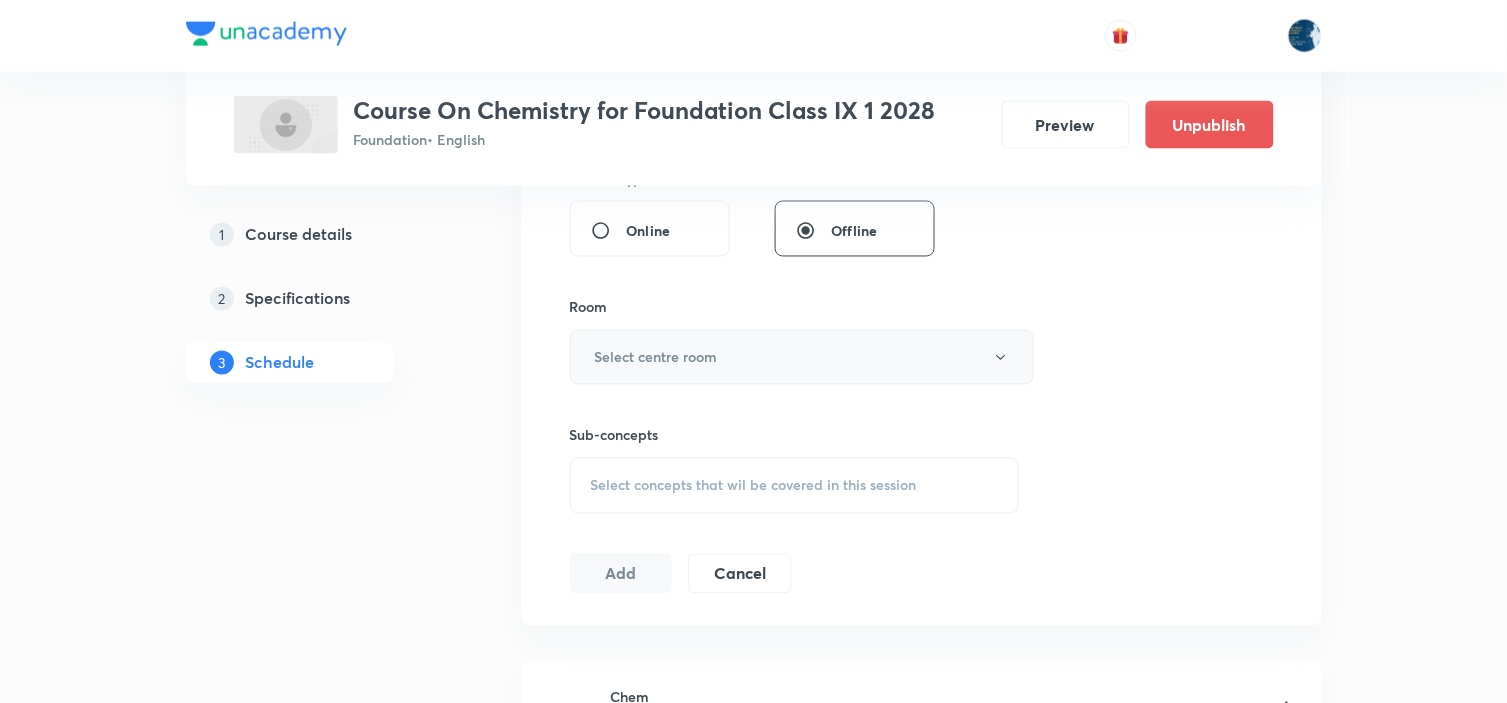 type on "60" 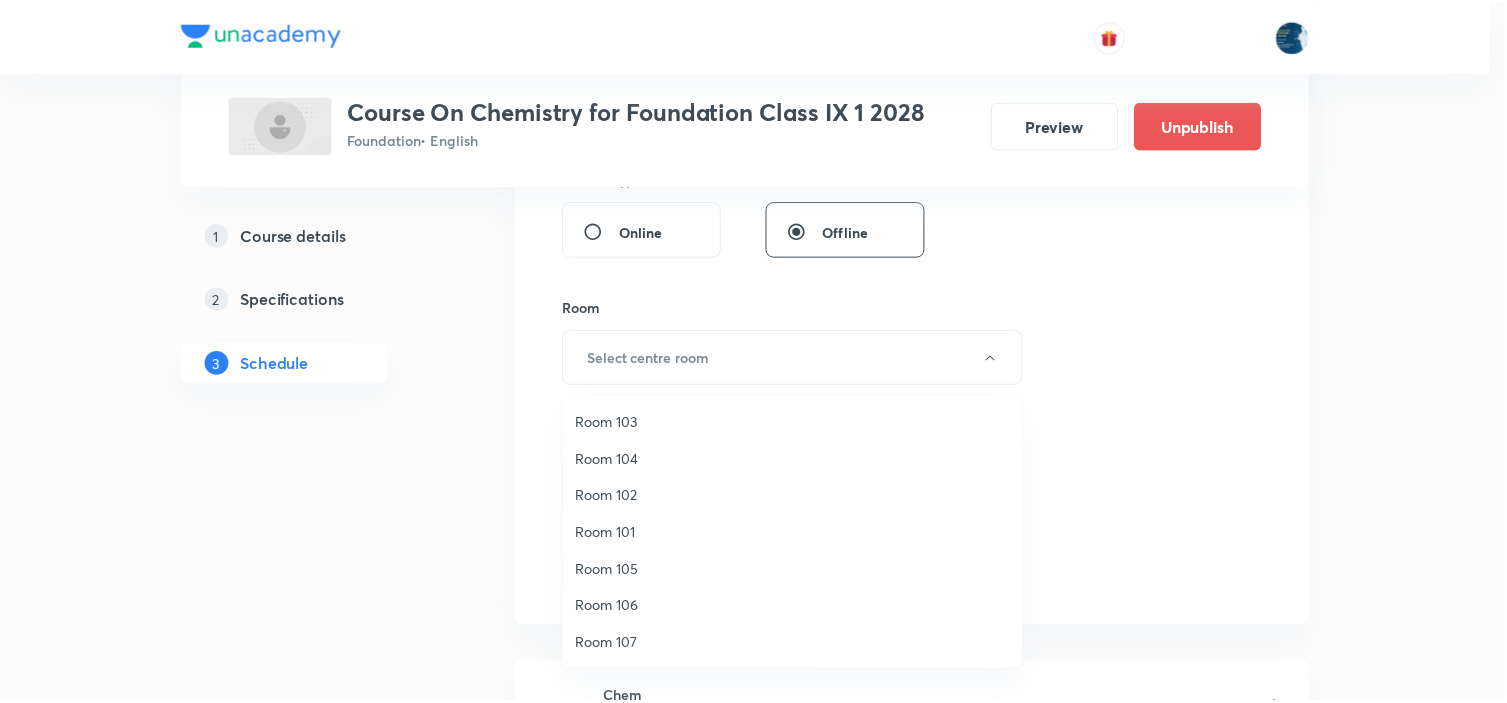 scroll, scrollTop: 111, scrollLeft: 0, axis: vertical 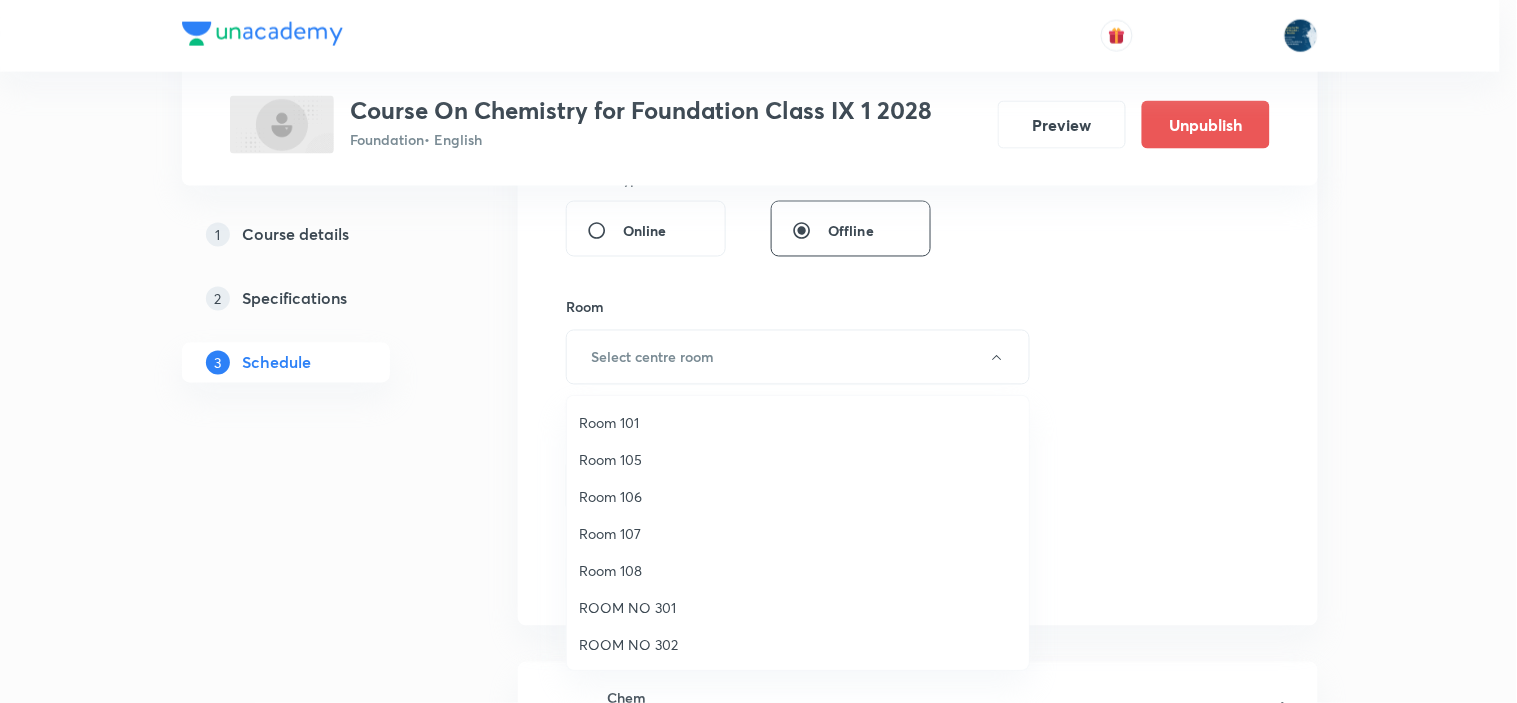 click on "Room 107" at bounding box center [798, 533] 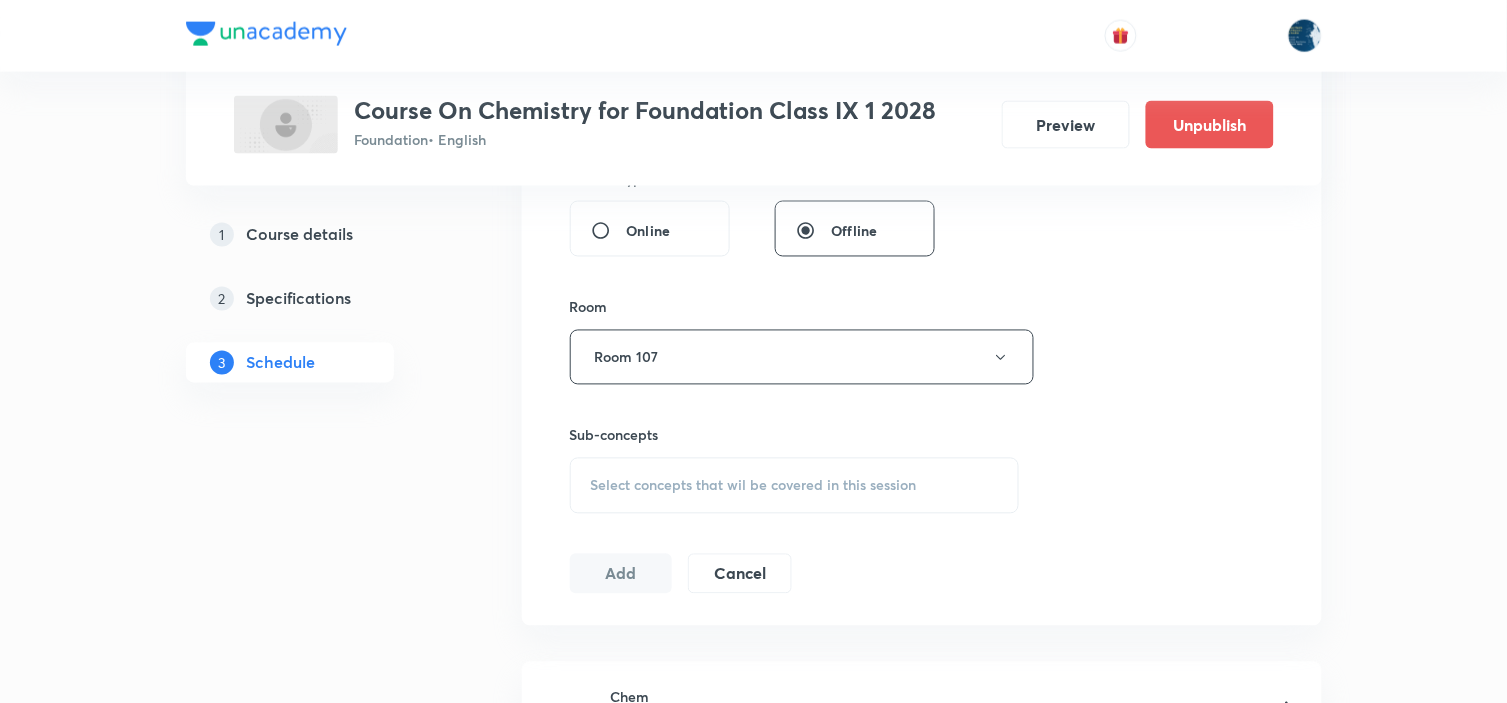 scroll, scrollTop: 888, scrollLeft: 0, axis: vertical 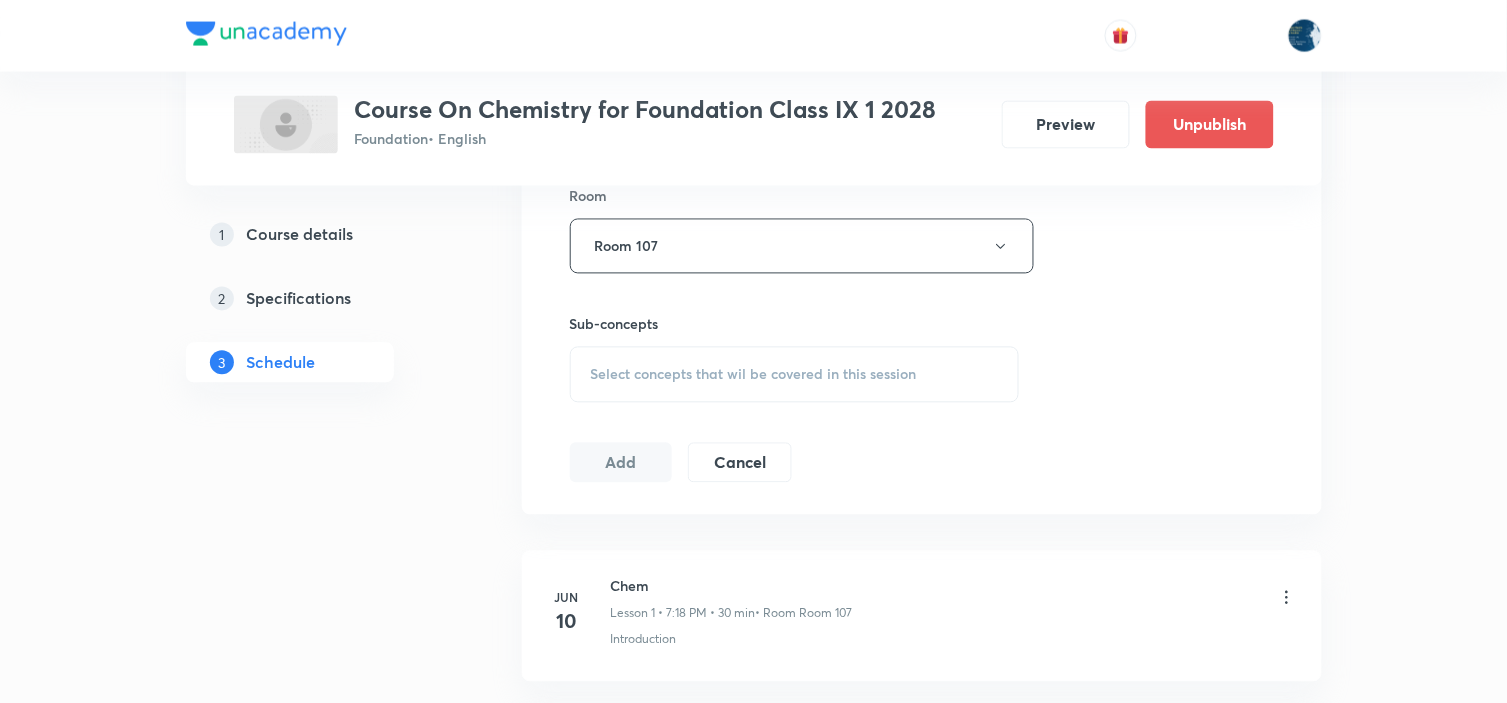 click on "Select concepts that wil be covered in this session" at bounding box center (754, 375) 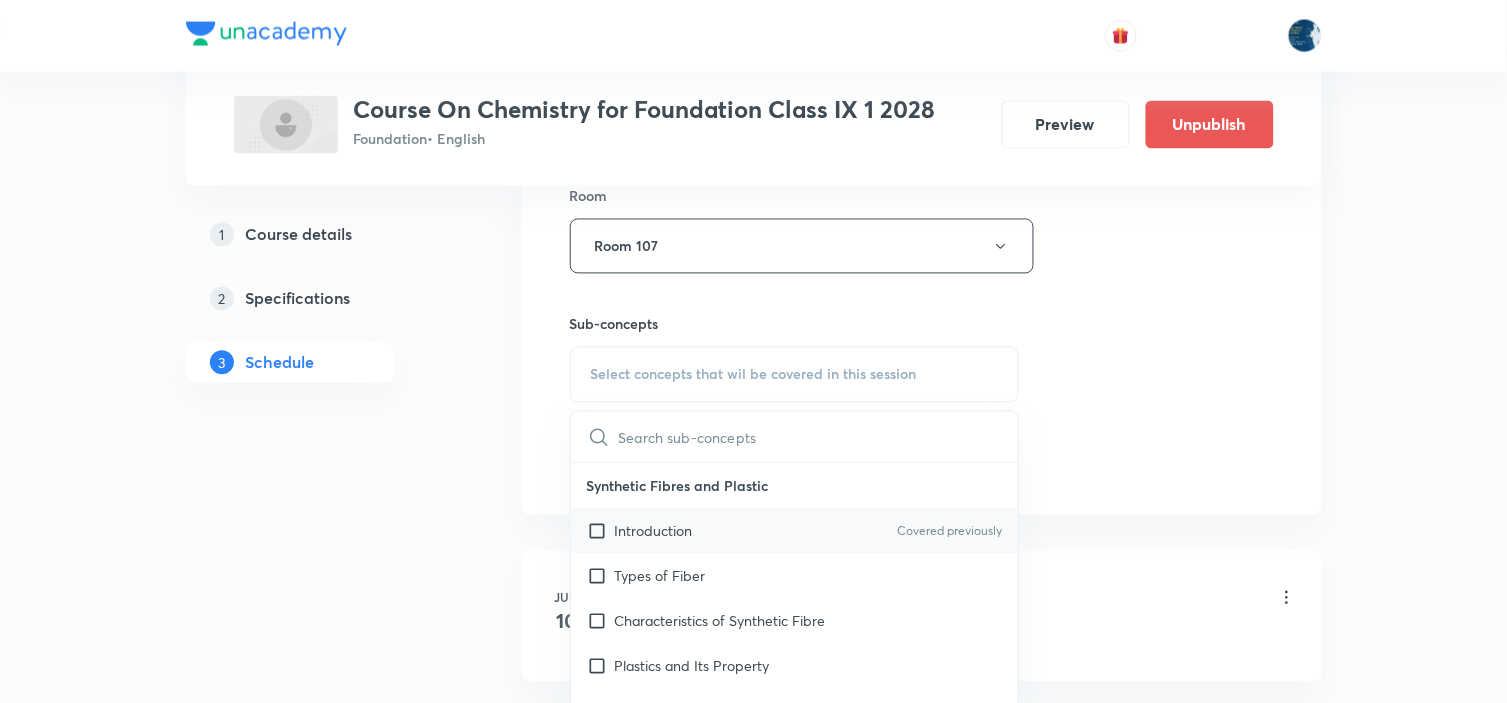 click on "Covered previously" at bounding box center [949, 532] 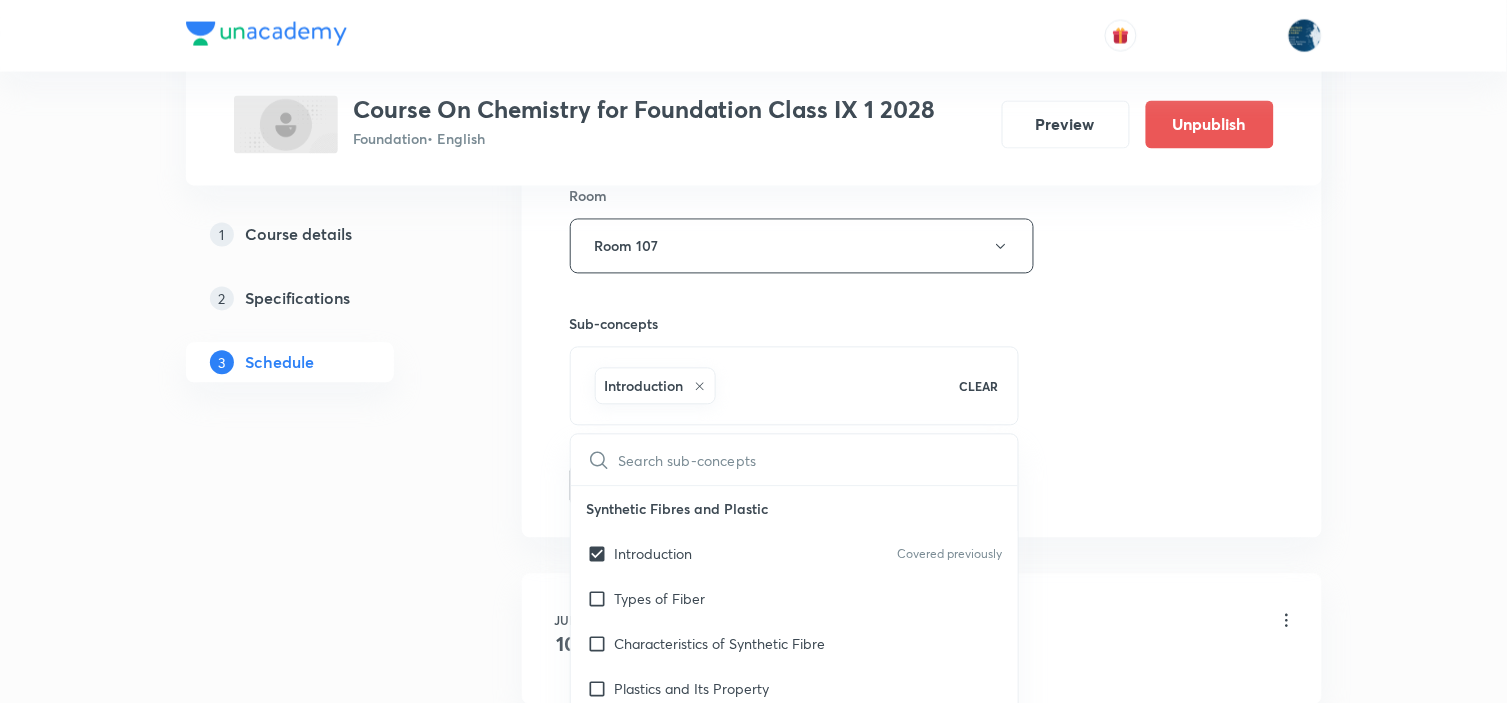 click on "Session  23 Live class Session title 16/99 Practise session ​ Schedule for Jul 10, 2025, 6:15 PM ​ Duration (in minutes) 60 ​   Session type Online Offline Room Room 107 Sub-concepts Introduction CLEAR ​ Synthetic Fibres and Plastic Introduction Covered previously Types of Fiber Characteristics of Synthetic Fibre Plastics and Its Property Plastics and Environment Materials Metals and Non Metals Physical Properties Chemical Properties Uses of Metal and Non Metals Coal and Petroleum Exhaustible Resources Inexhaustible Resources Combustion and Flame Introduction Types of Combustion Flame Fuel Effects of Electric Current Introduction Conductivity in Liquids Electrolysis Electroplating Coal and Petroleum Class 8 Coal and Petroleum Class 8 Add Cancel" at bounding box center (922, 25) 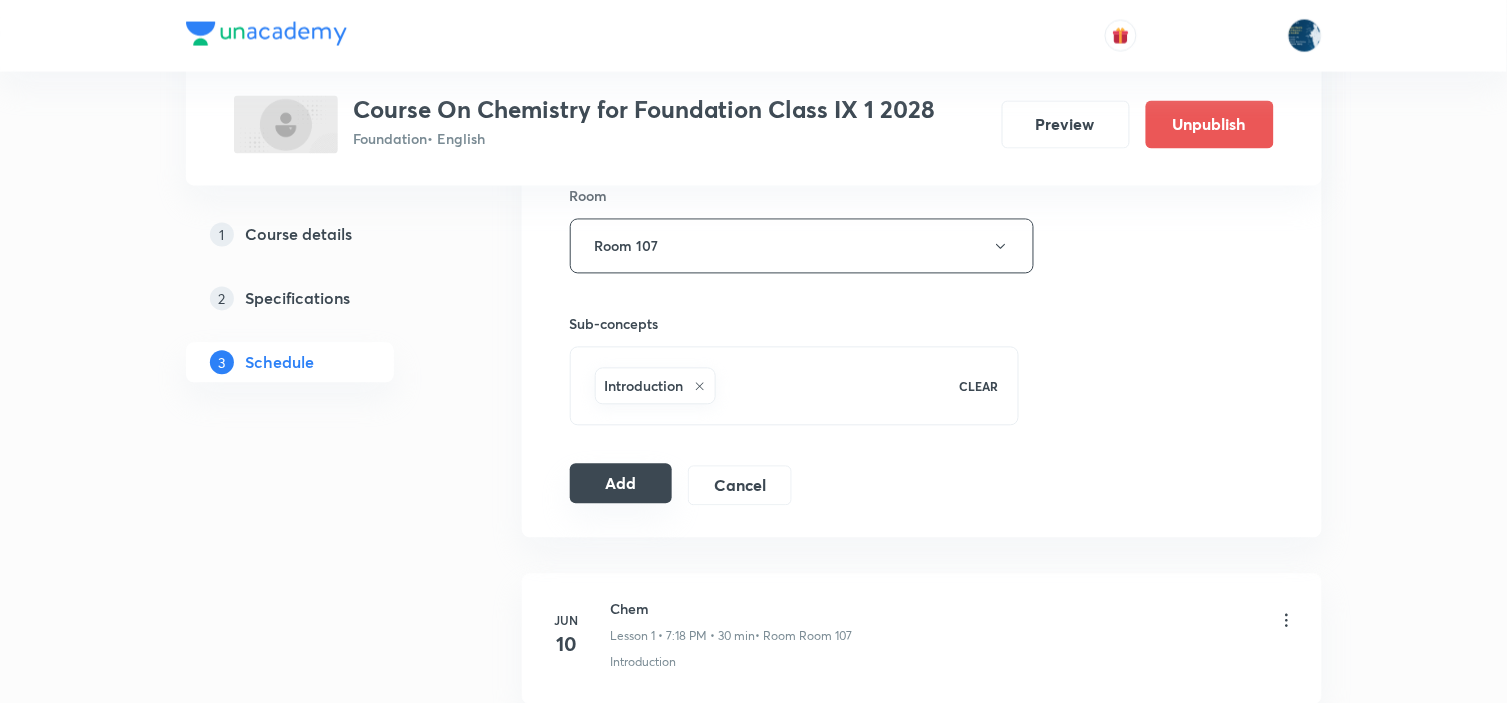 click on "Add" at bounding box center (621, 484) 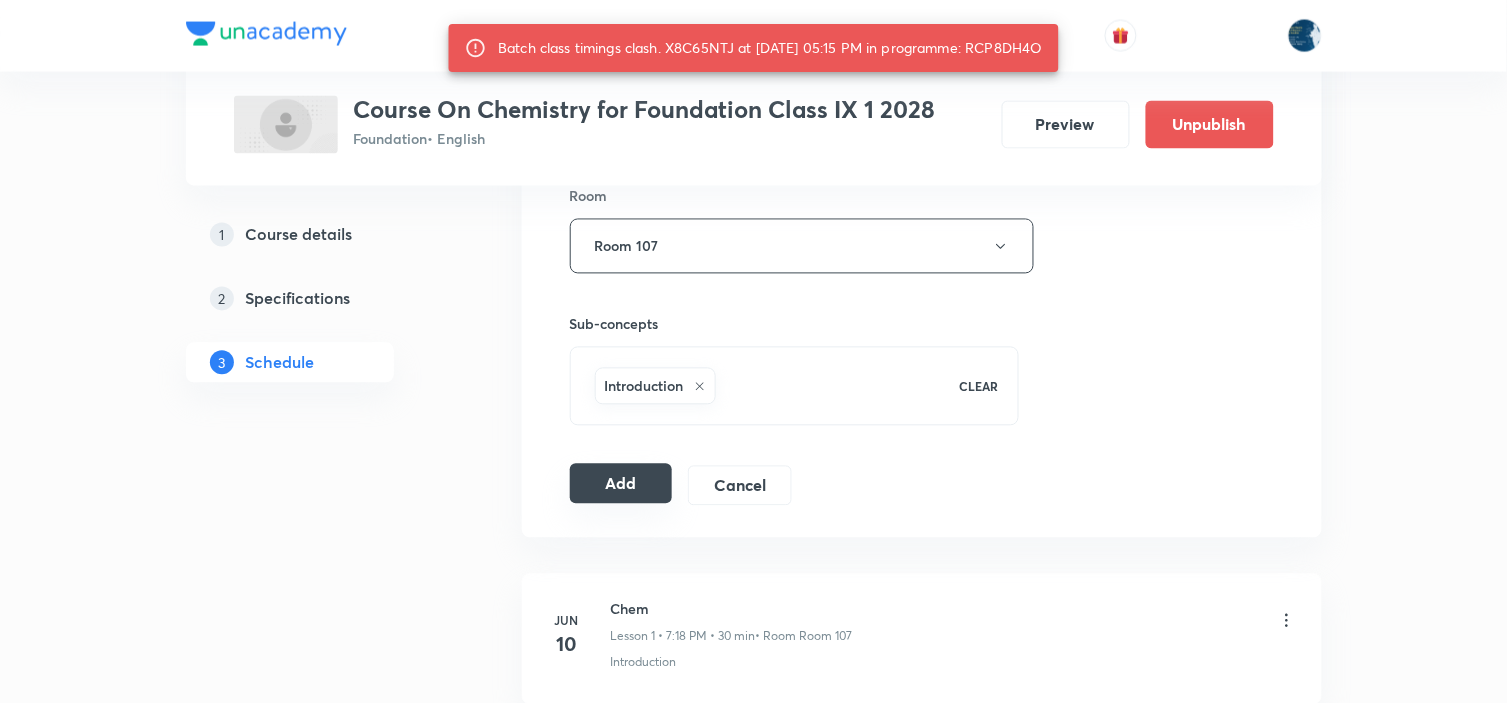 type 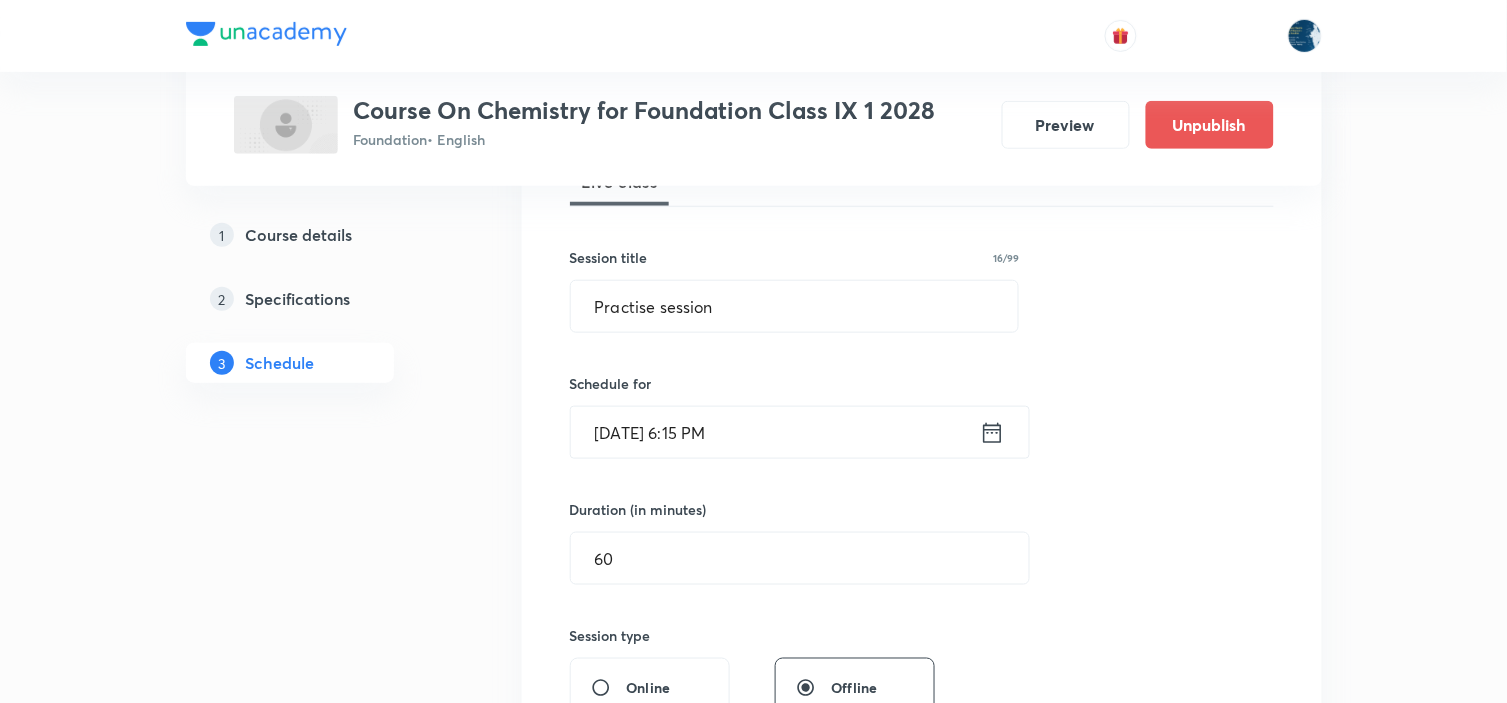 scroll, scrollTop: 281, scrollLeft: 0, axis: vertical 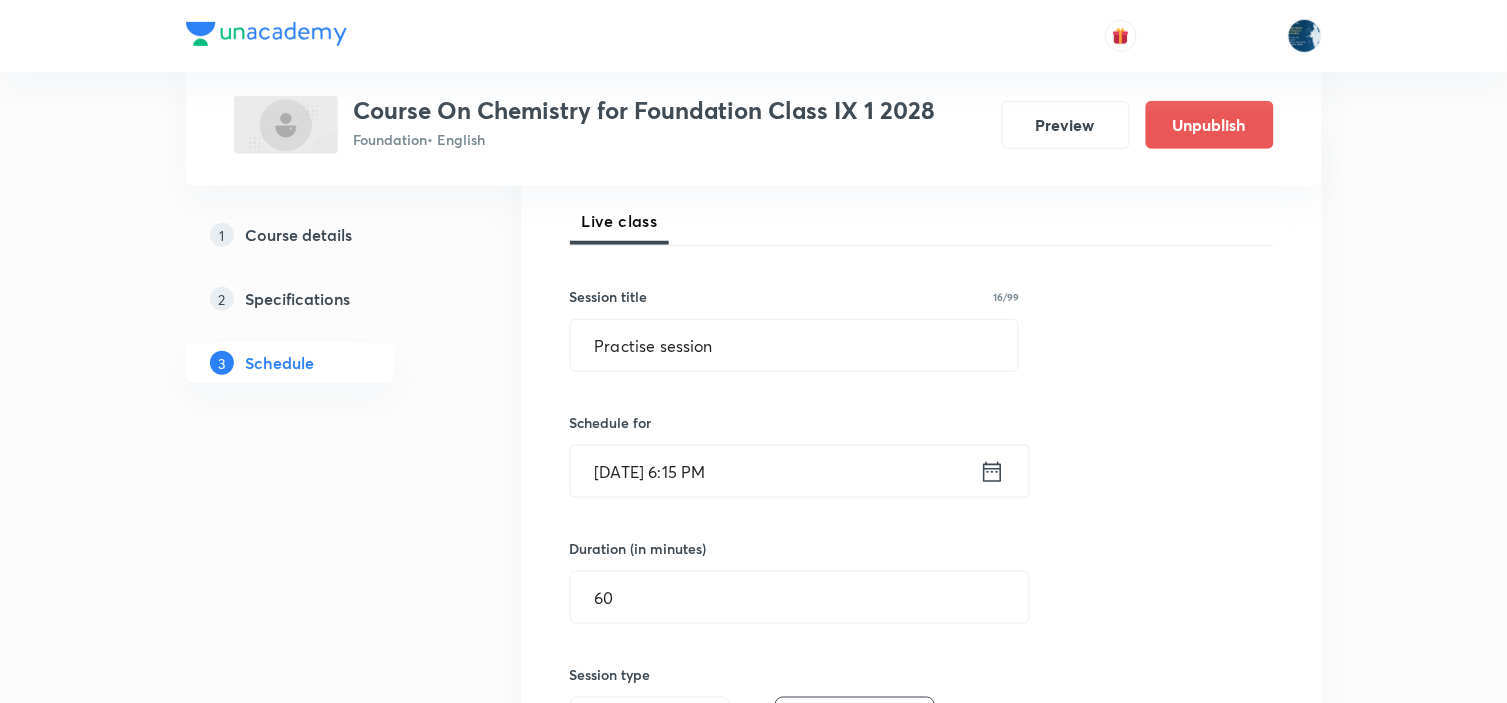 click 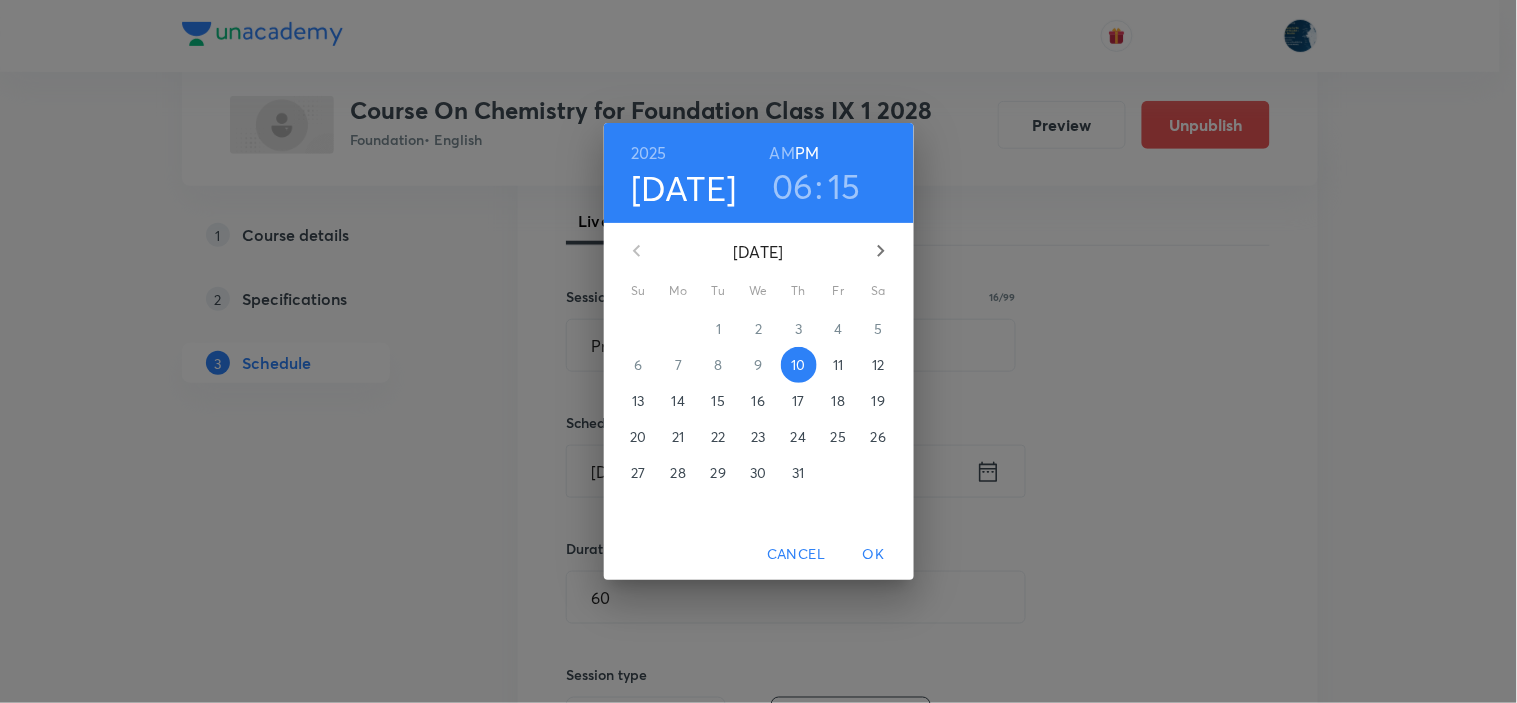 click on "15" at bounding box center (844, 186) 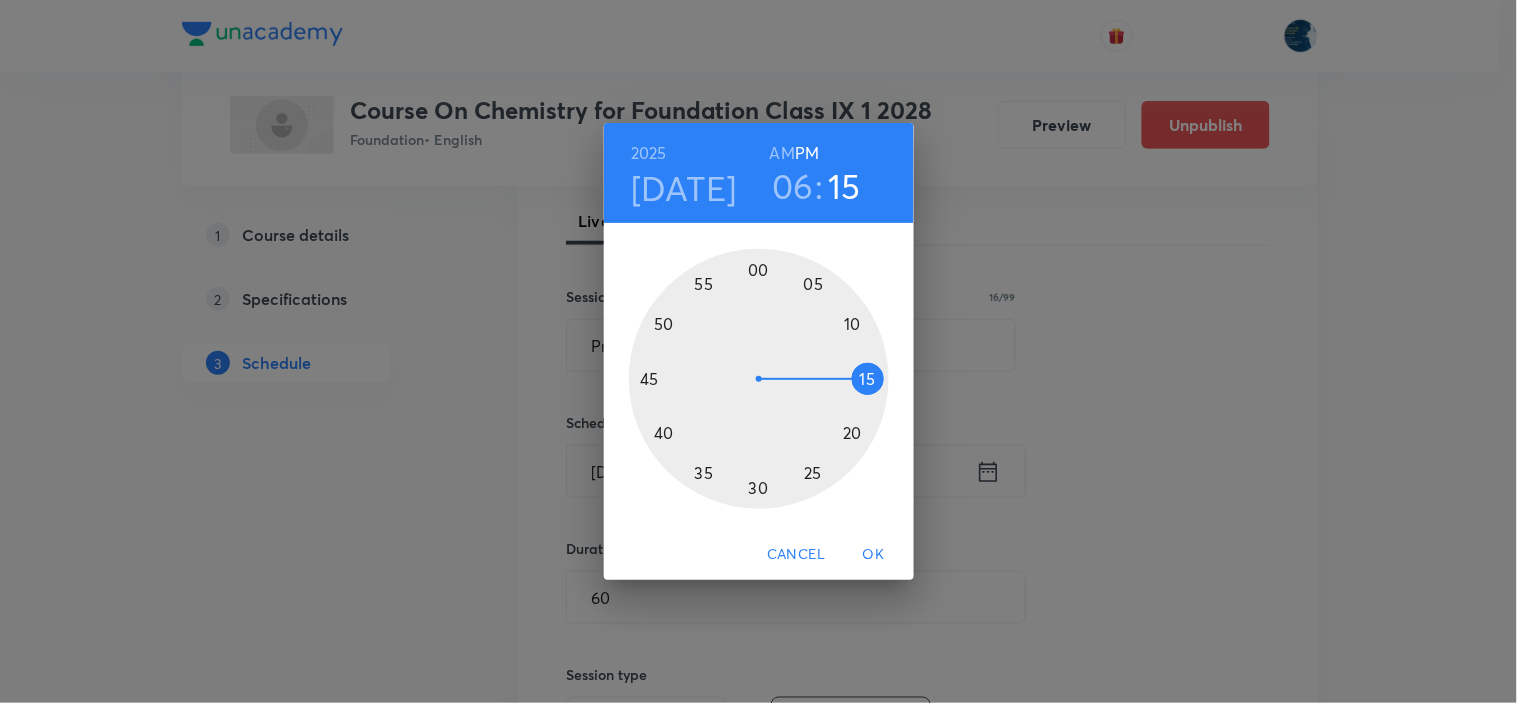 click at bounding box center (759, 379) 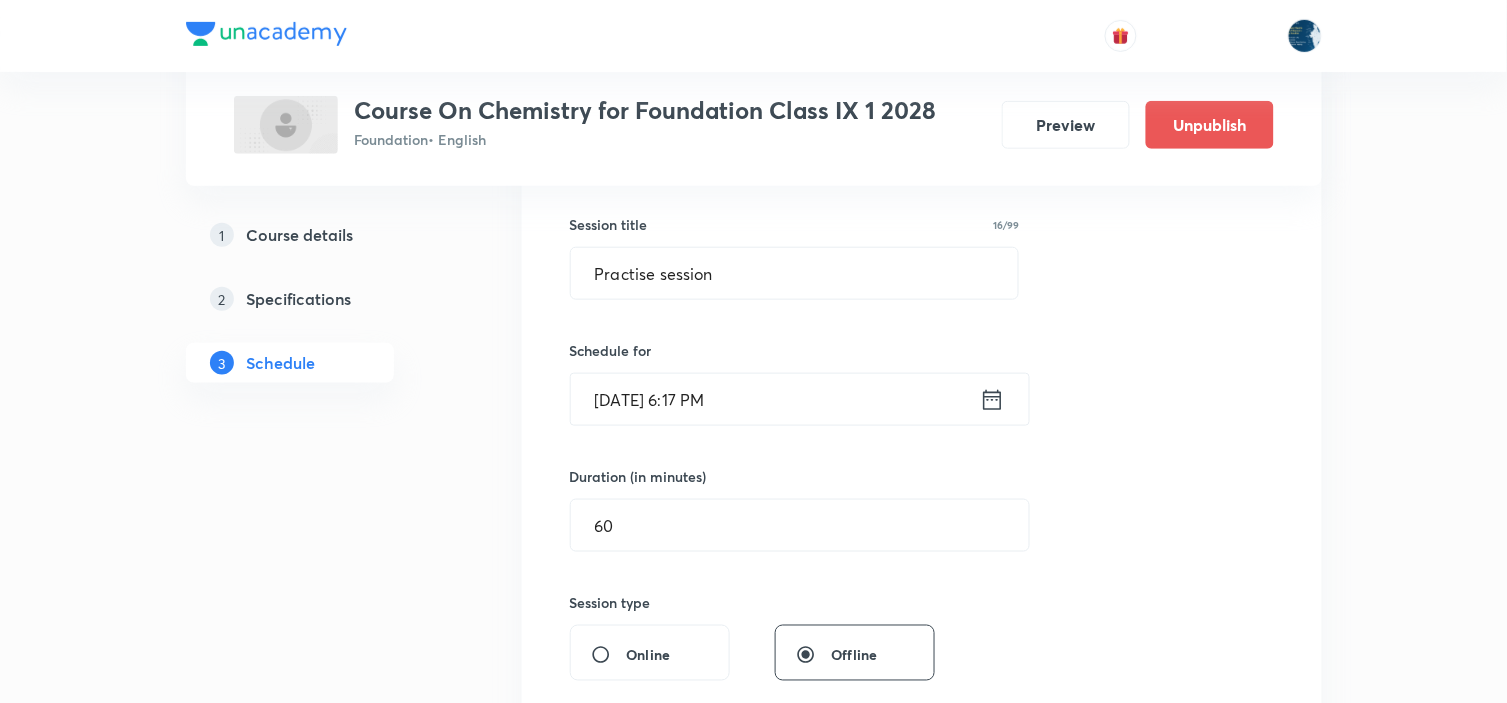 scroll, scrollTop: 392, scrollLeft: 0, axis: vertical 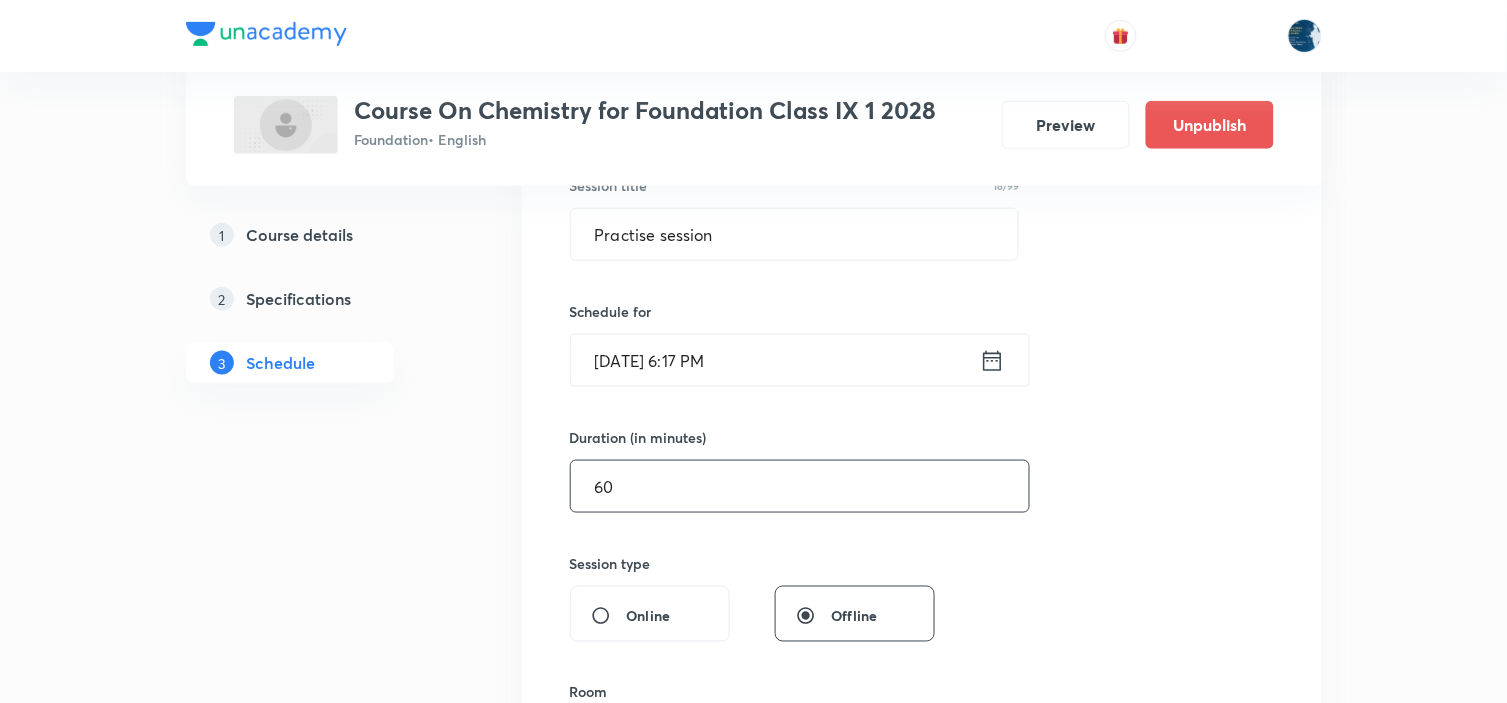 click on "60" at bounding box center (800, 486) 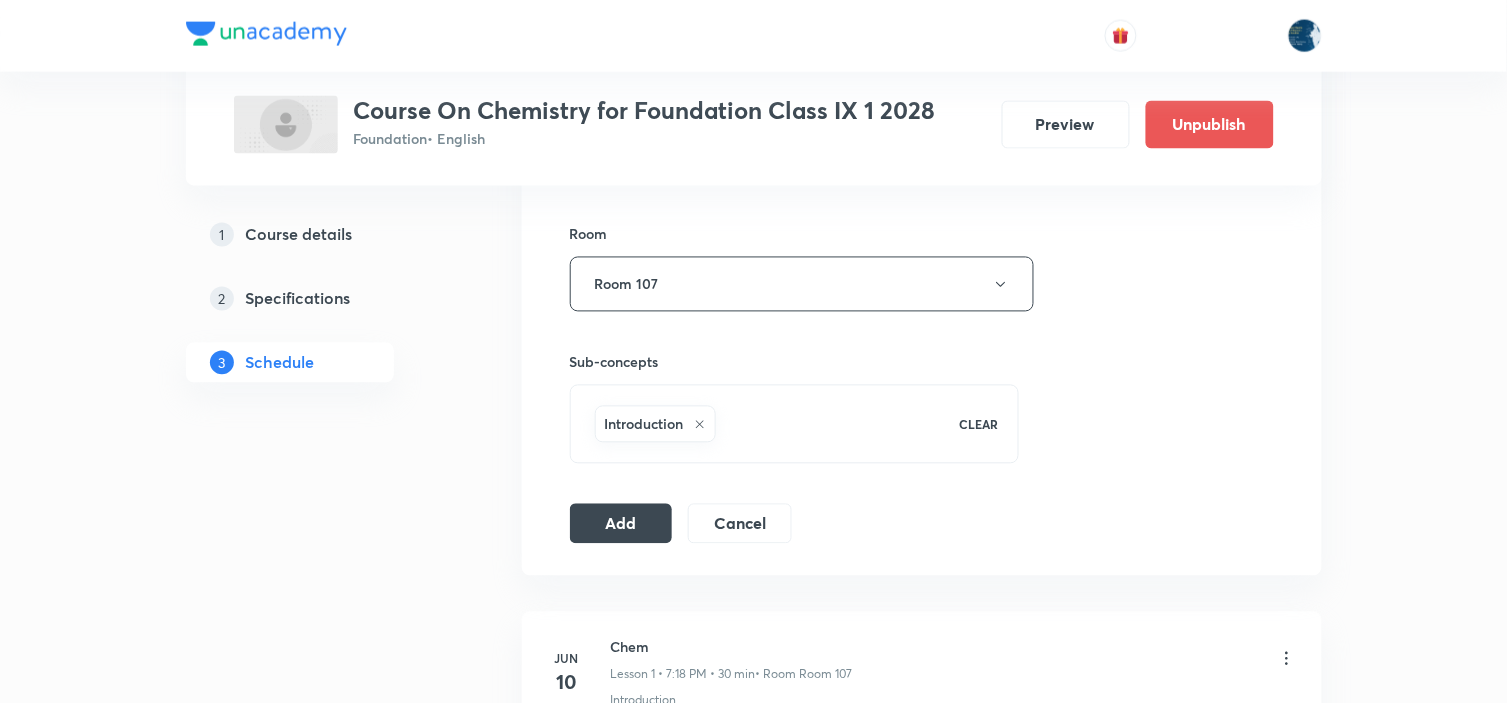 scroll, scrollTop: 947, scrollLeft: 0, axis: vertical 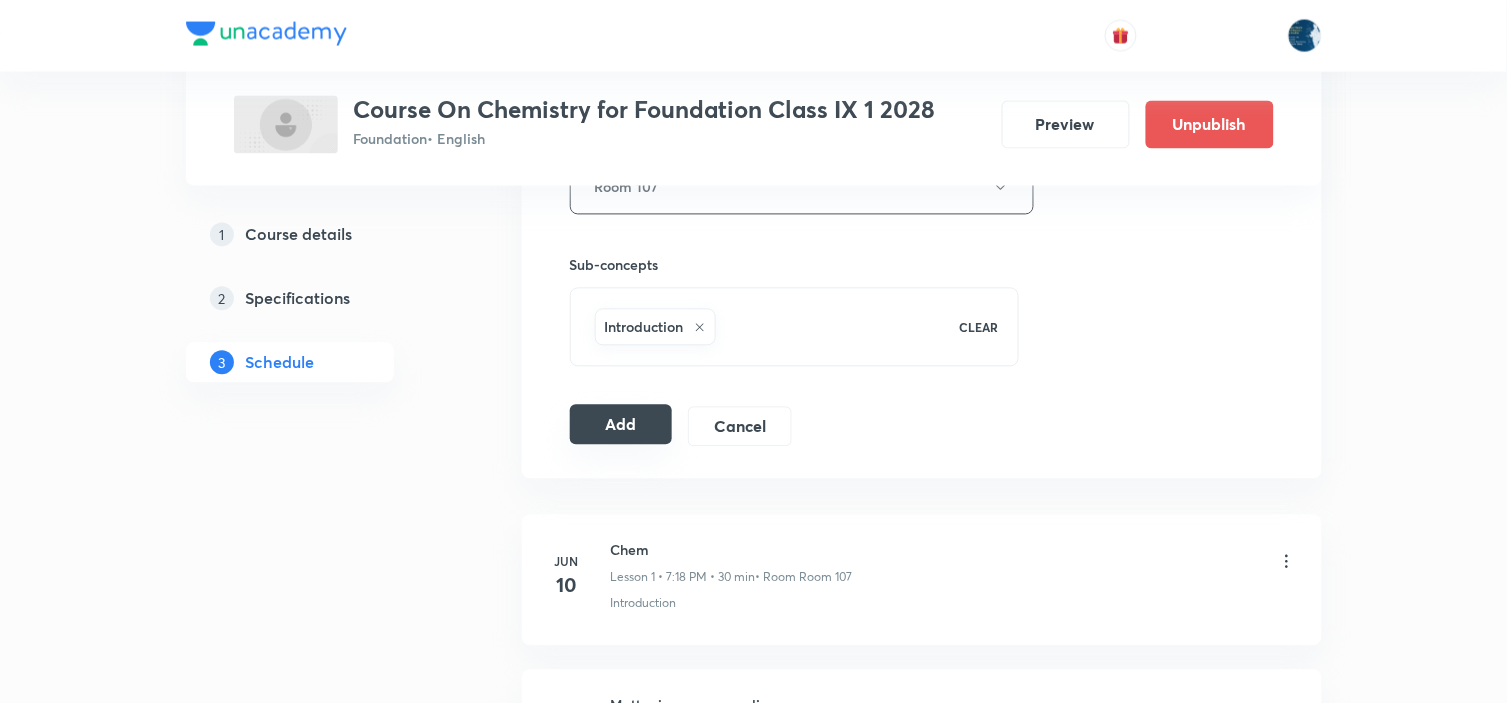 click on "Add" at bounding box center [621, 425] 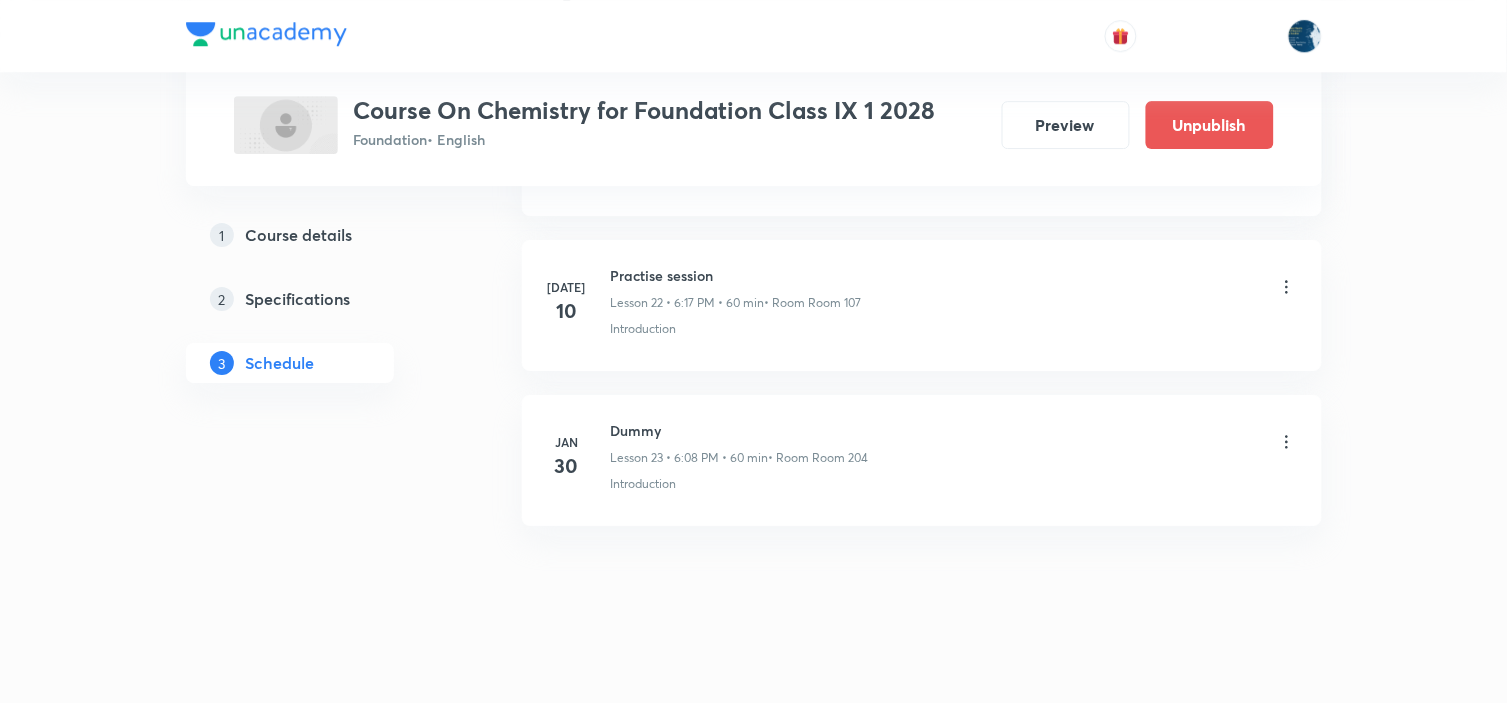 scroll, scrollTop: 3550, scrollLeft: 0, axis: vertical 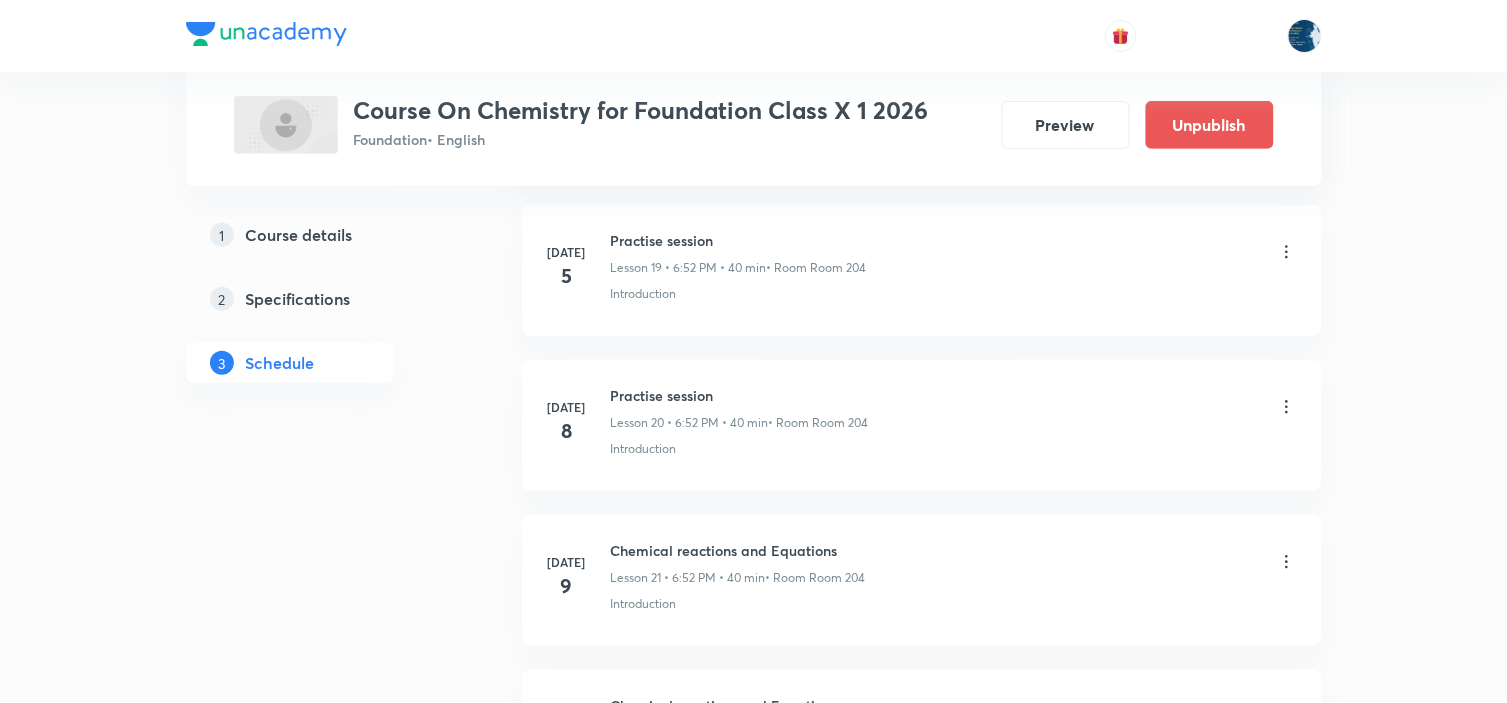 click on "Practise session" at bounding box center (740, 395) 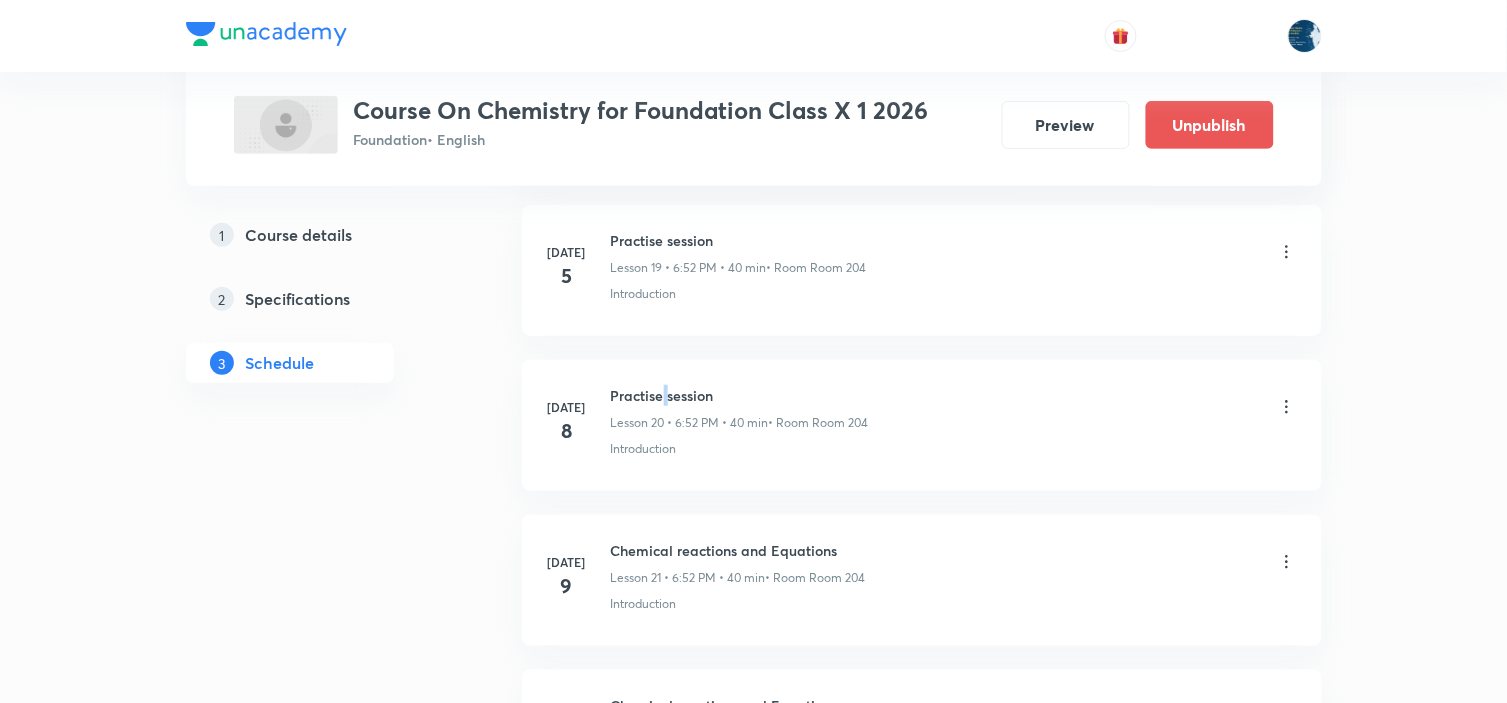 click on "Practise session" at bounding box center [740, 395] 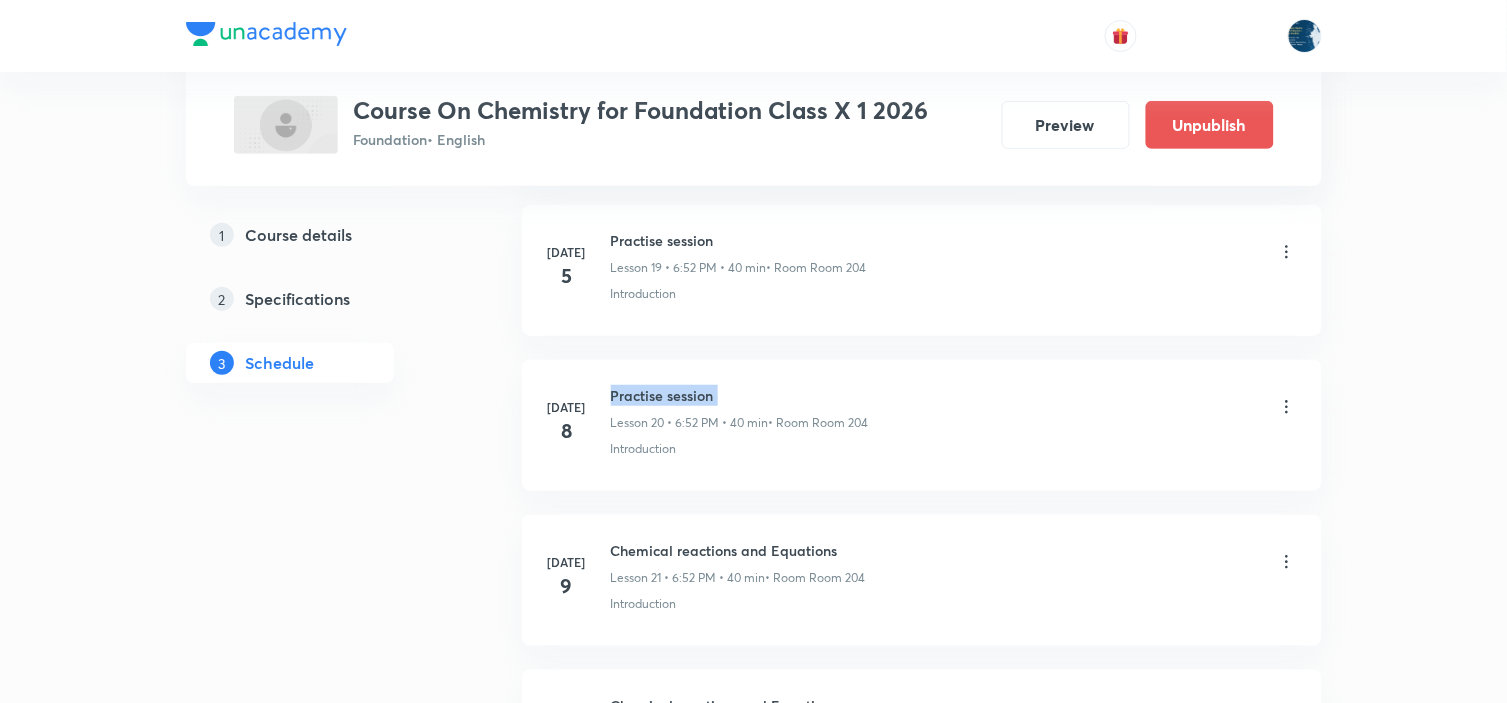 click on "Practise session" at bounding box center (740, 395) 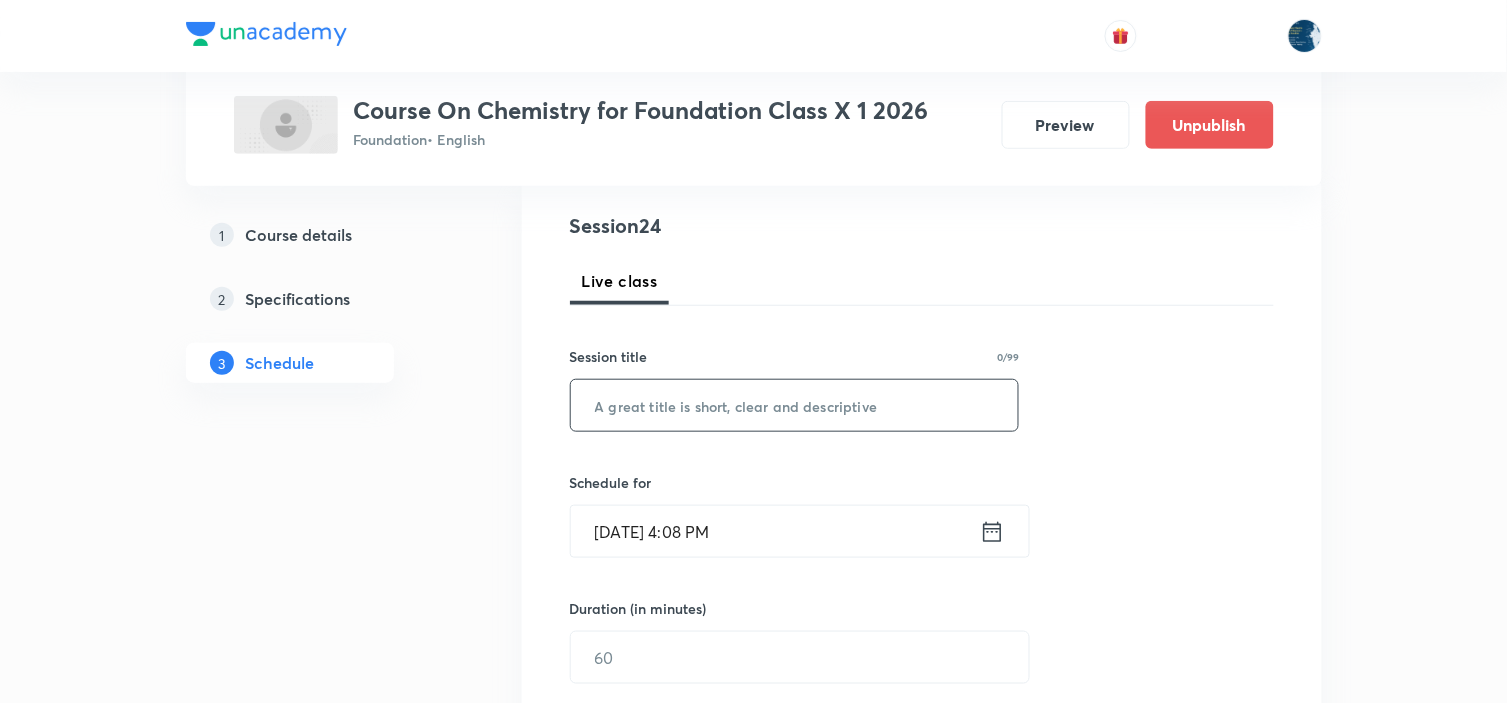 scroll, scrollTop: 222, scrollLeft: 0, axis: vertical 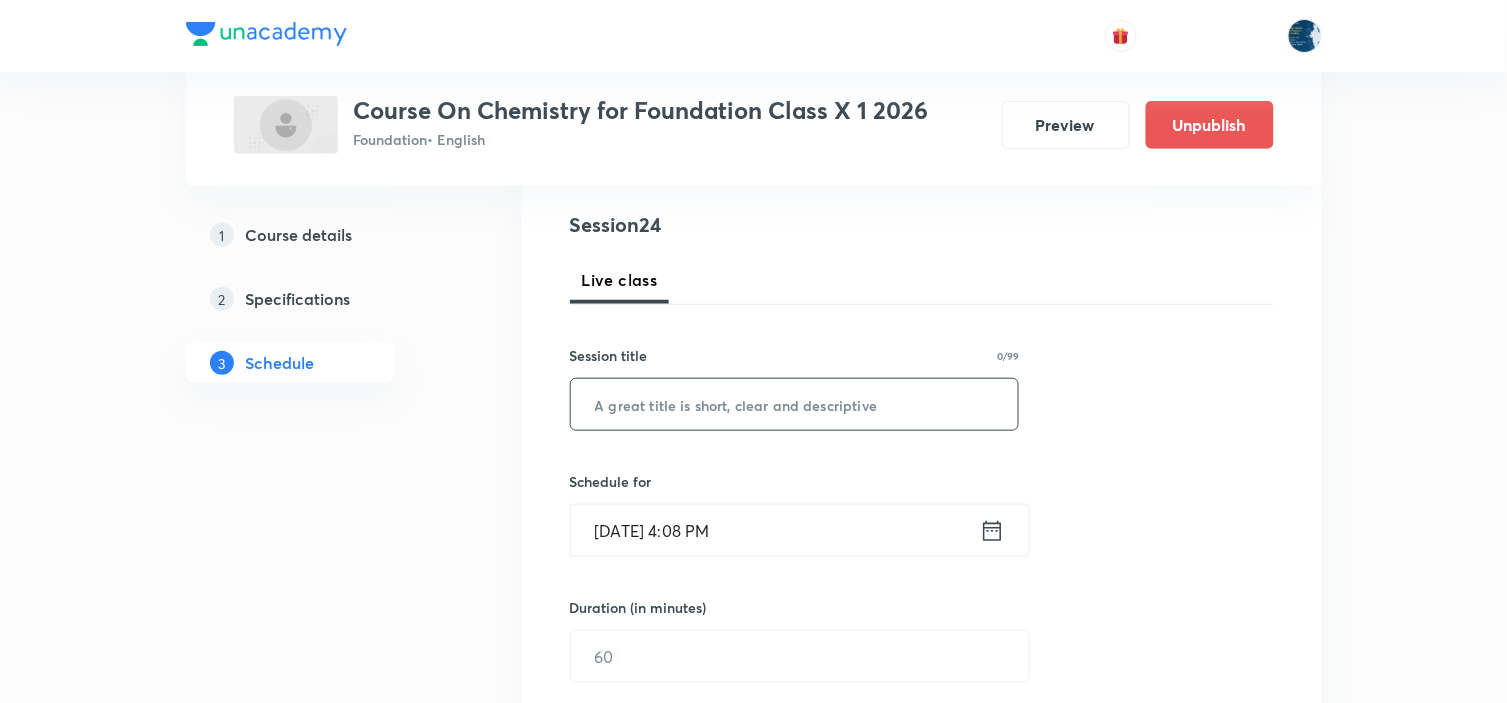click at bounding box center (795, 404) 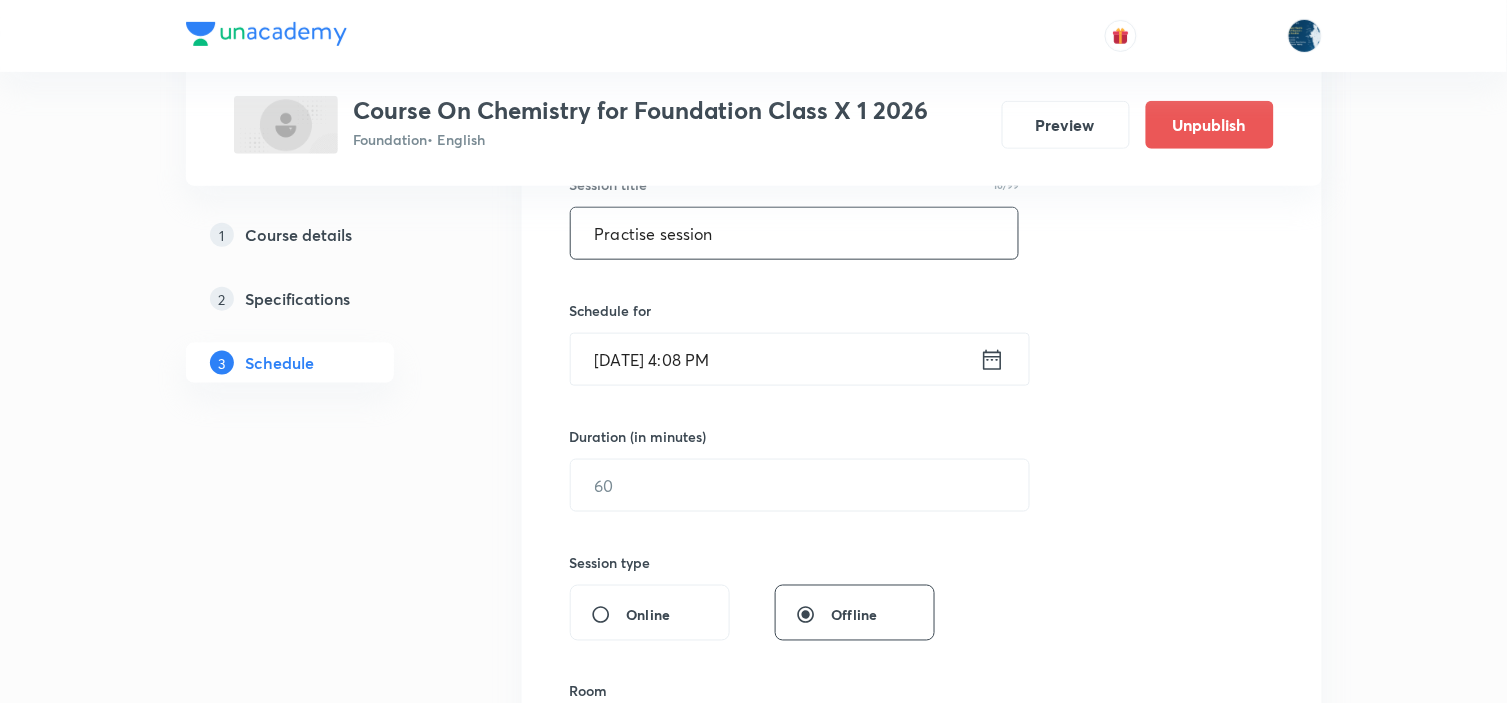 scroll, scrollTop: 444, scrollLeft: 0, axis: vertical 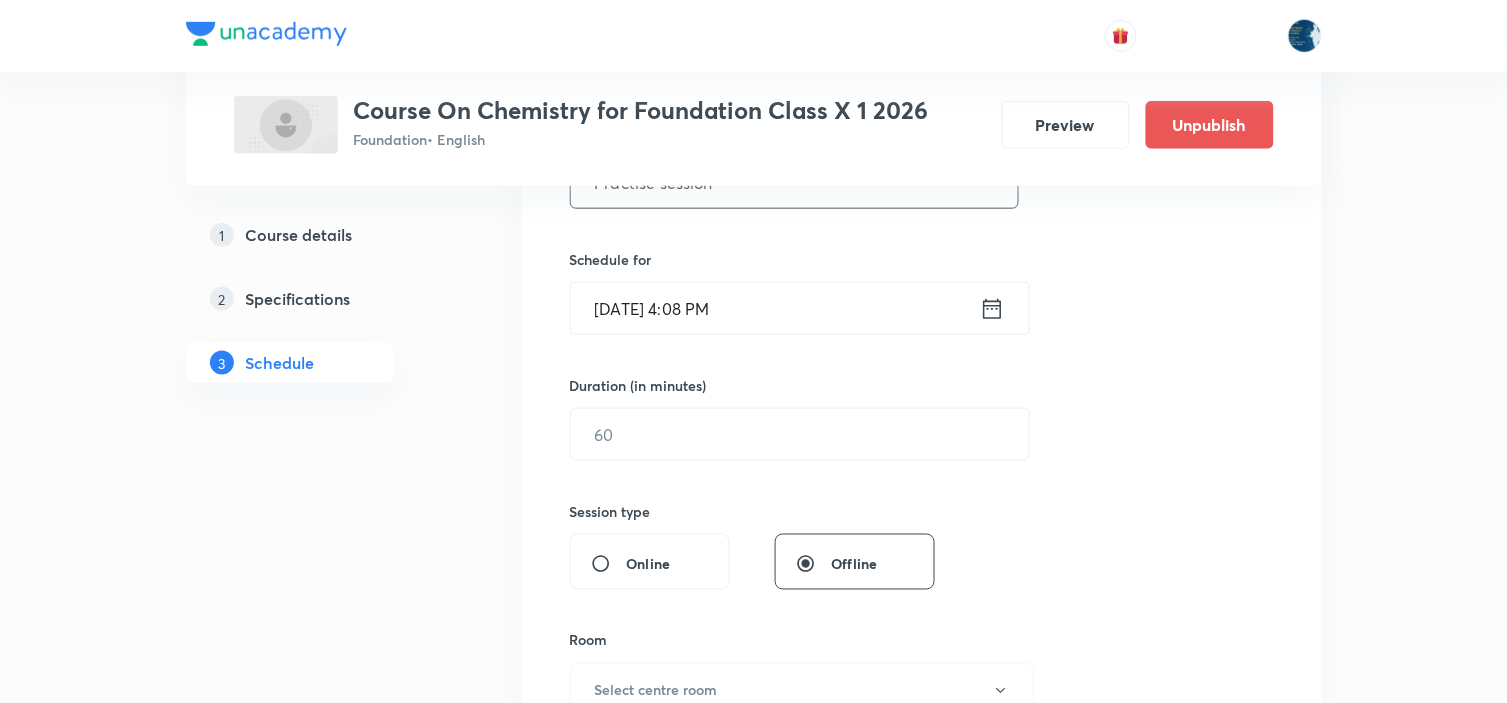 type on "Practise session" 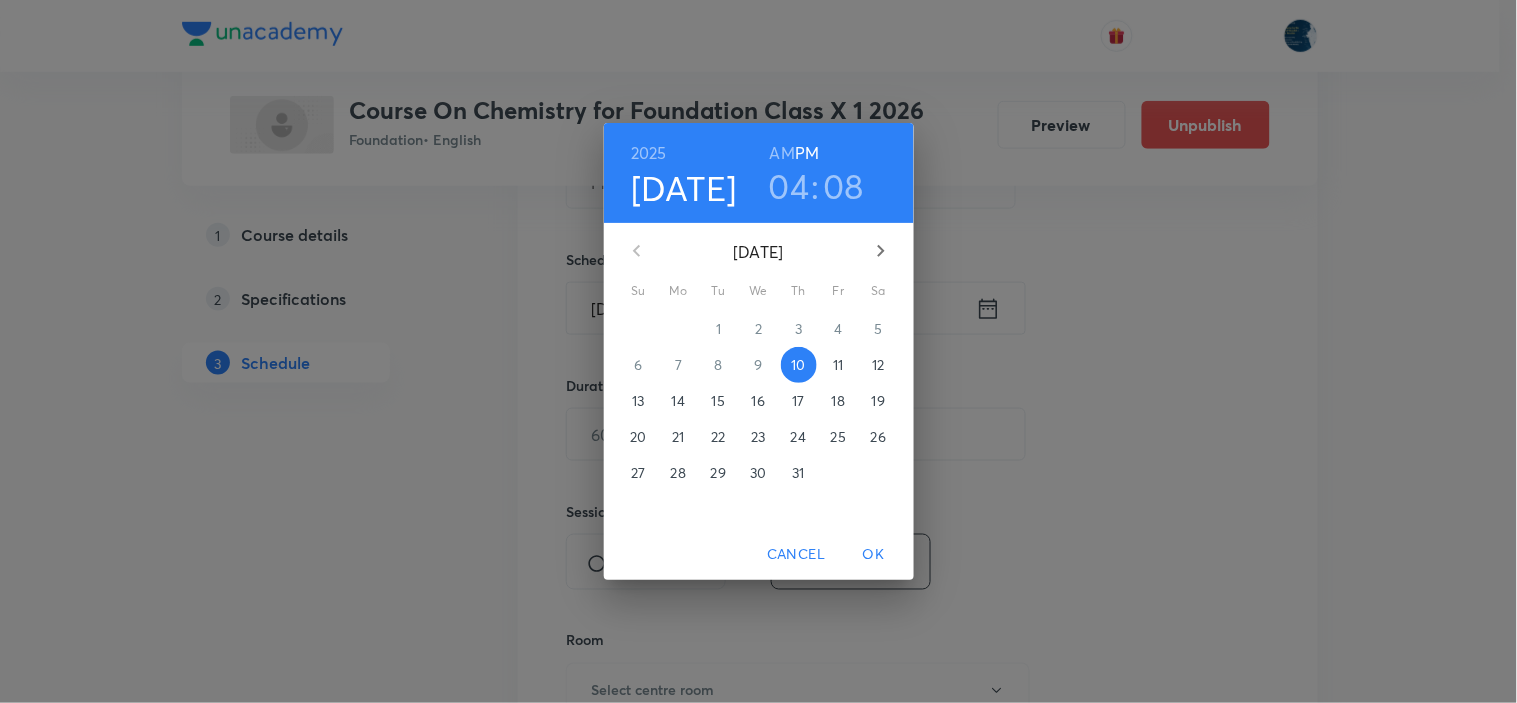 click on "04" at bounding box center (789, 186) 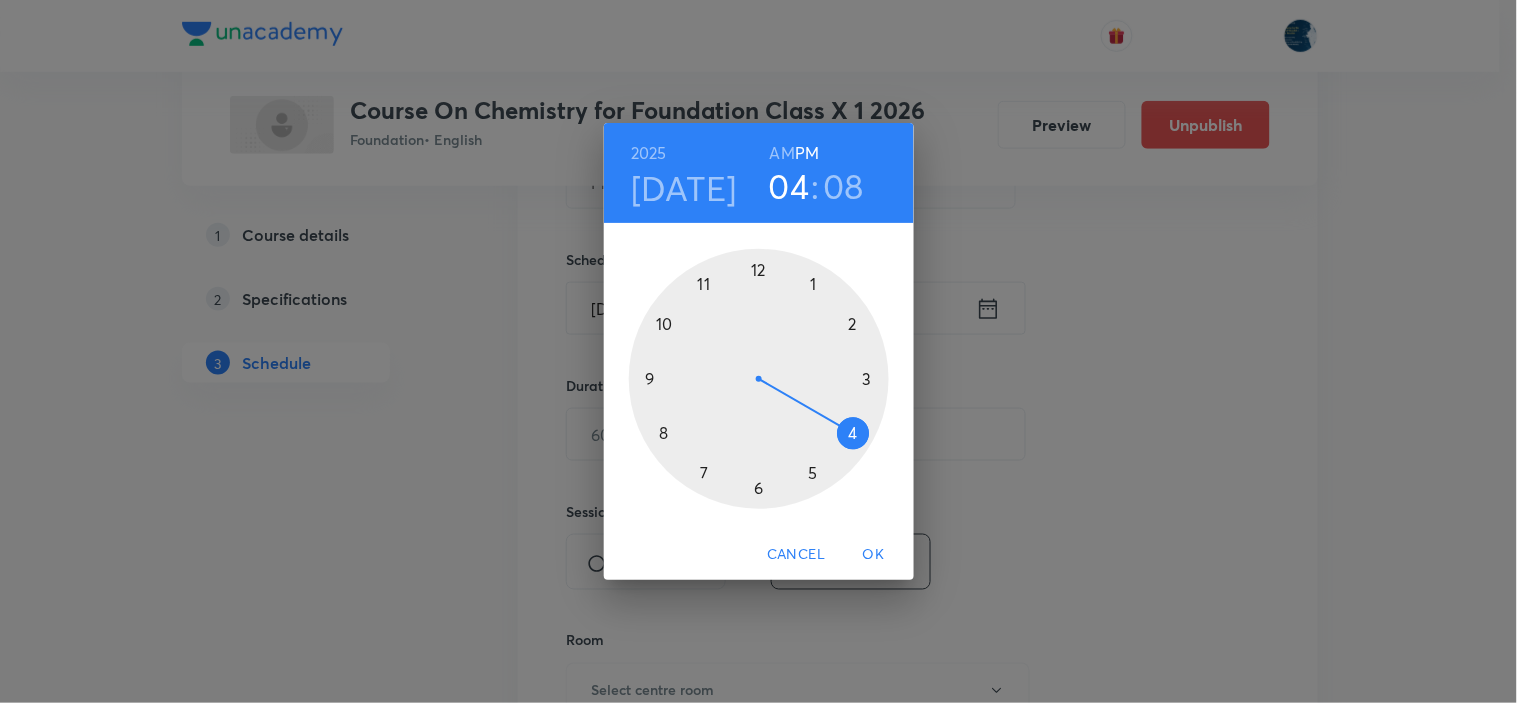 click at bounding box center (759, 379) 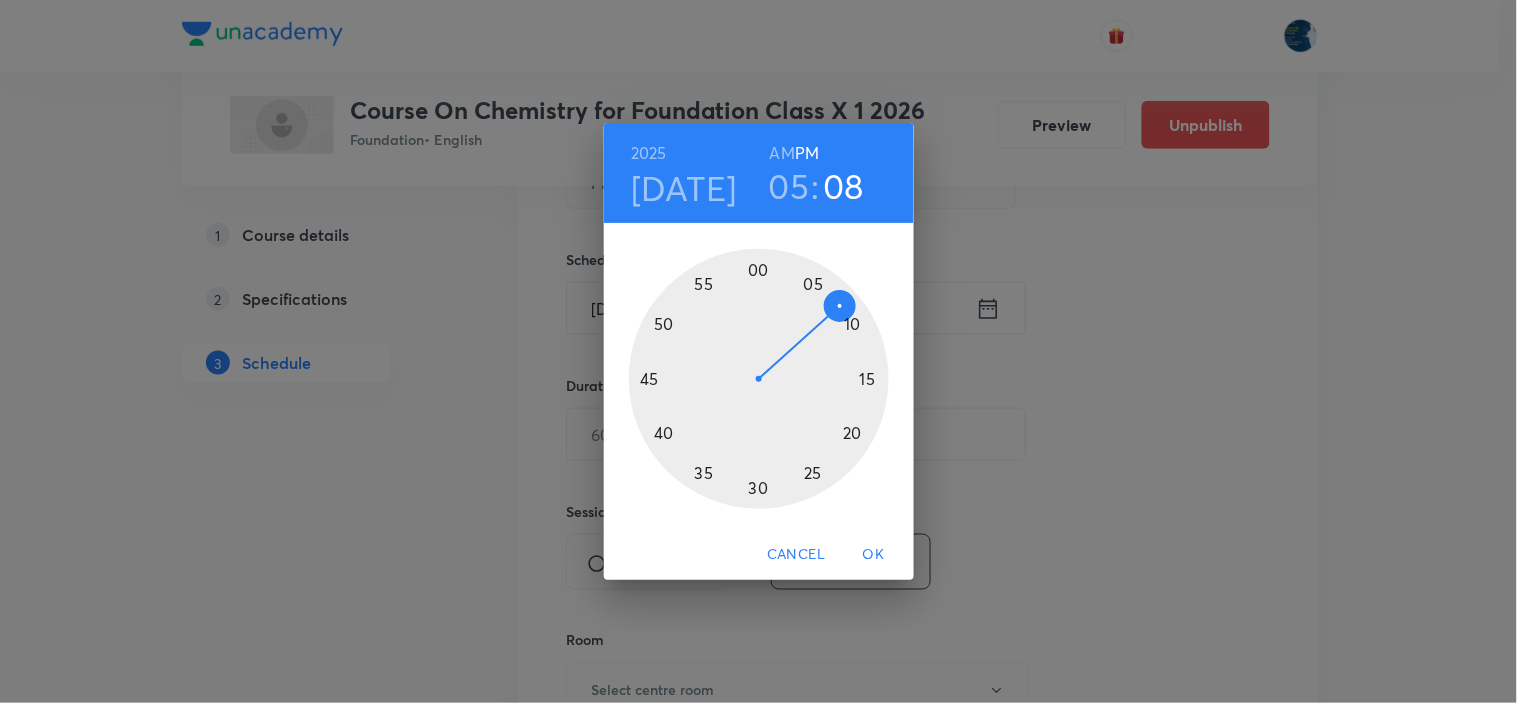 click at bounding box center [759, 379] 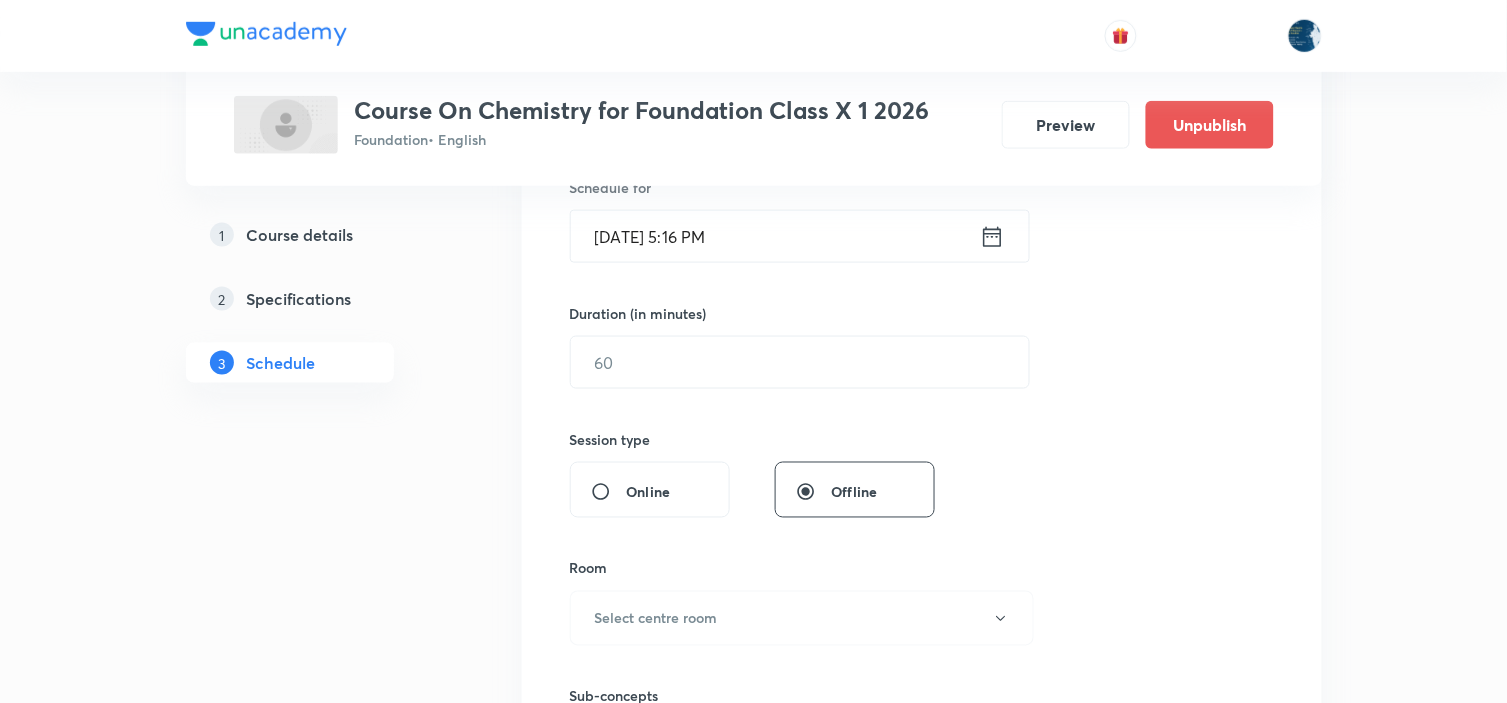 scroll, scrollTop: 555, scrollLeft: 0, axis: vertical 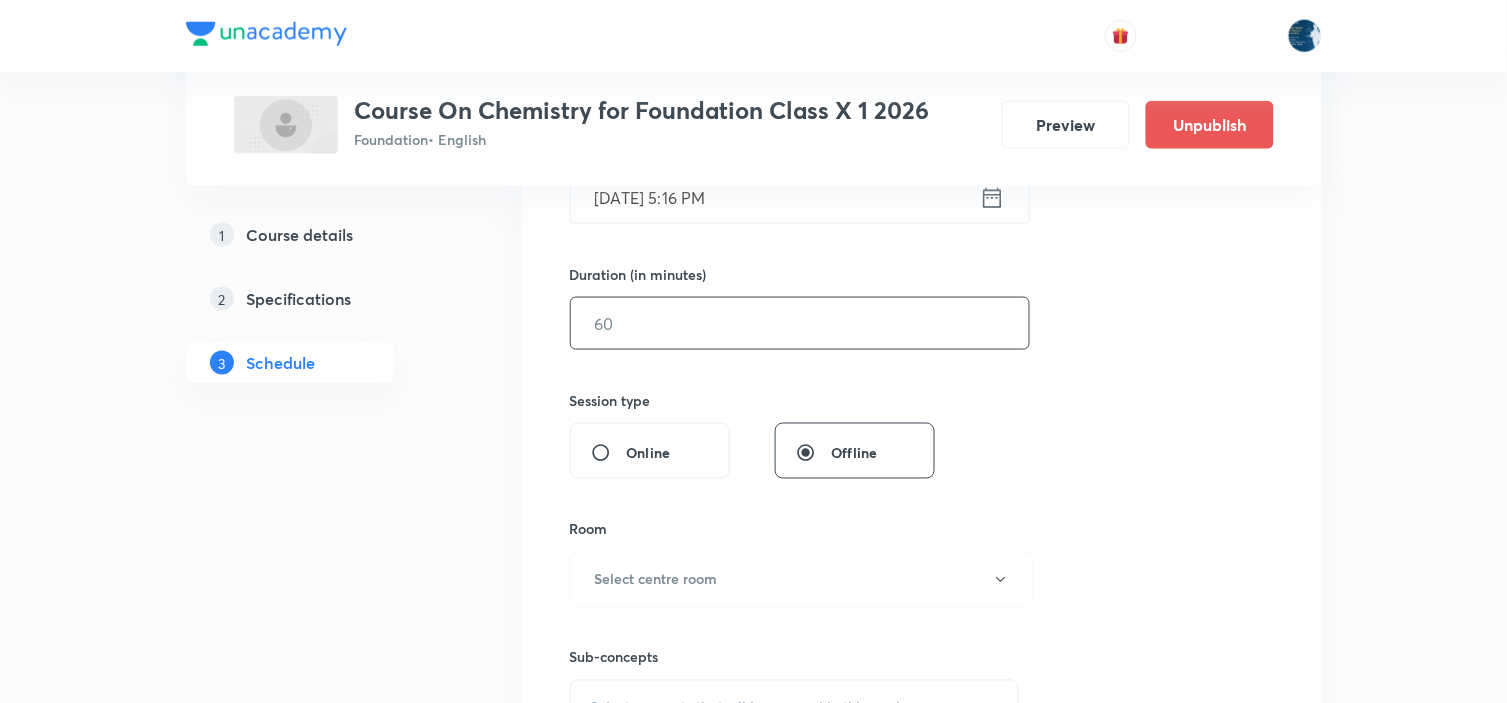 click at bounding box center (800, 323) 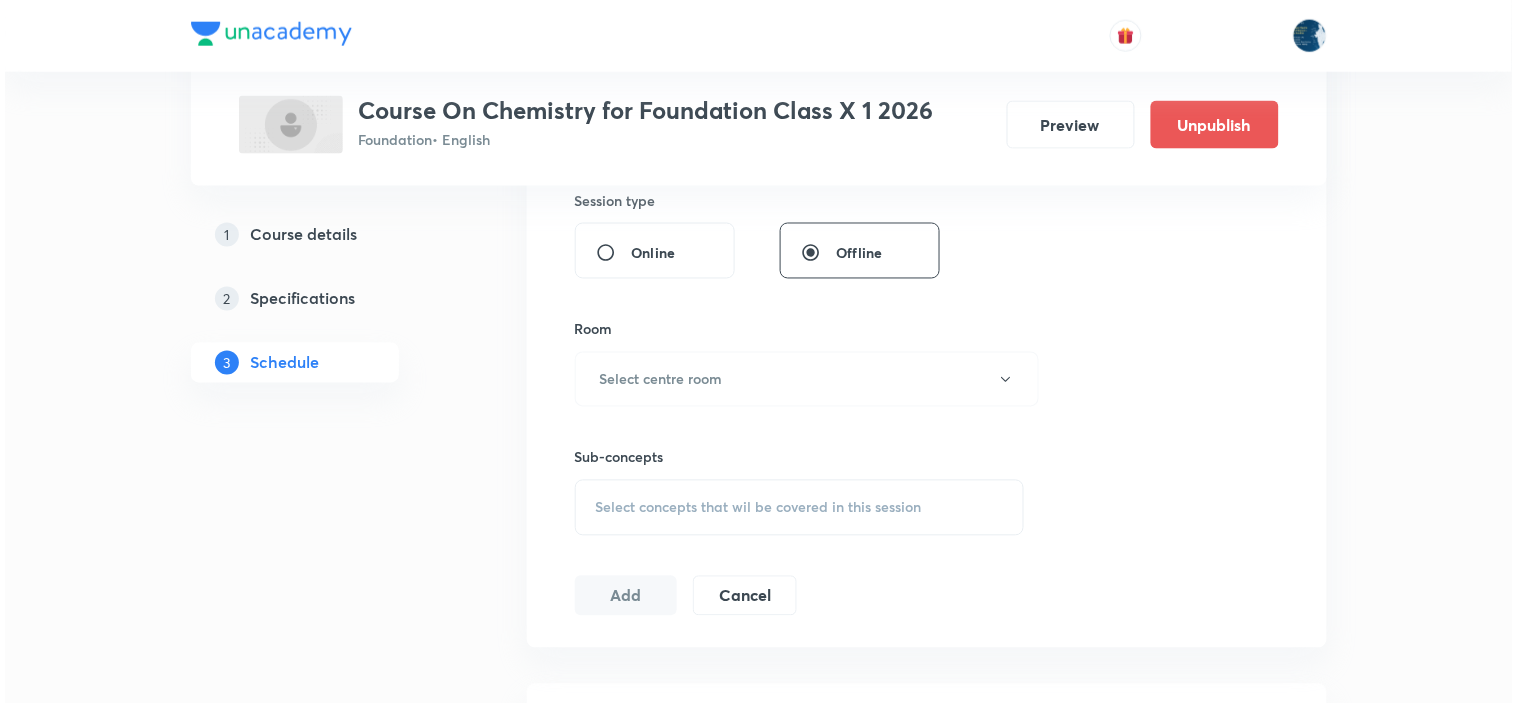 scroll, scrollTop: 777, scrollLeft: 0, axis: vertical 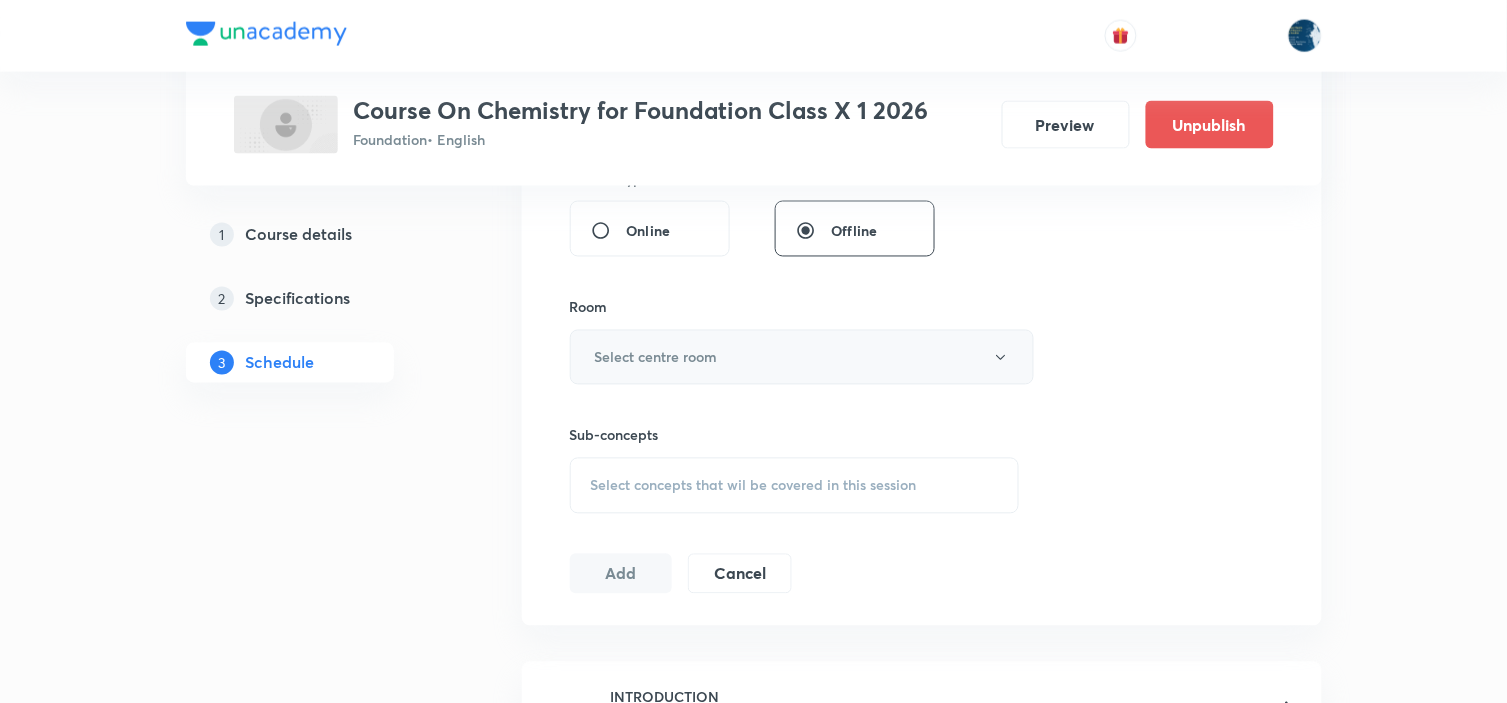 type on "60" 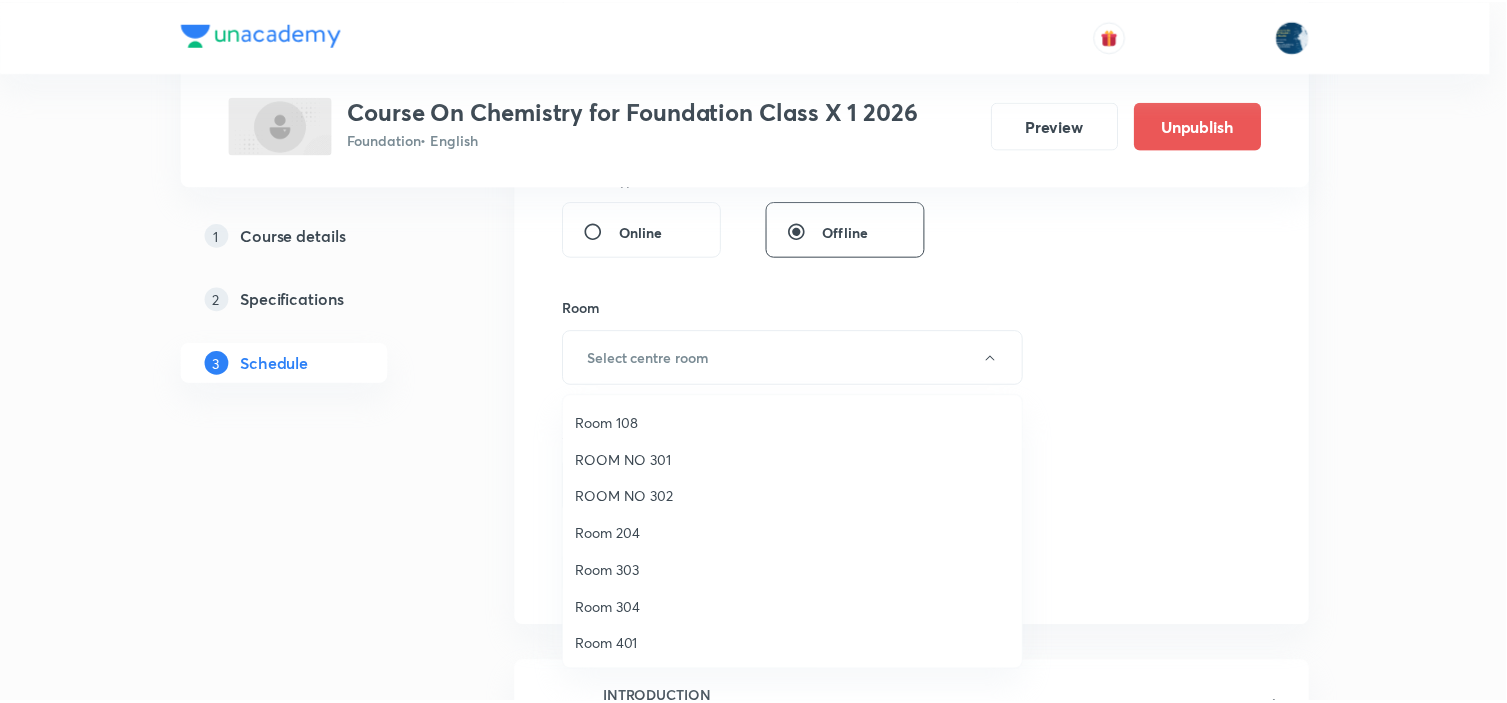 scroll, scrollTop: 222, scrollLeft: 0, axis: vertical 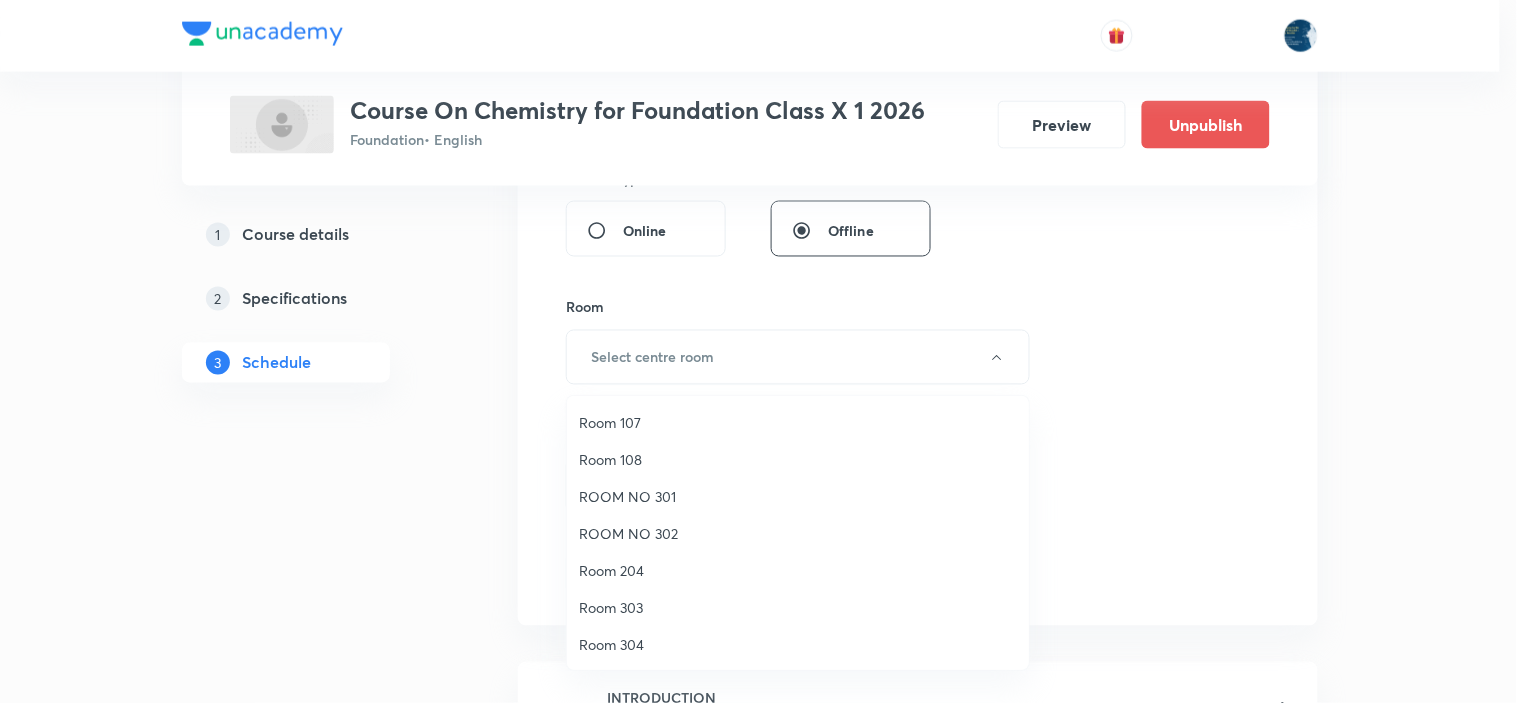 click on "Room 204" at bounding box center [798, 570] 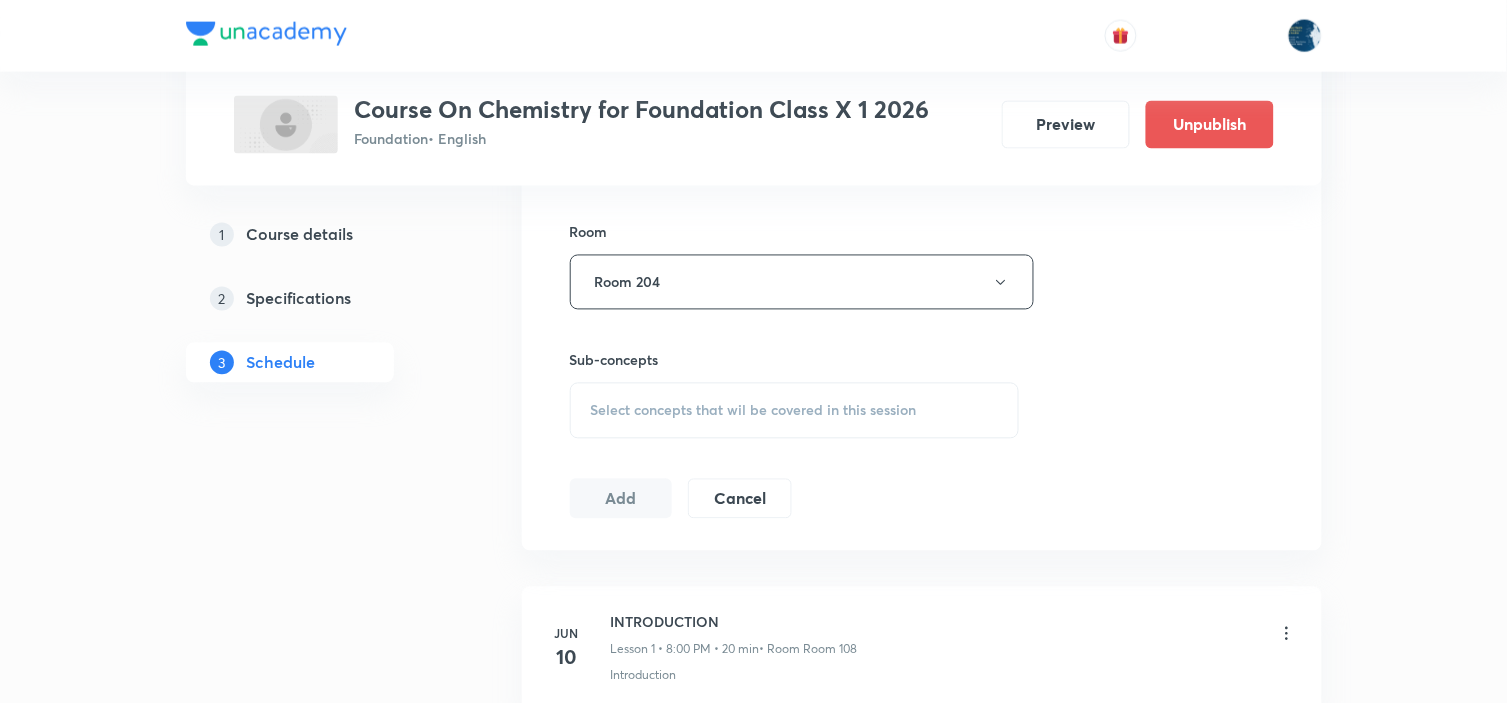 scroll, scrollTop: 888, scrollLeft: 0, axis: vertical 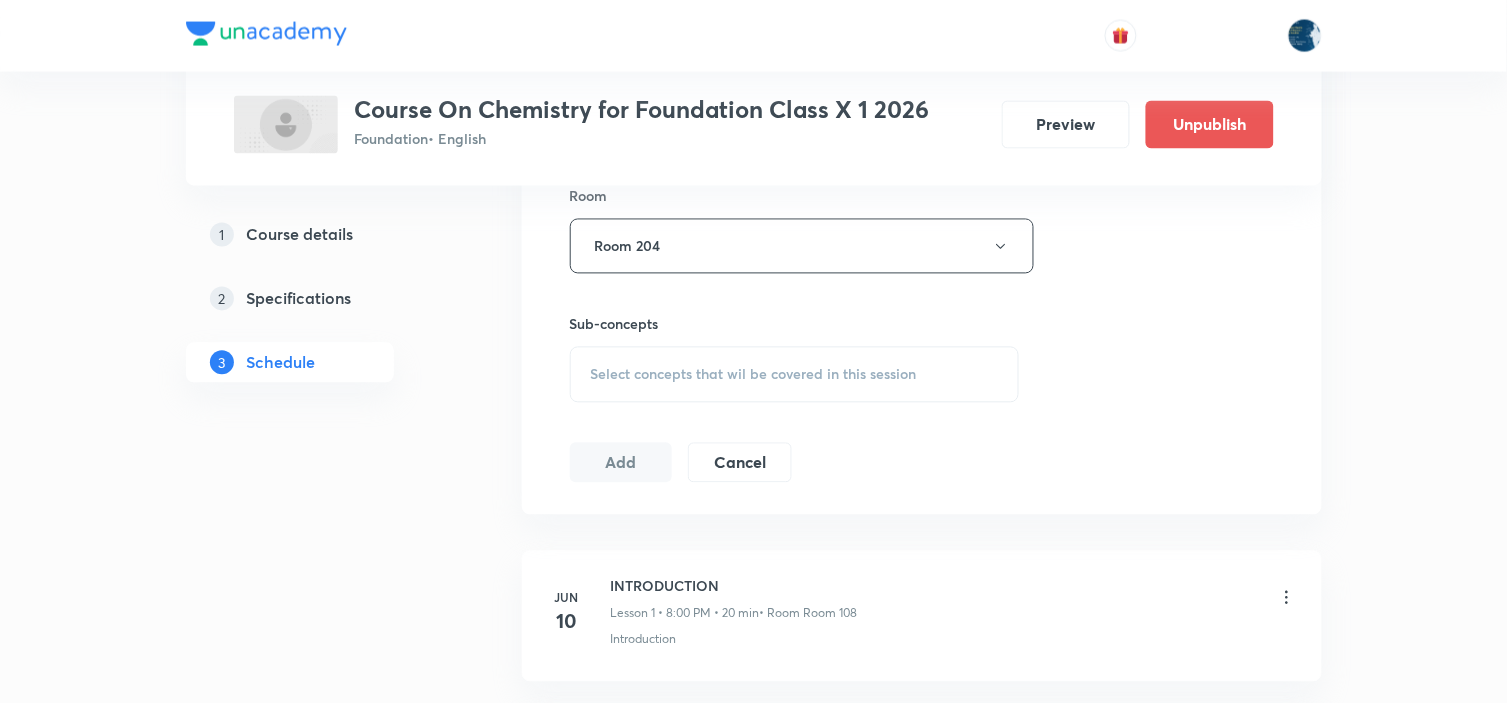 click on "Select concepts that wil be covered in this session" at bounding box center [754, 375] 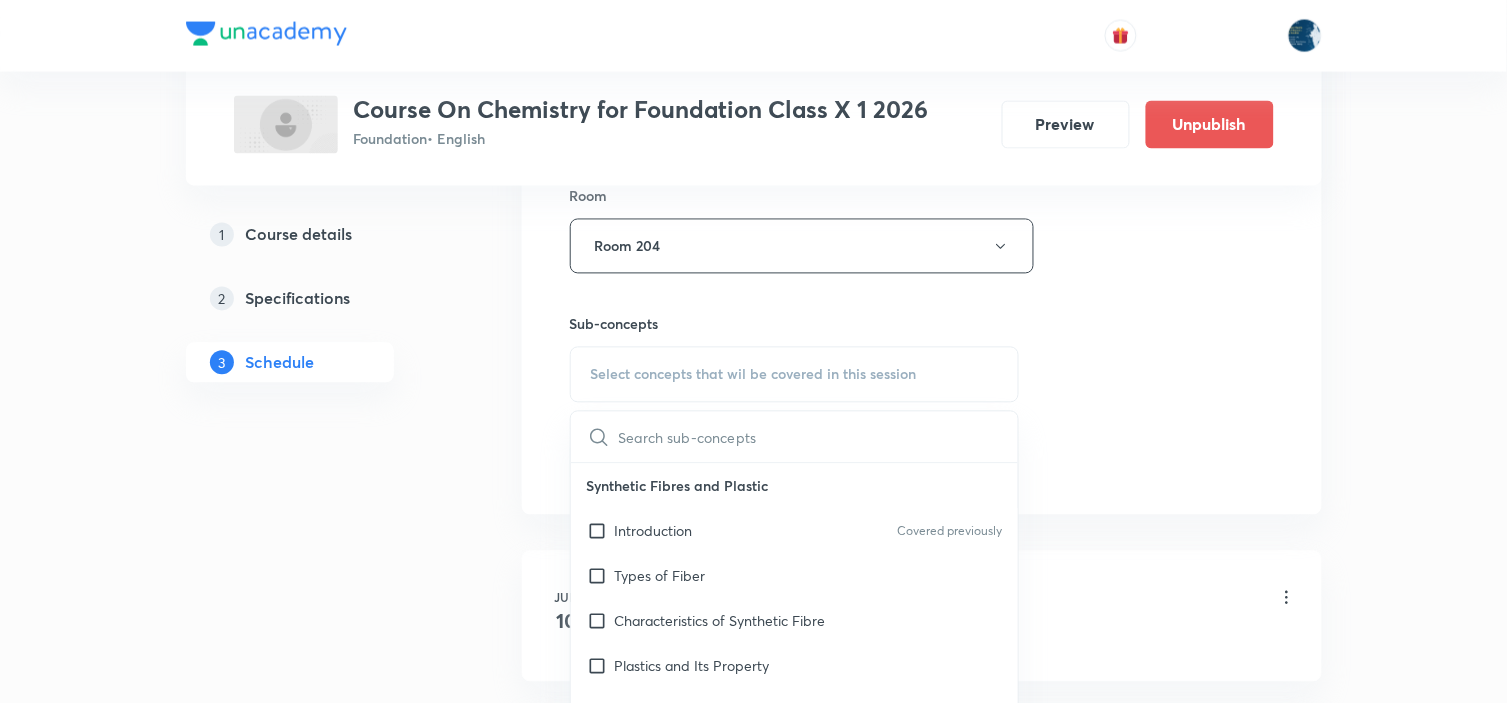 scroll, scrollTop: 1000, scrollLeft: 0, axis: vertical 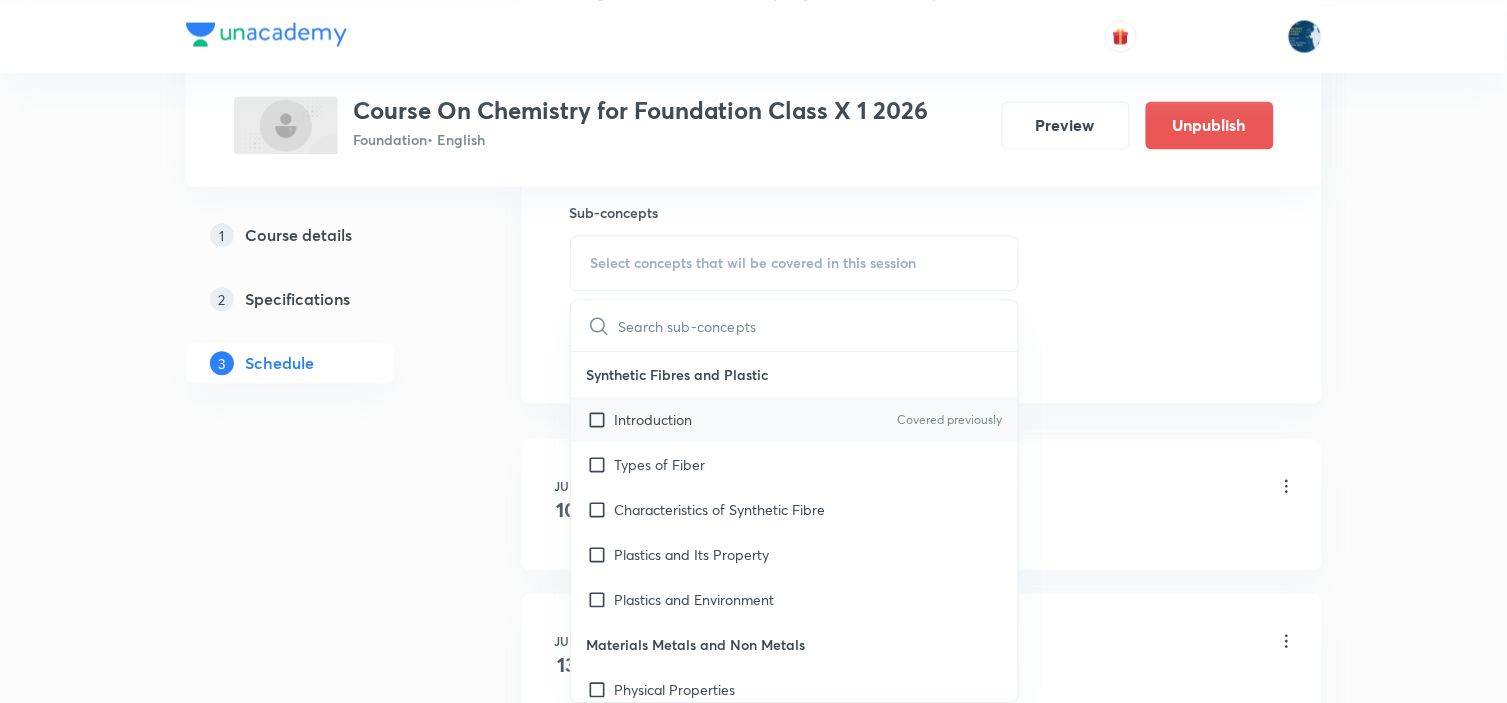 click on "Introduction Covered previously" at bounding box center (795, 419) 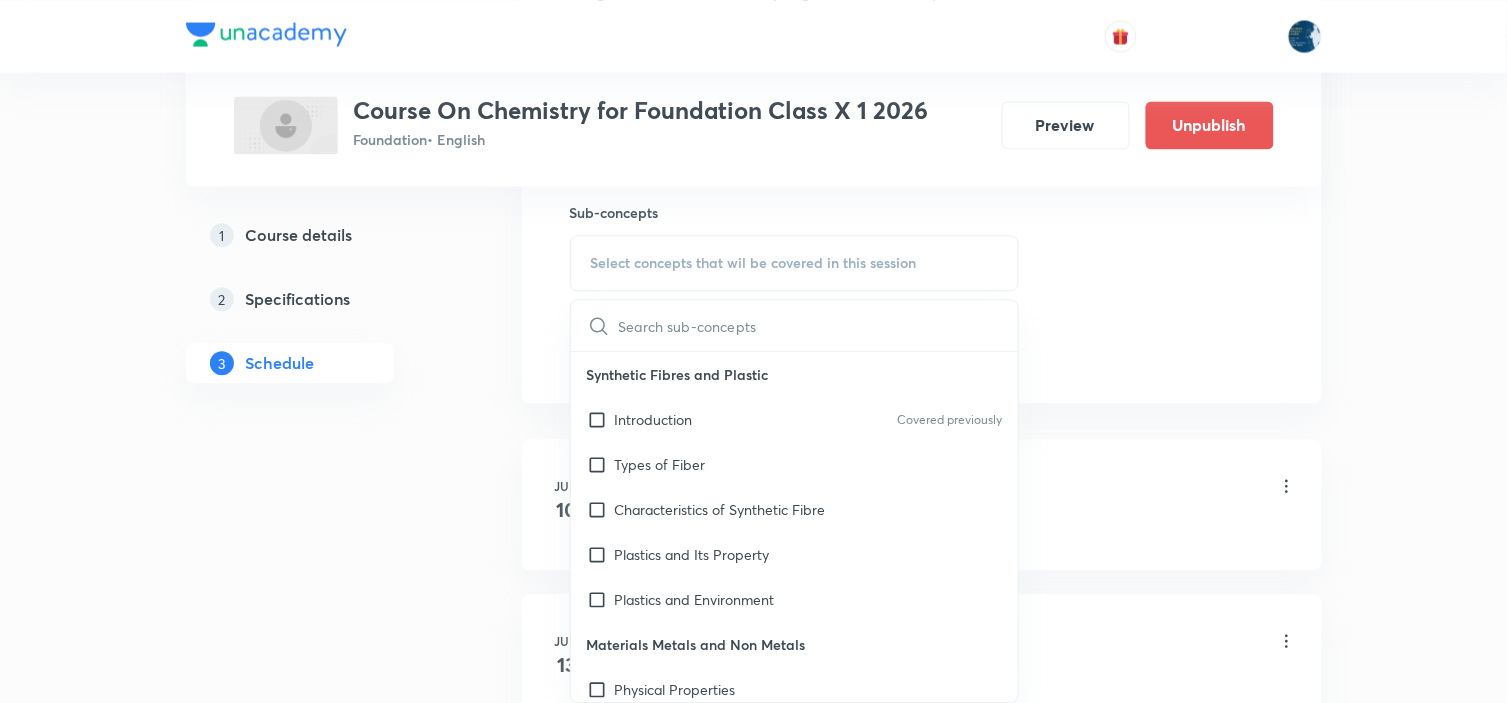 checkbox on "true" 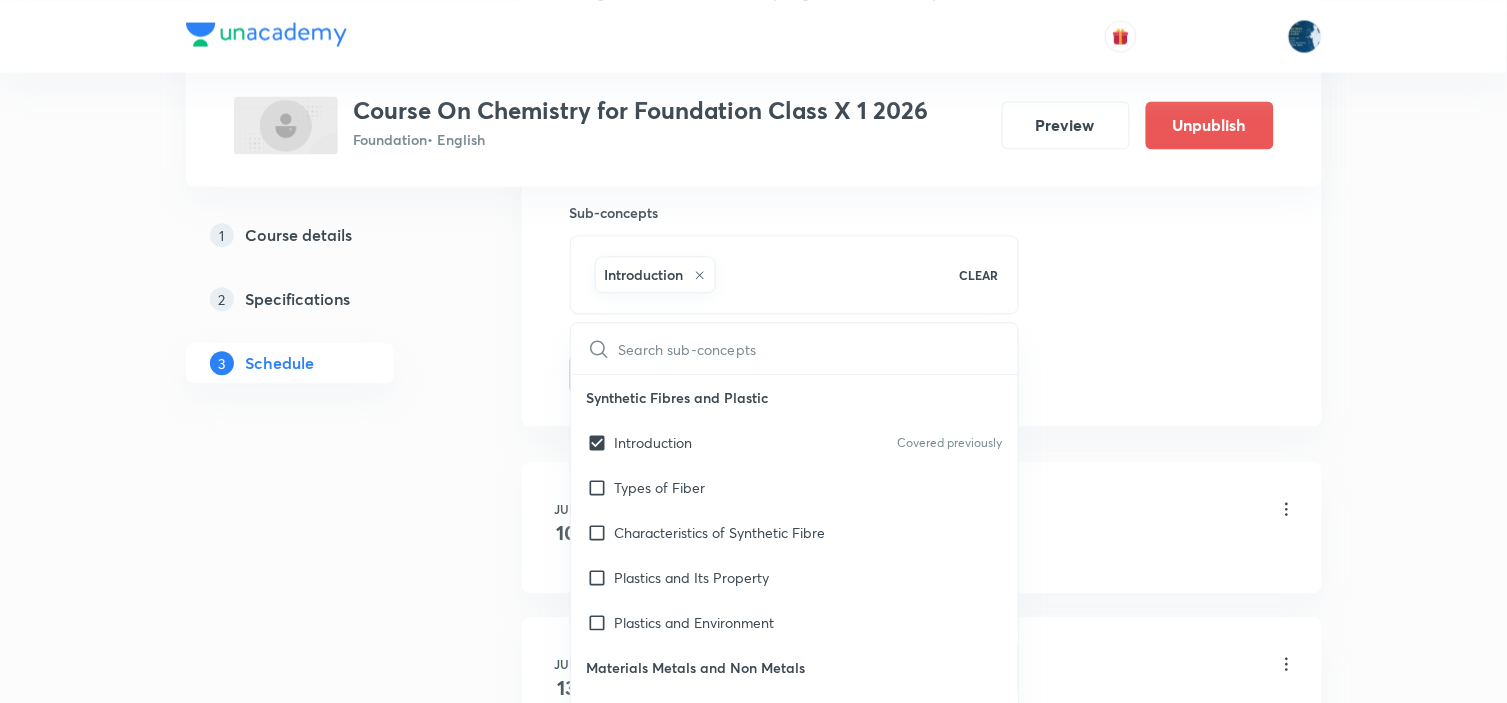 click on "Session  24 Live class Session title 16/99 Practise session ​ Schedule for Jul 10, 2025, 5:16 PM ​ Duration (in minutes) 60 ​   Session type Online Offline Room Room 204 Sub-concepts Introduction CLEAR ​ Synthetic Fibres and Plastic Introduction Covered previously Types of Fiber Characteristics of Synthetic Fibre Plastics and Its Property Plastics and Environment Materials Metals and Non Metals Physical Properties Chemical Properties Uses of Metal and Non Metals Coal and Petroleum Exhaustible Resources Inexhaustible Resources Combustion and Flame Introduction Types of Combustion Flame Fuel Effects of Electric Current Introduction Conductivity in Liquids Electrolysis Electroplating Coal and Petroleum Class 8 Coal and Petroleum Class 8 Add Cancel" at bounding box center [922, -87] 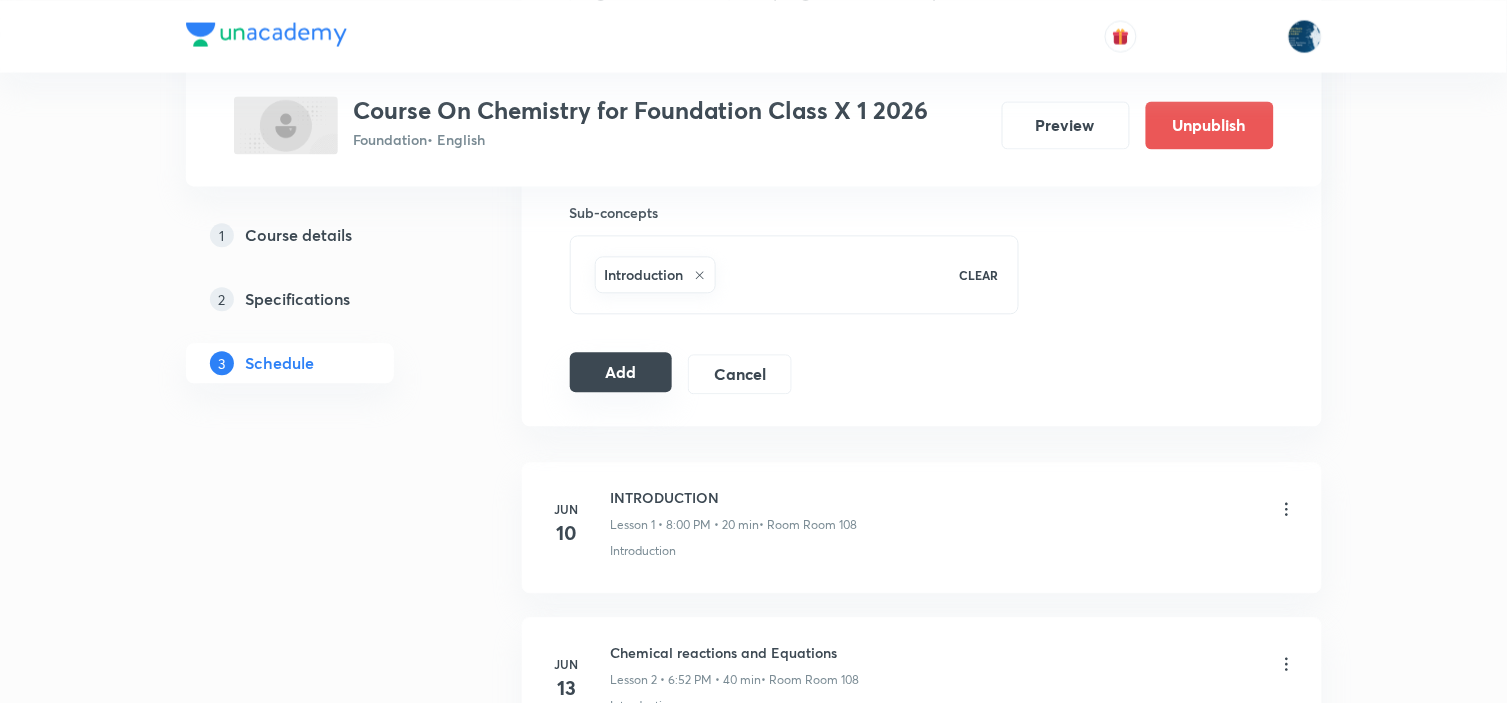 click on "Add" at bounding box center (621, 372) 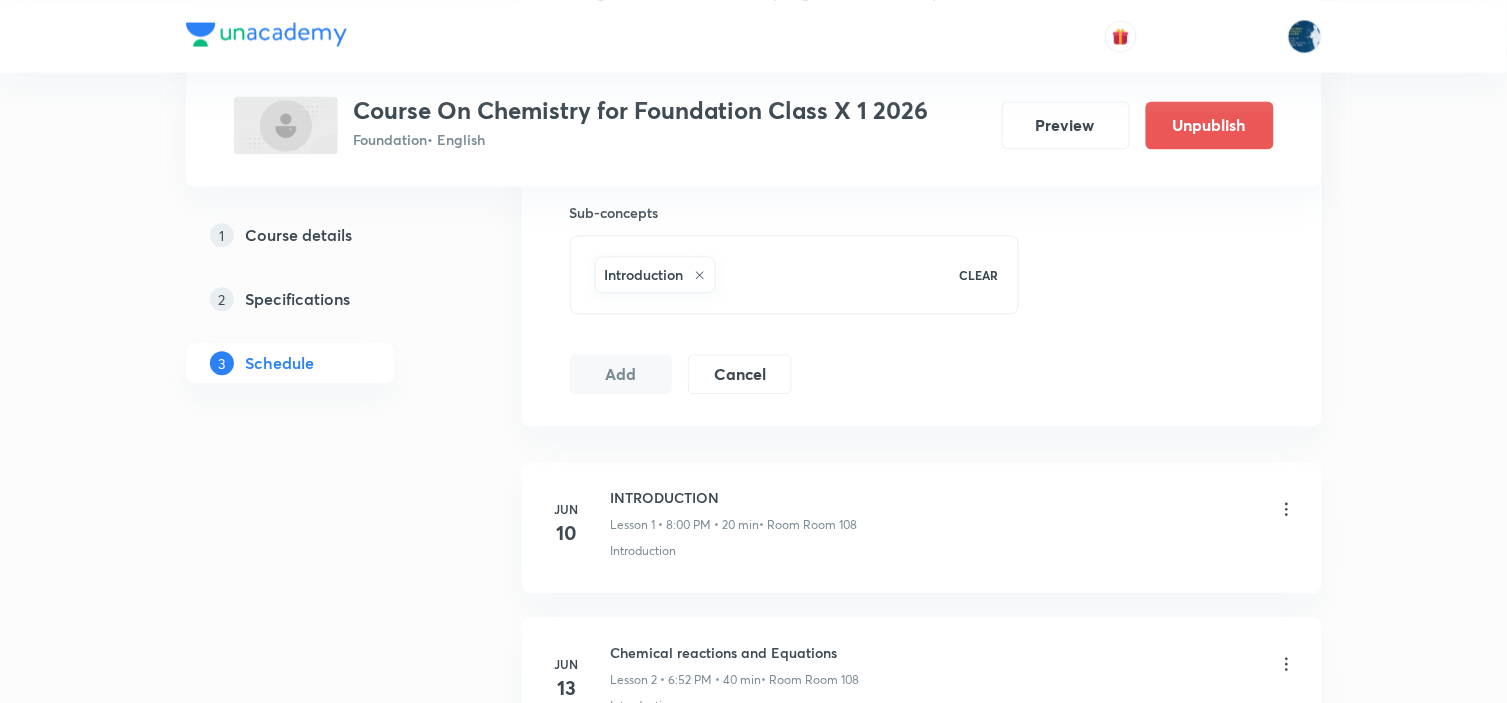 type 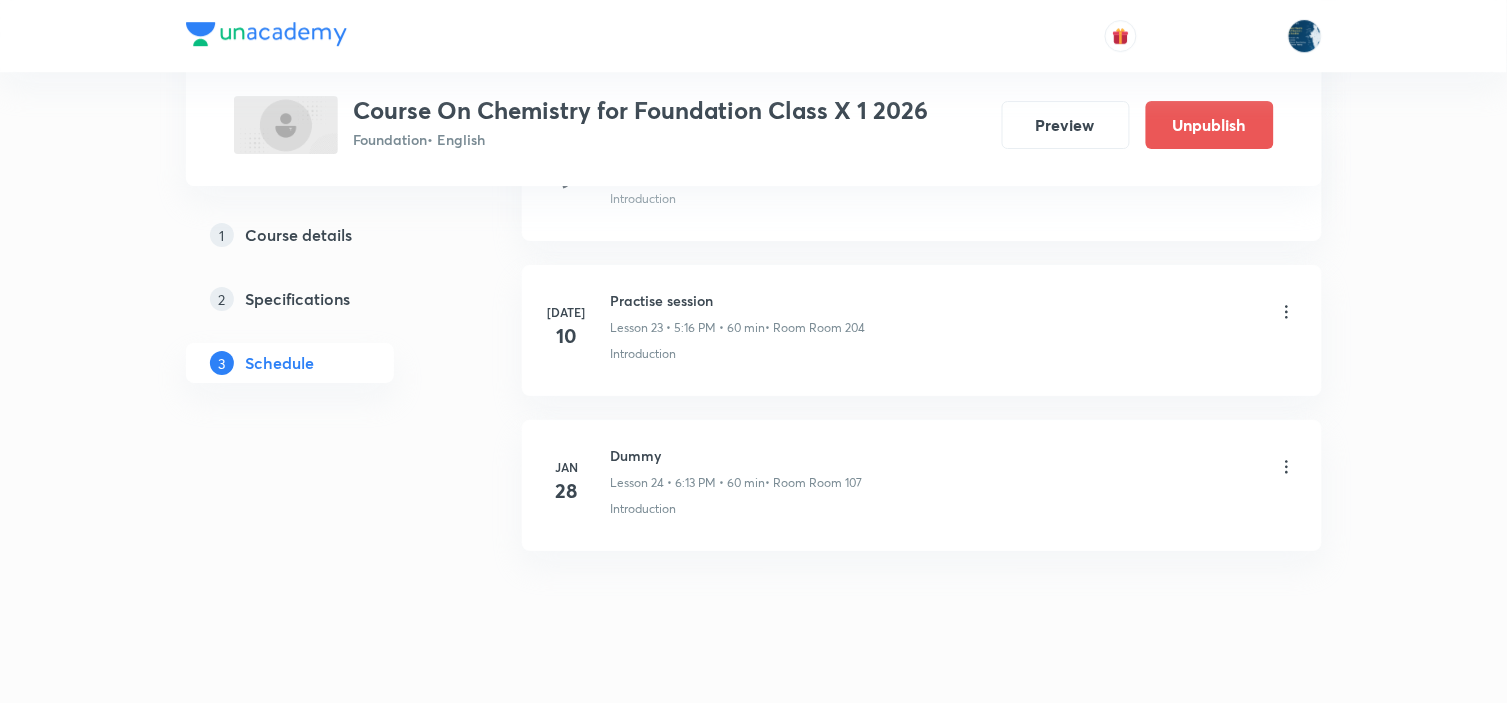 scroll, scrollTop: 3704, scrollLeft: 0, axis: vertical 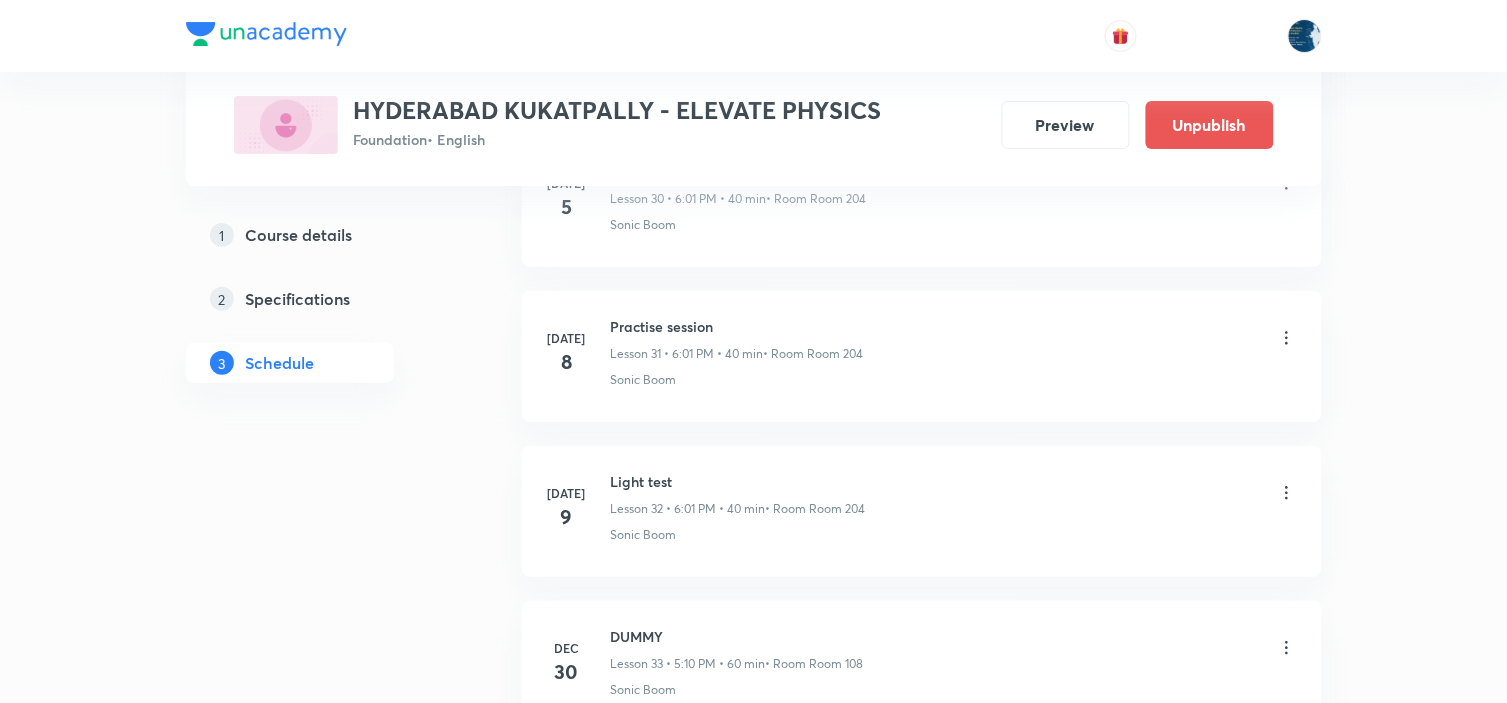 click on "Practise session" at bounding box center (737, 326) 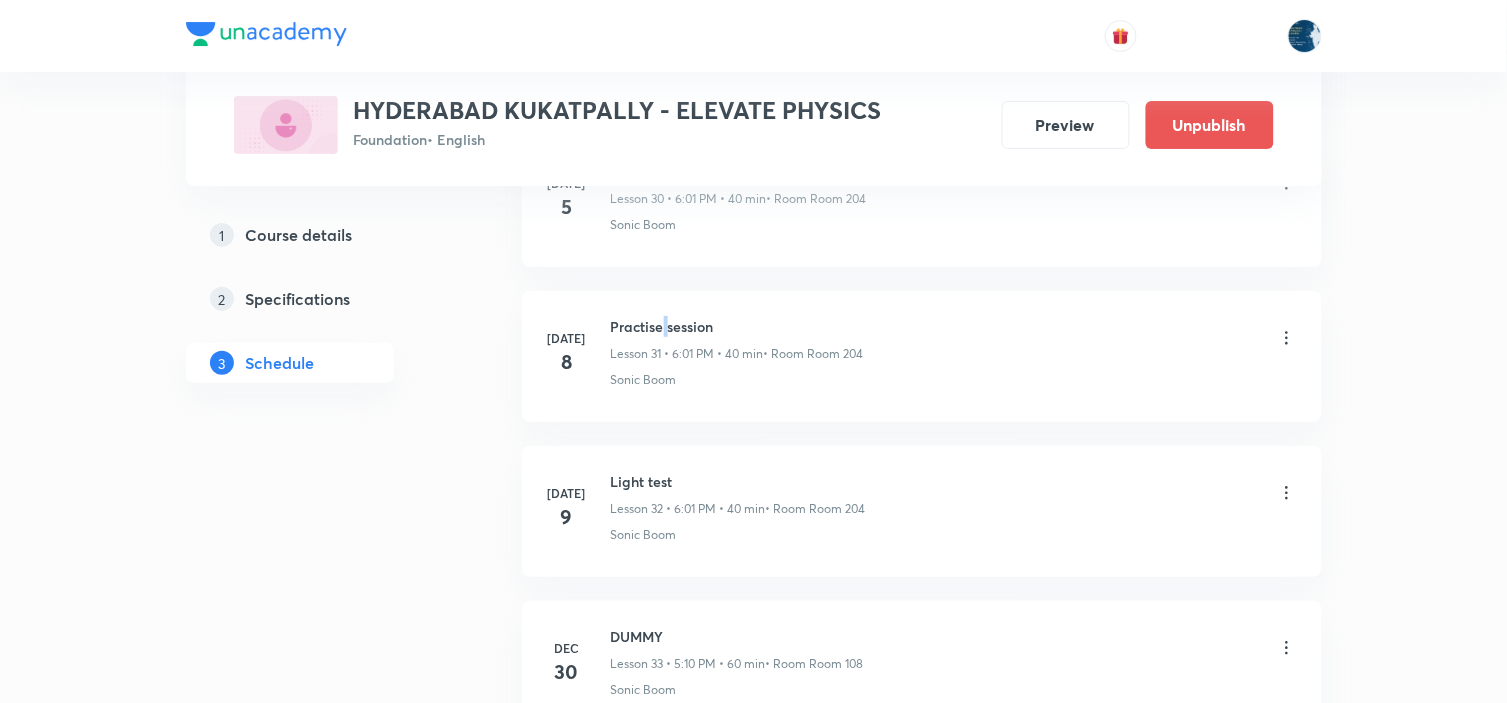 click on "Practise session" at bounding box center [737, 326] 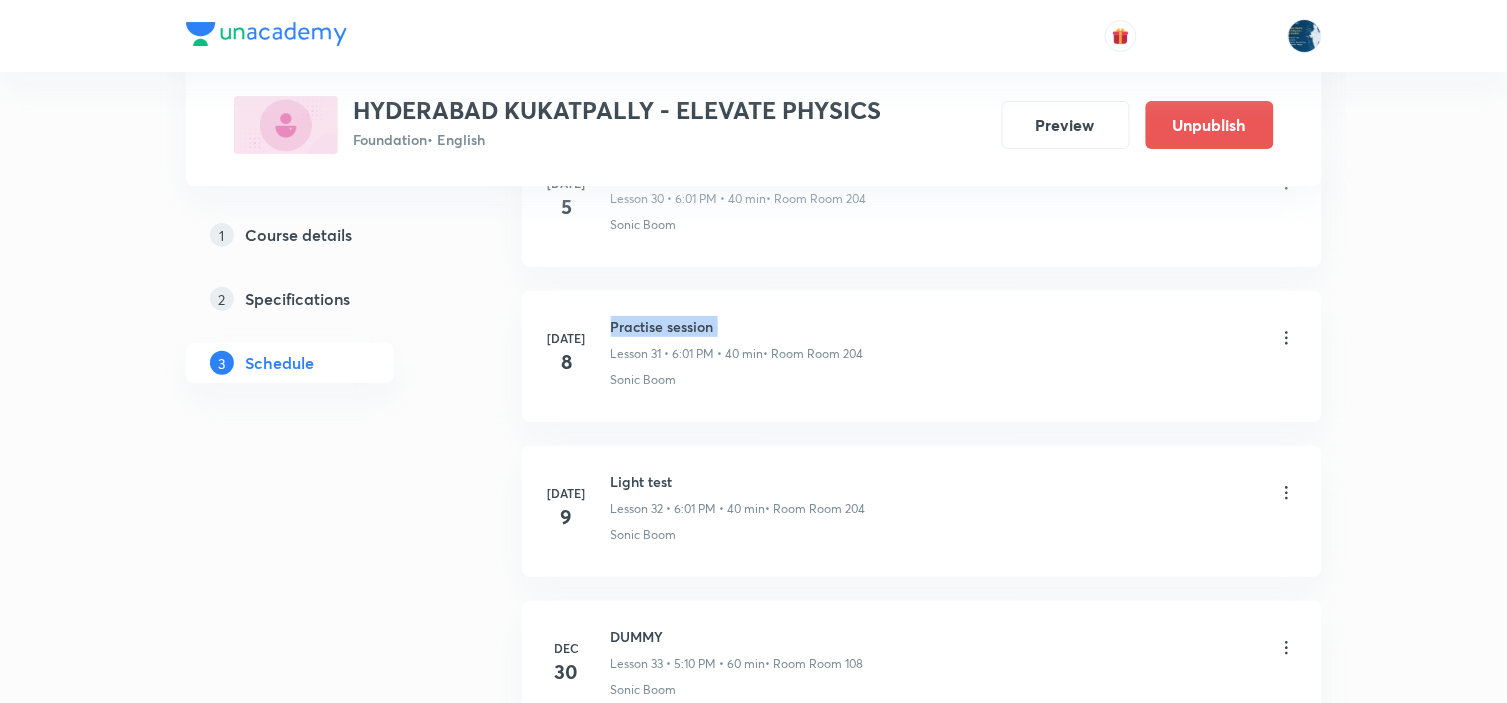 click on "Practise session" at bounding box center [737, 326] 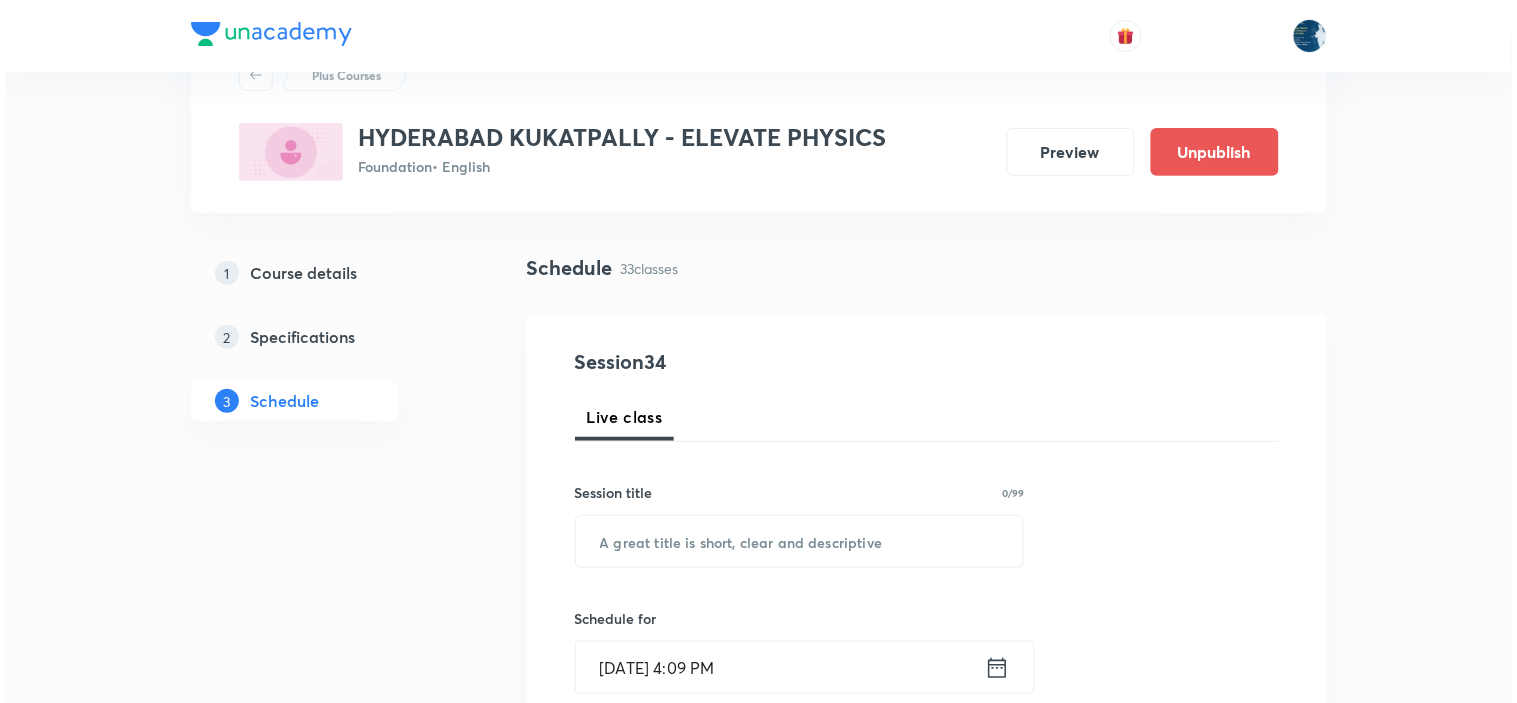 scroll, scrollTop: 333, scrollLeft: 0, axis: vertical 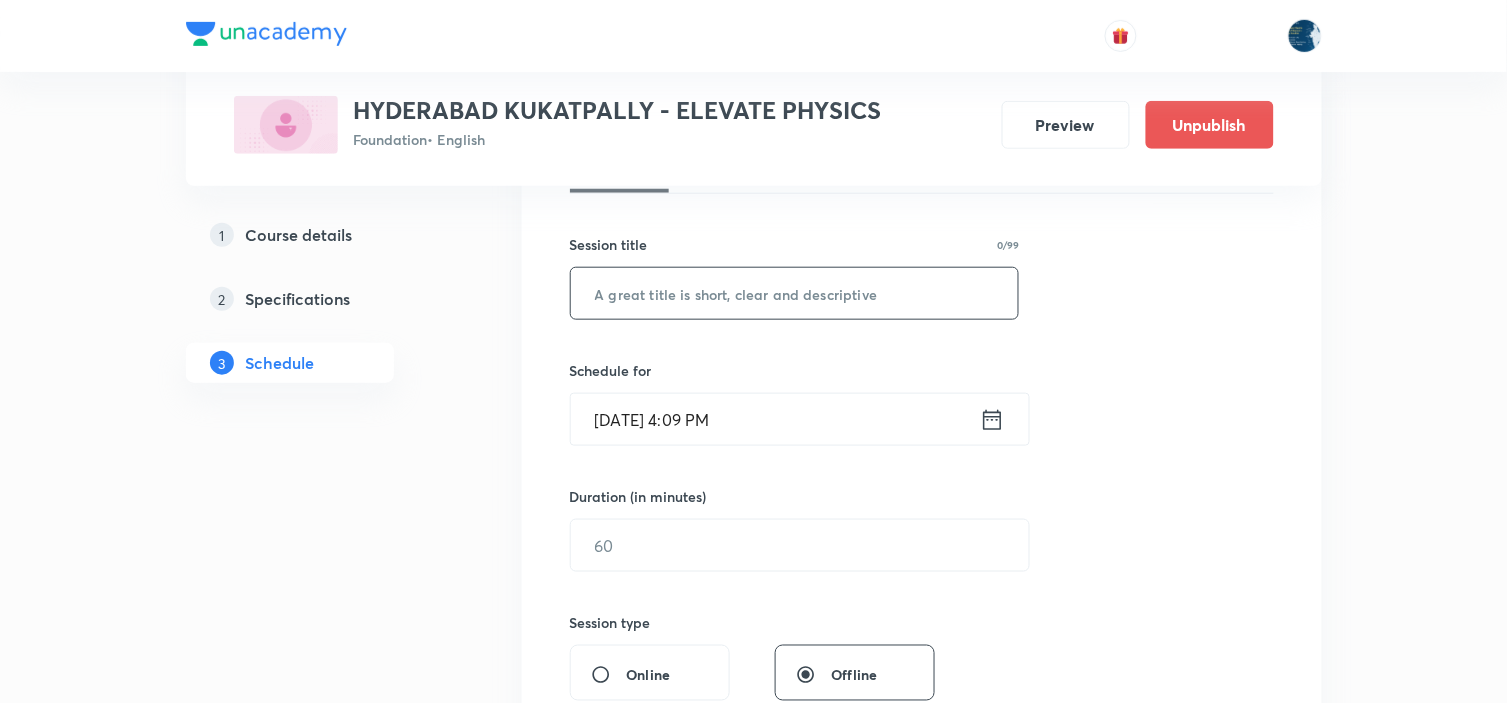 click at bounding box center (795, 293) 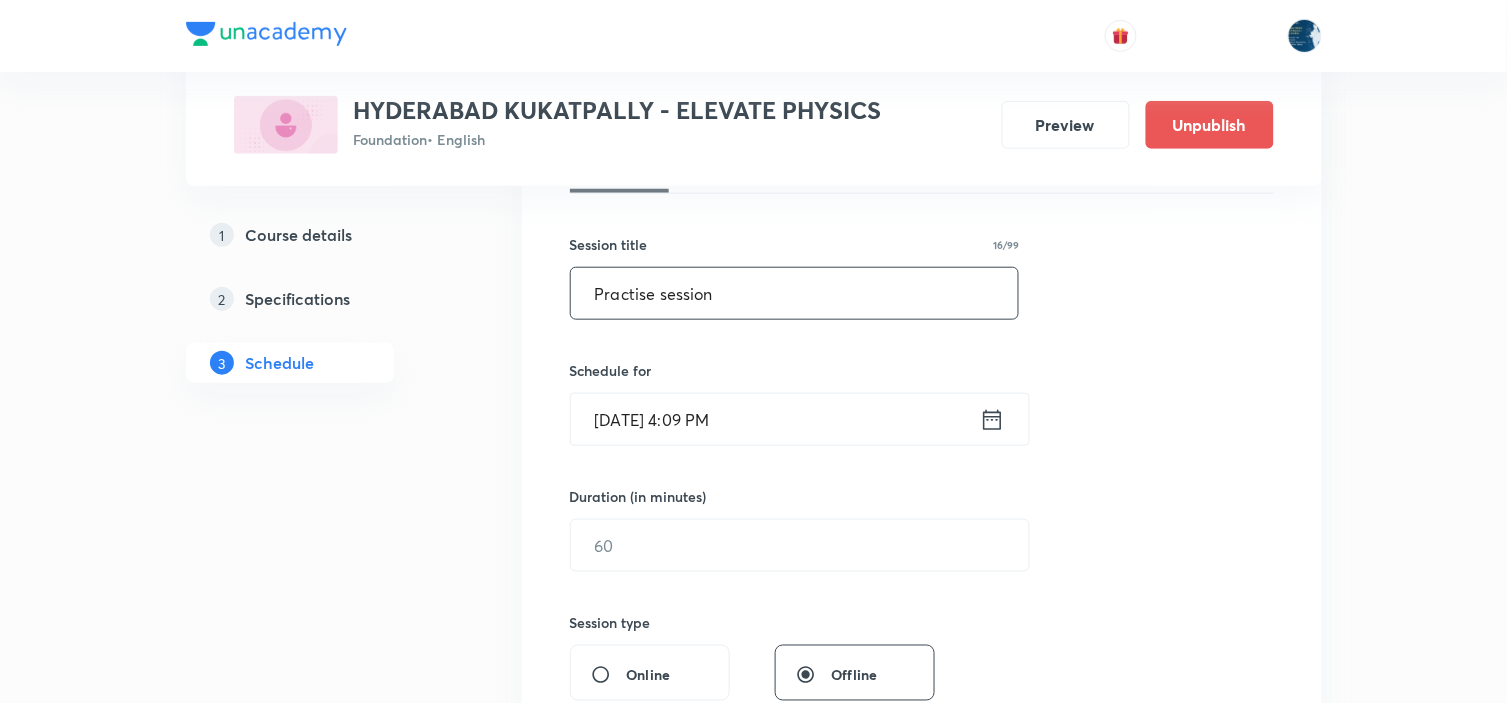 type on "Practise session" 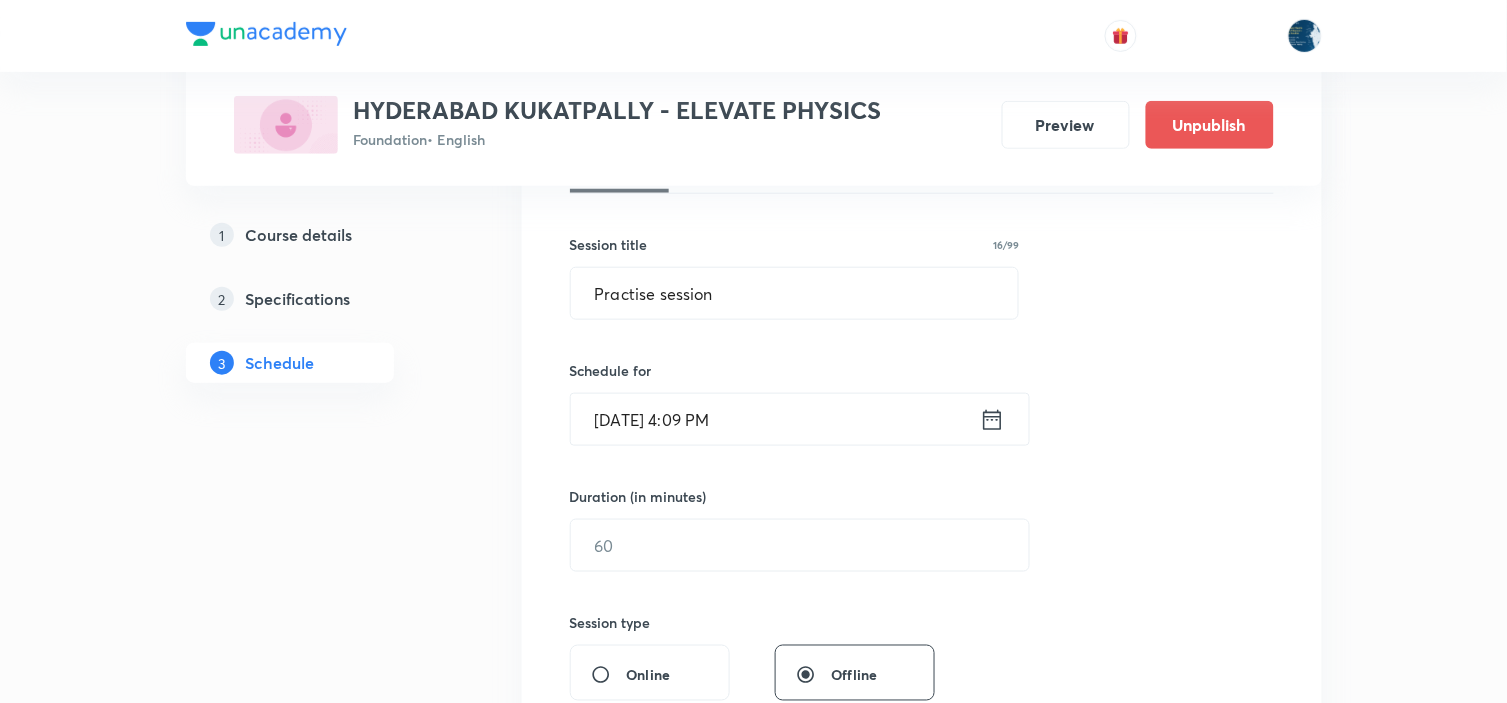 click 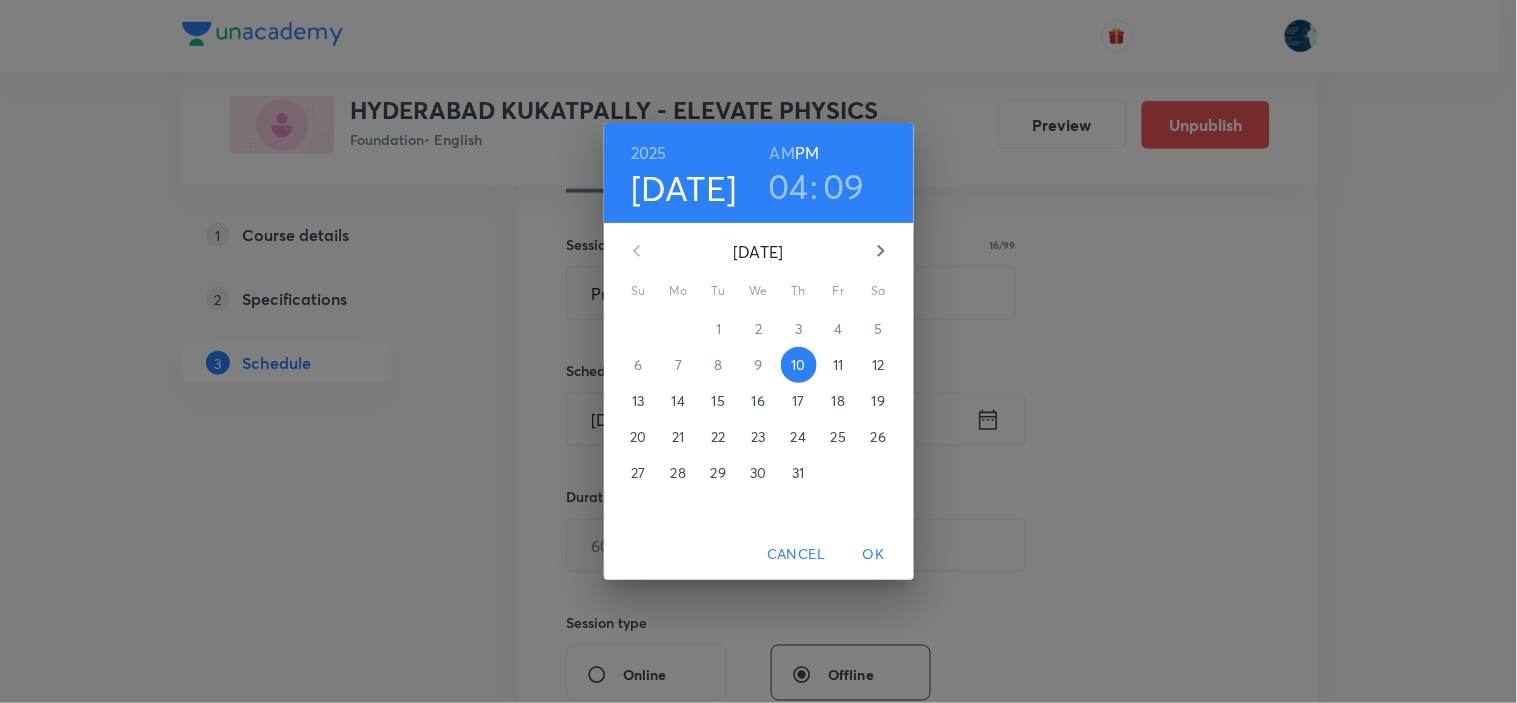 click on "04" at bounding box center [788, 186] 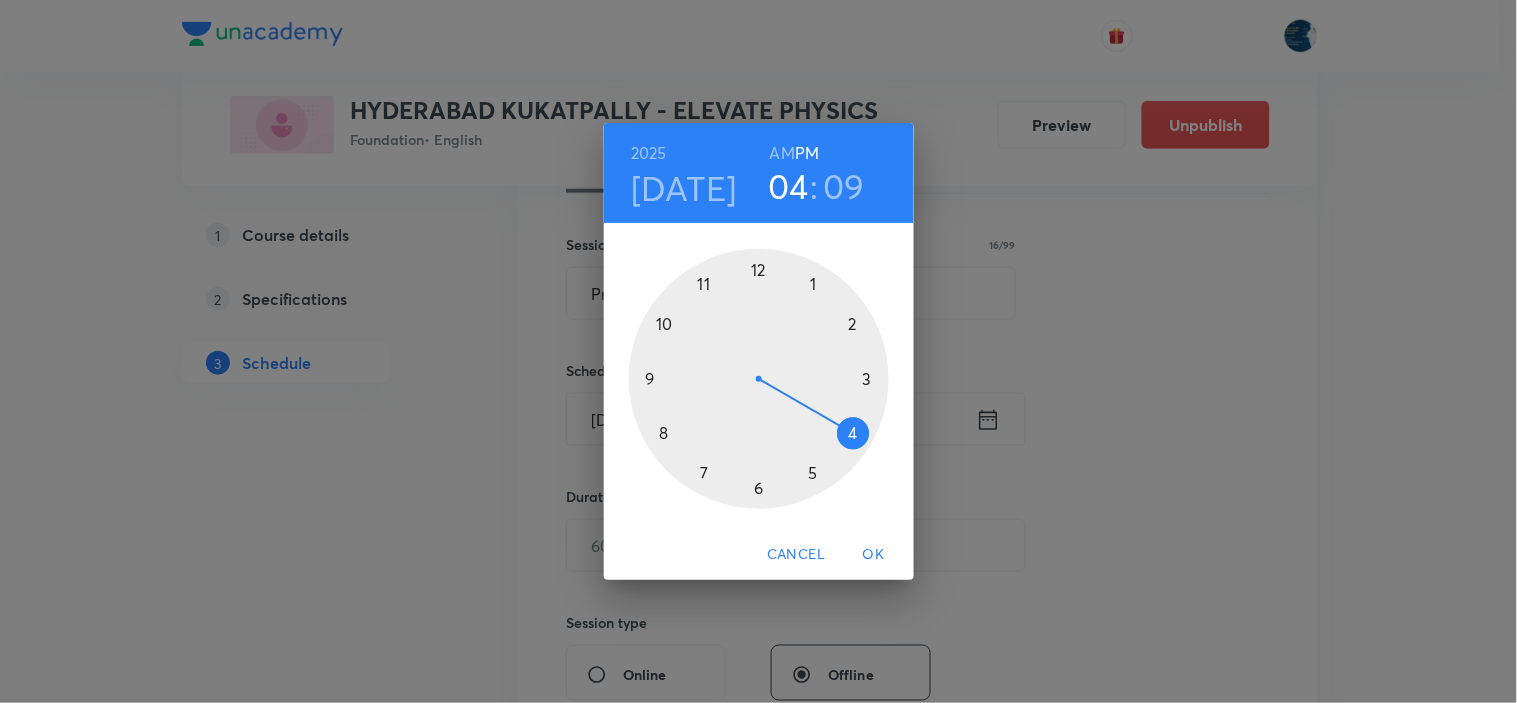 click at bounding box center (759, 379) 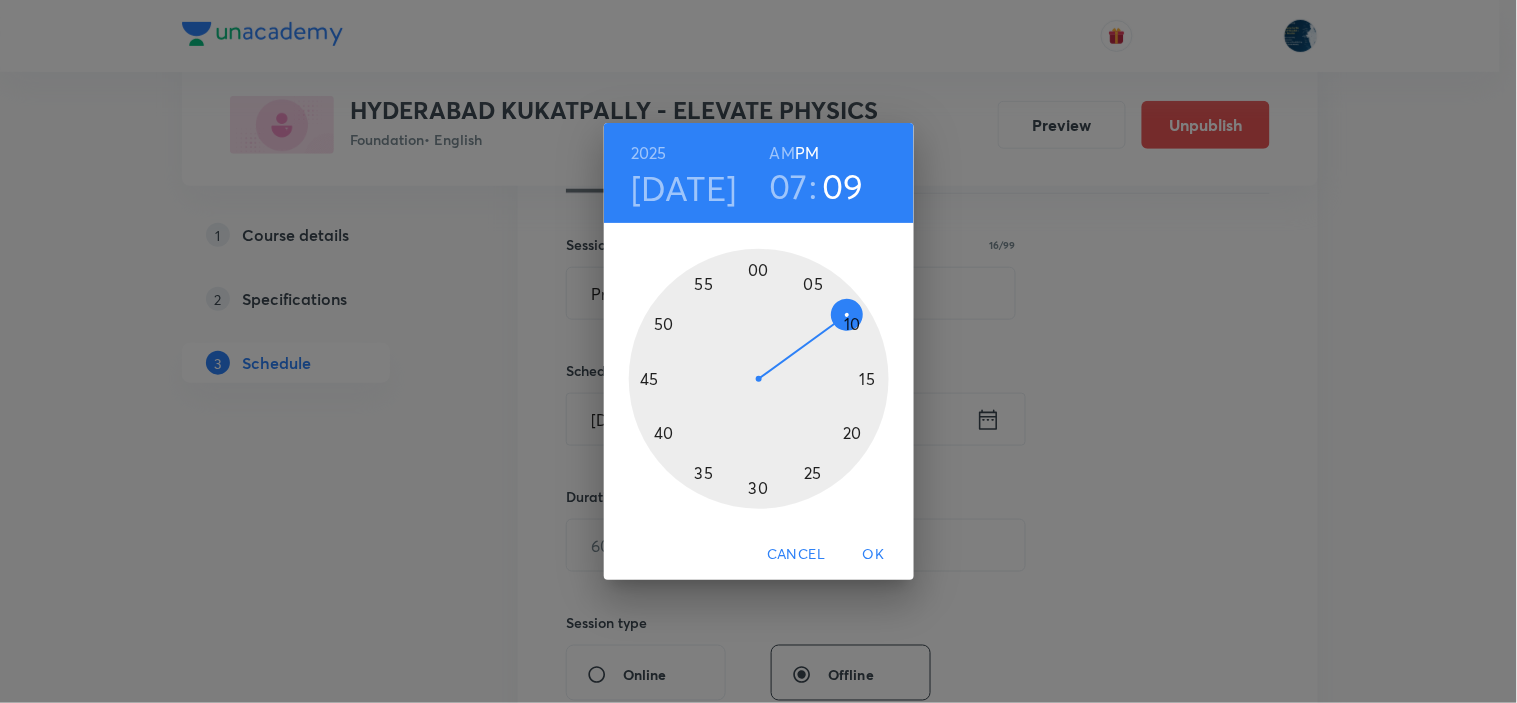 click at bounding box center [759, 379] 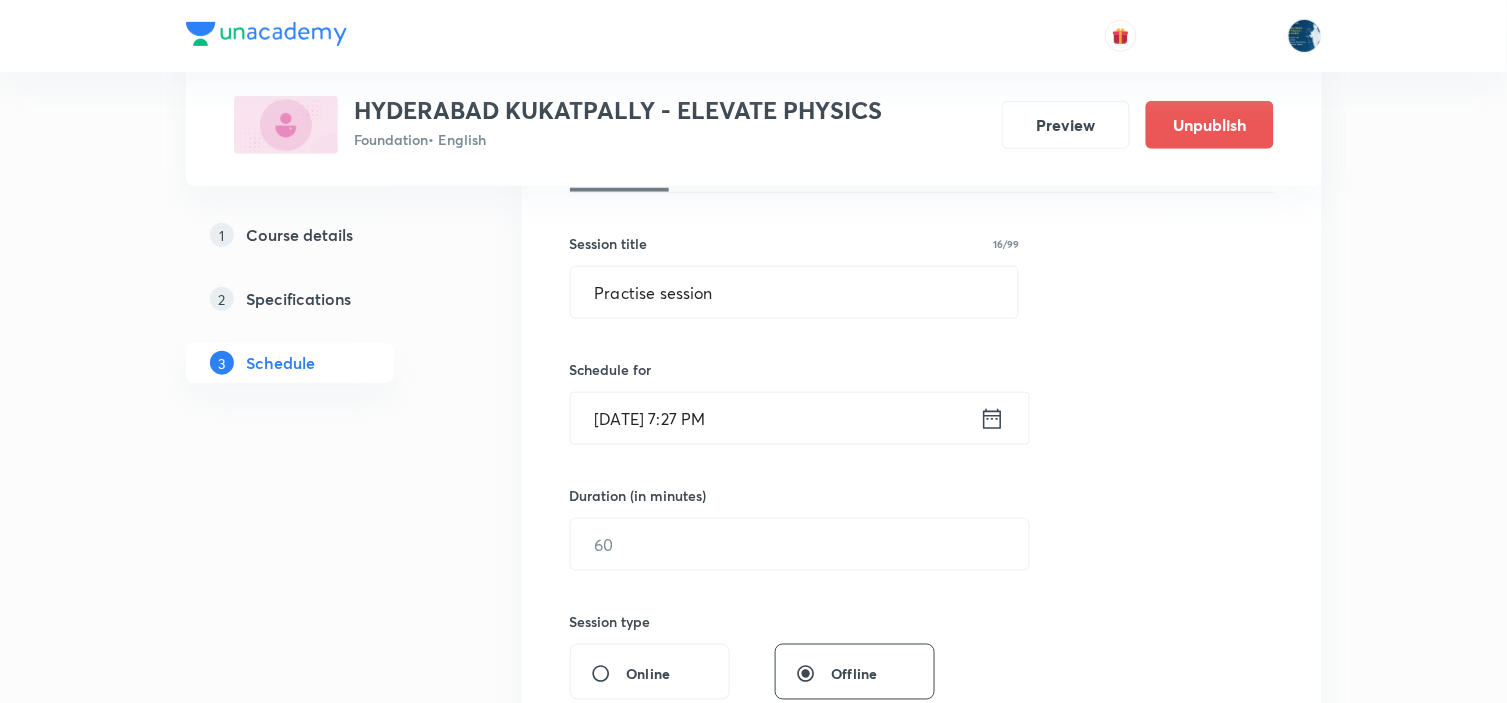 scroll, scrollTop: 444, scrollLeft: 0, axis: vertical 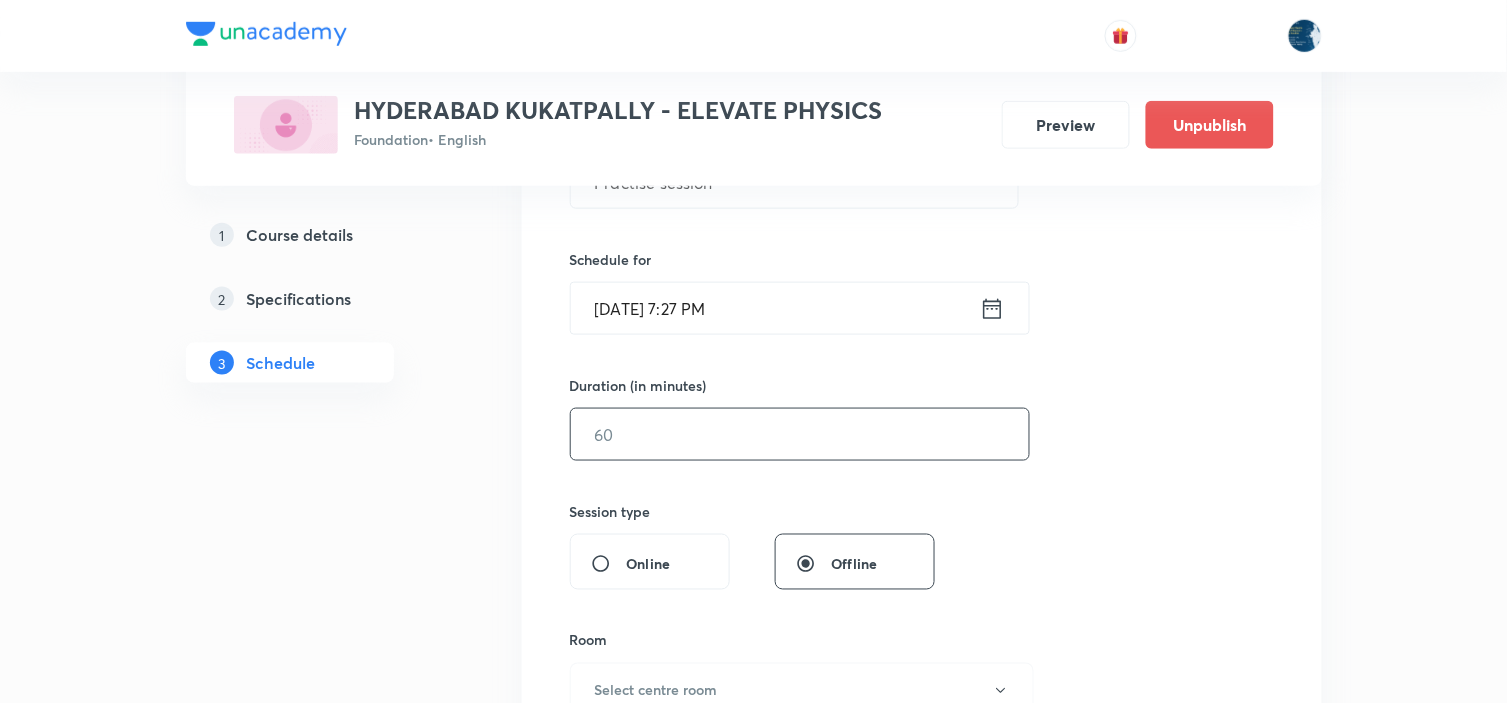 click at bounding box center [800, 434] 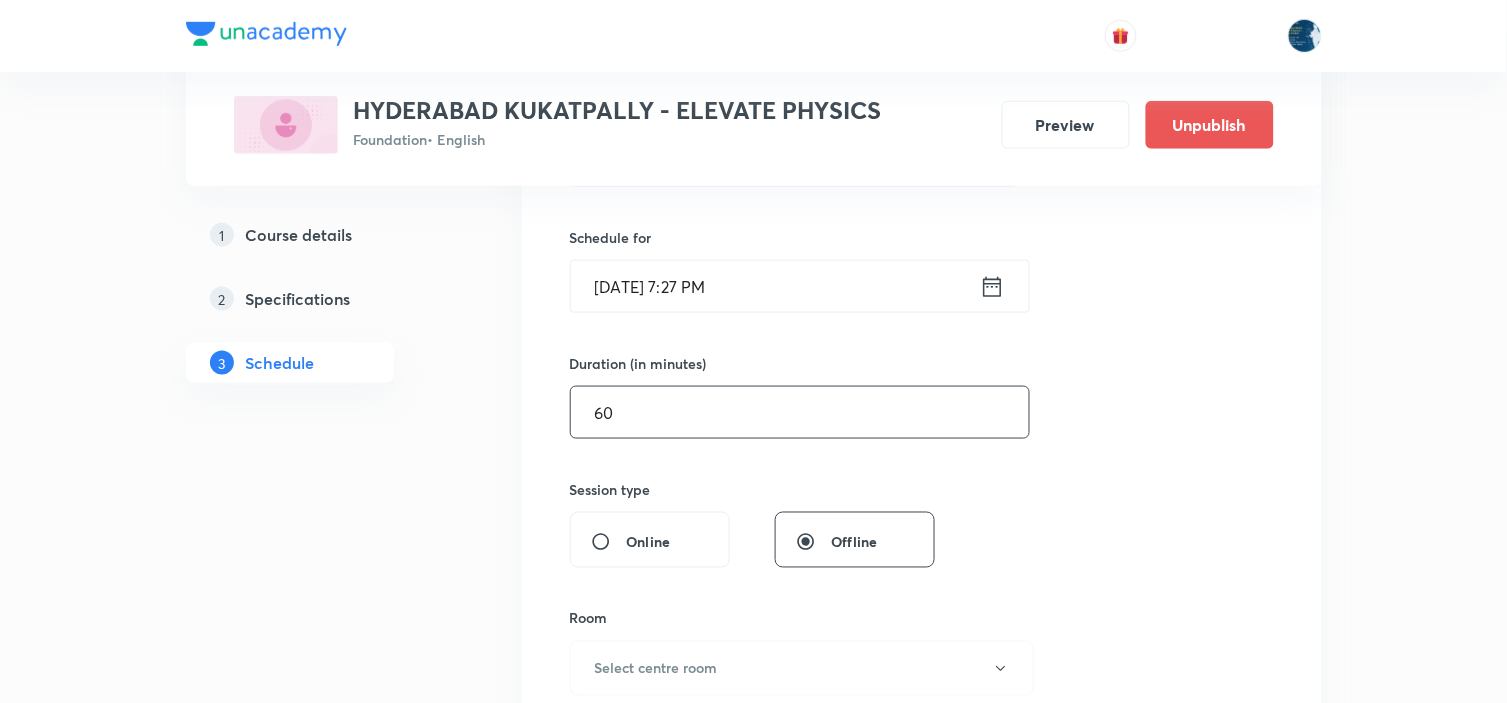 scroll, scrollTop: 444, scrollLeft: 0, axis: vertical 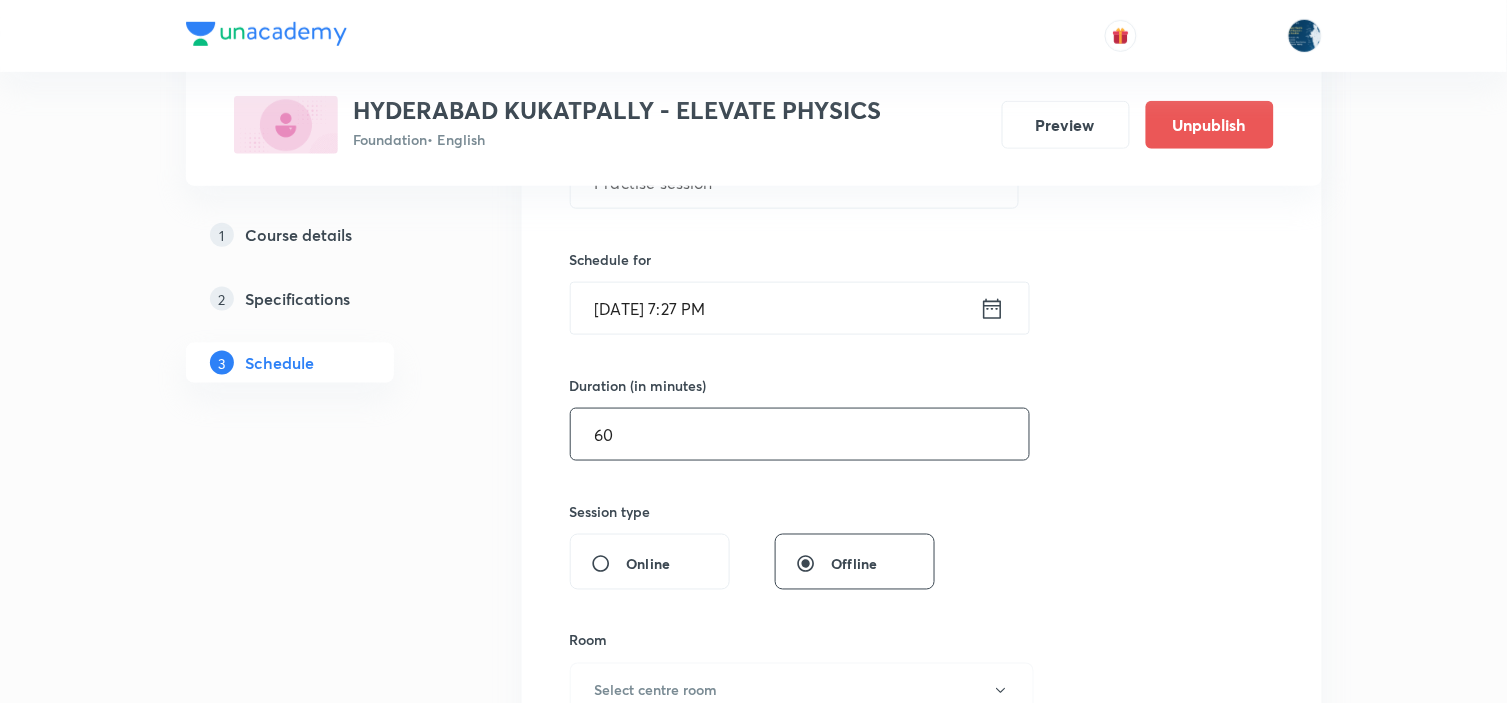 click on "60" at bounding box center [800, 434] 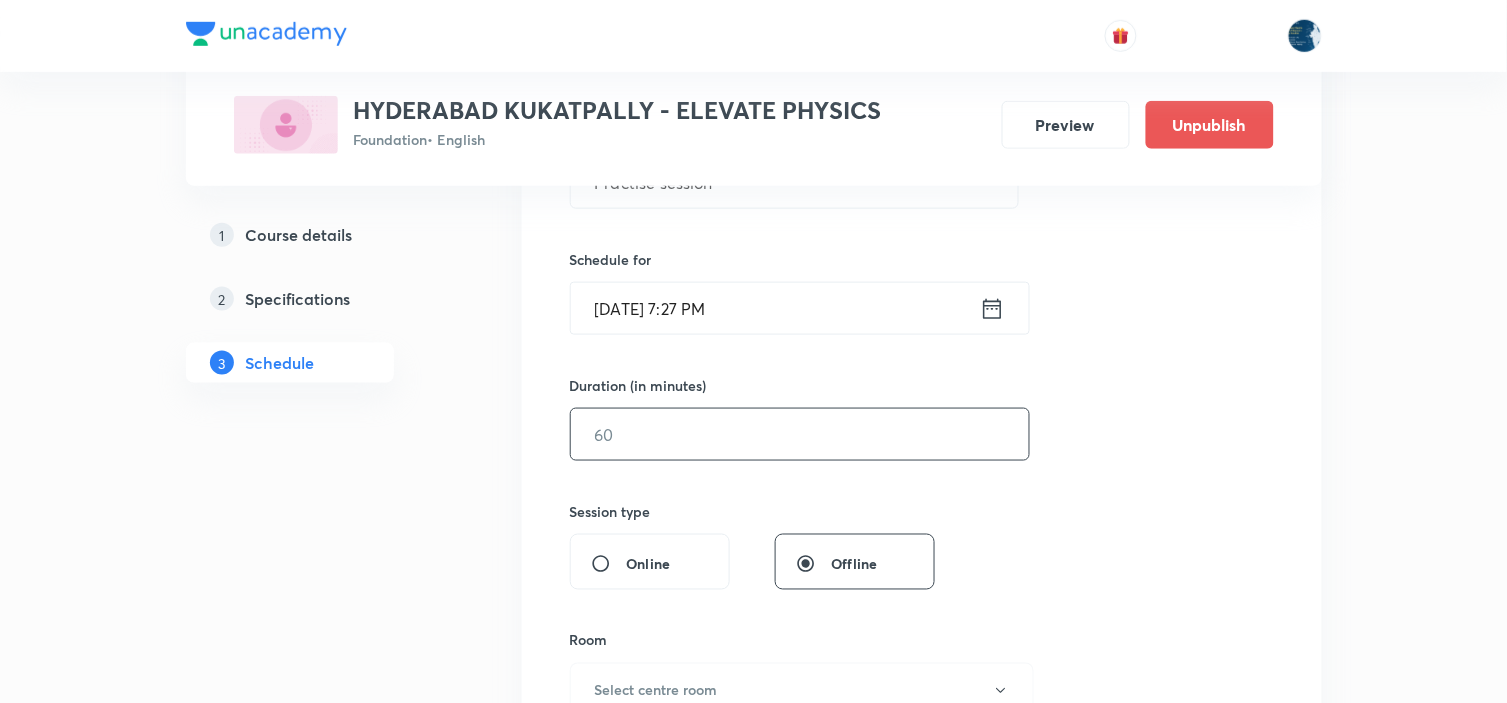 type on "0" 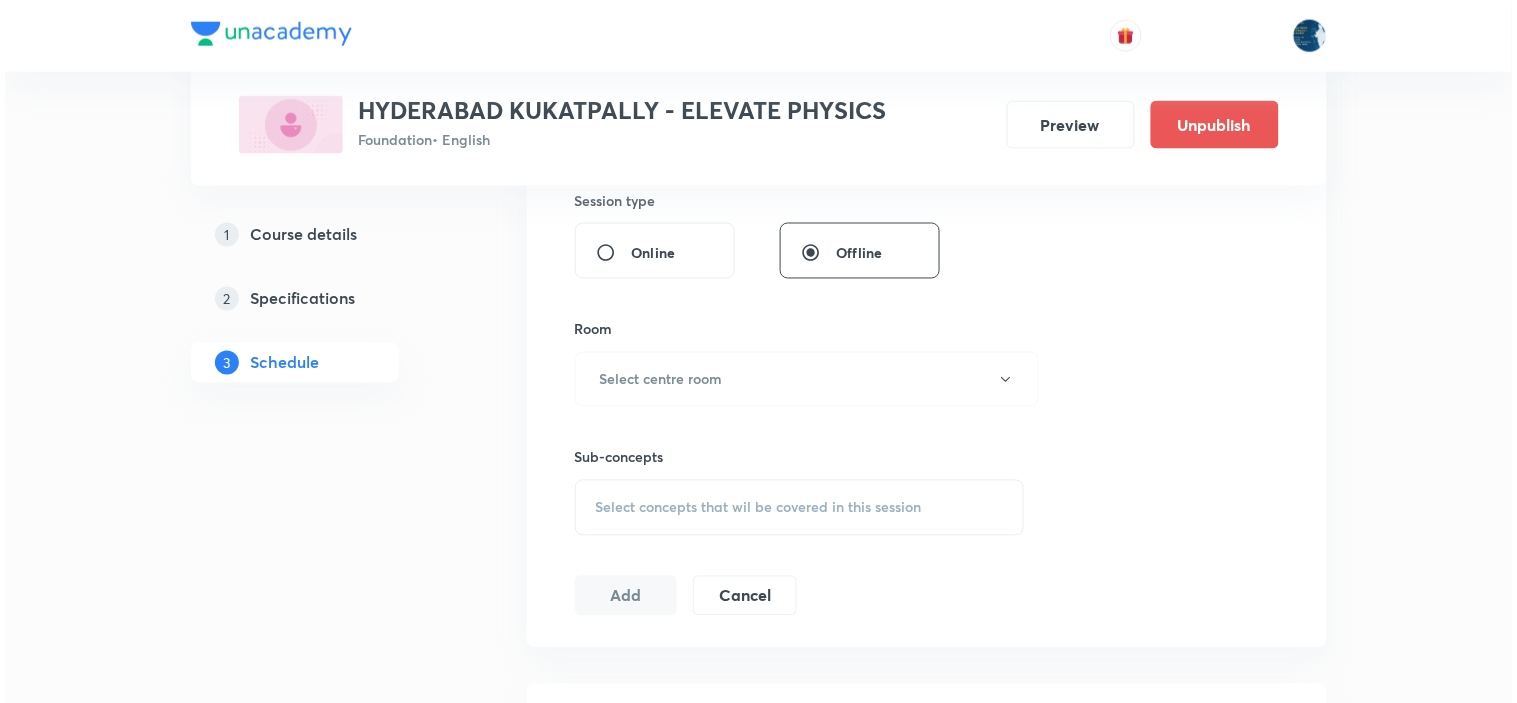 scroll, scrollTop: 777, scrollLeft: 0, axis: vertical 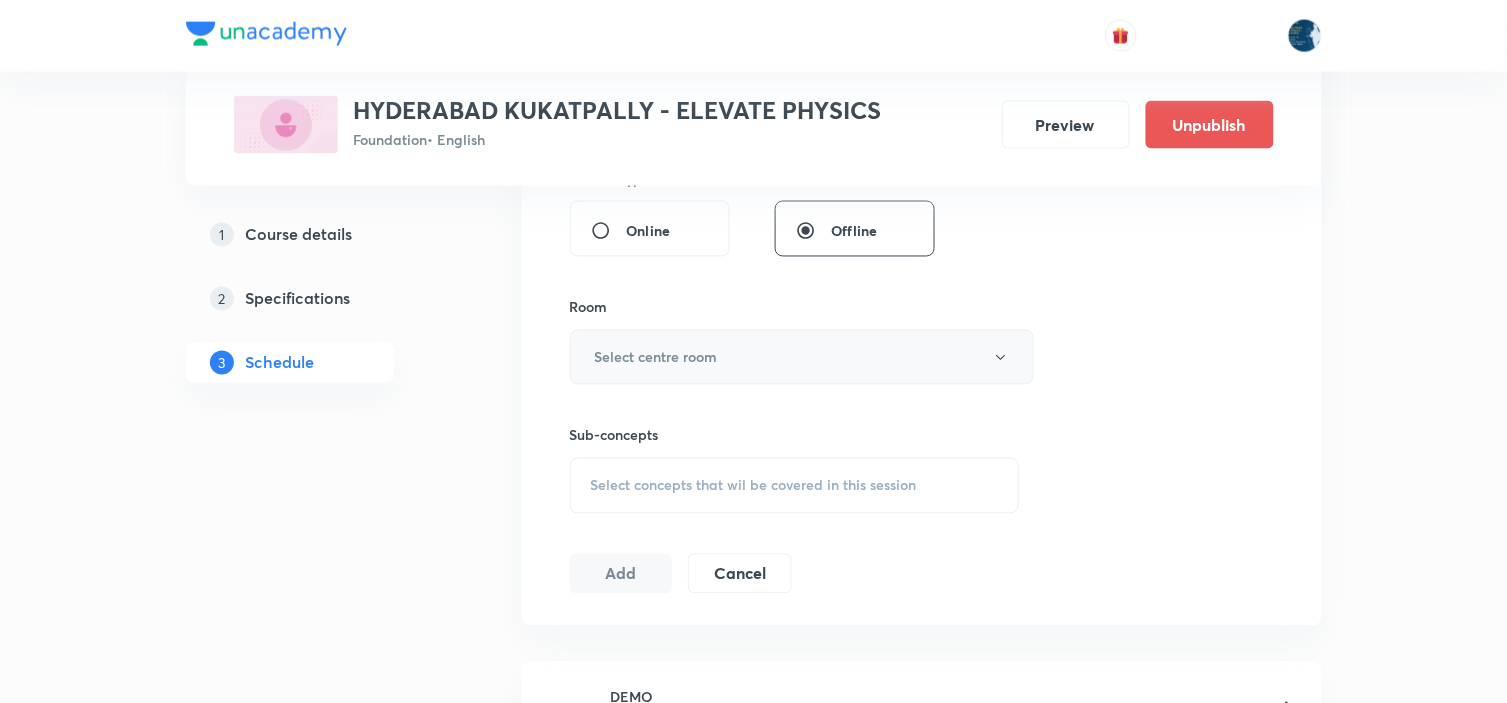type on "45" 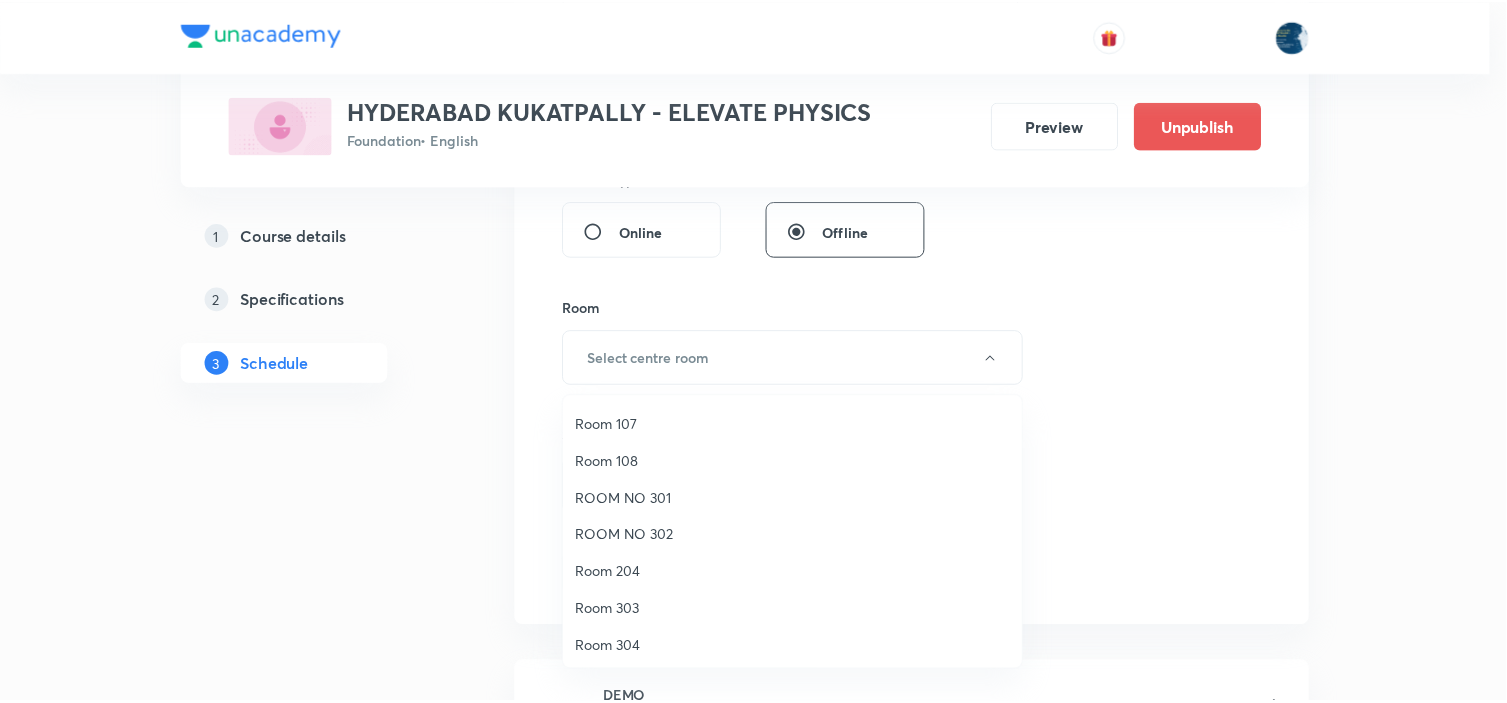 scroll, scrollTop: 333, scrollLeft: 0, axis: vertical 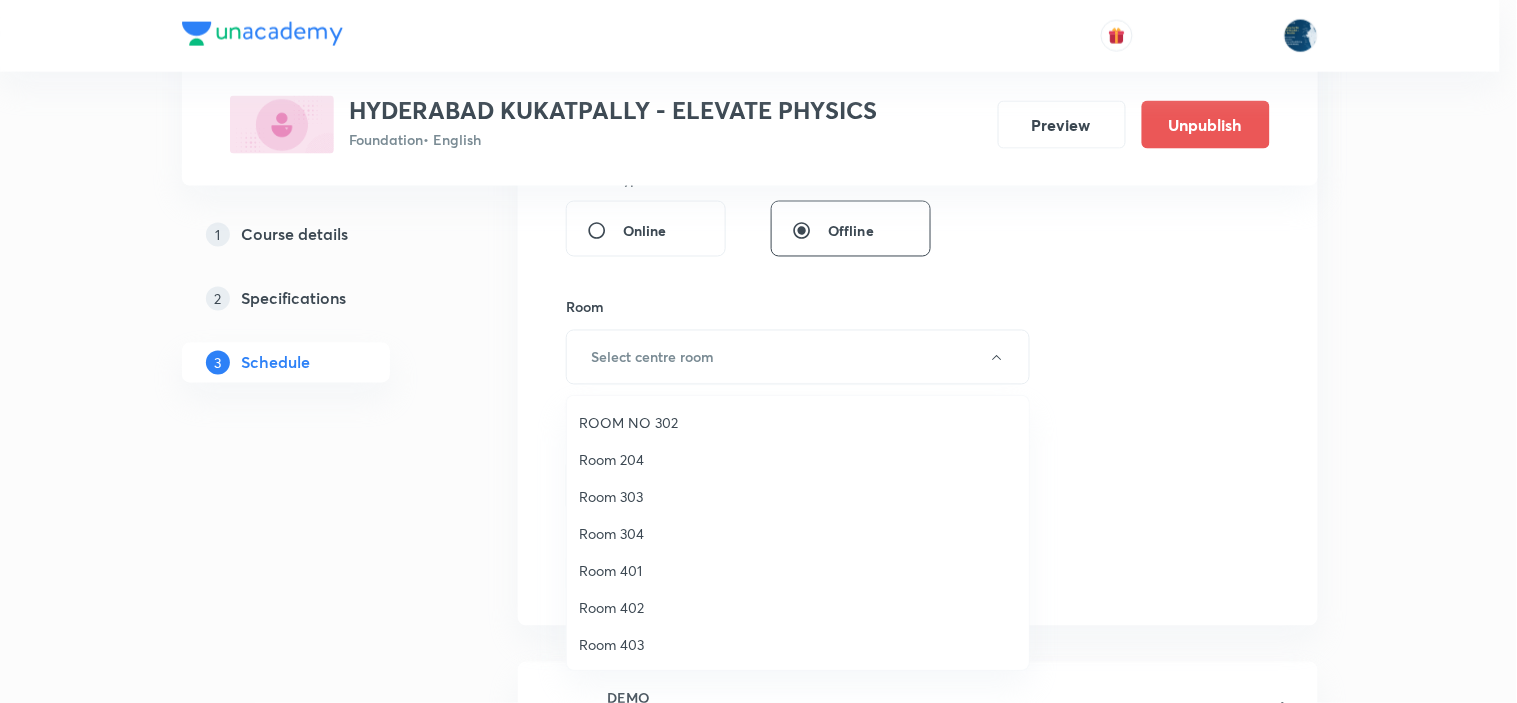 click on "Room 204" at bounding box center (798, 459) 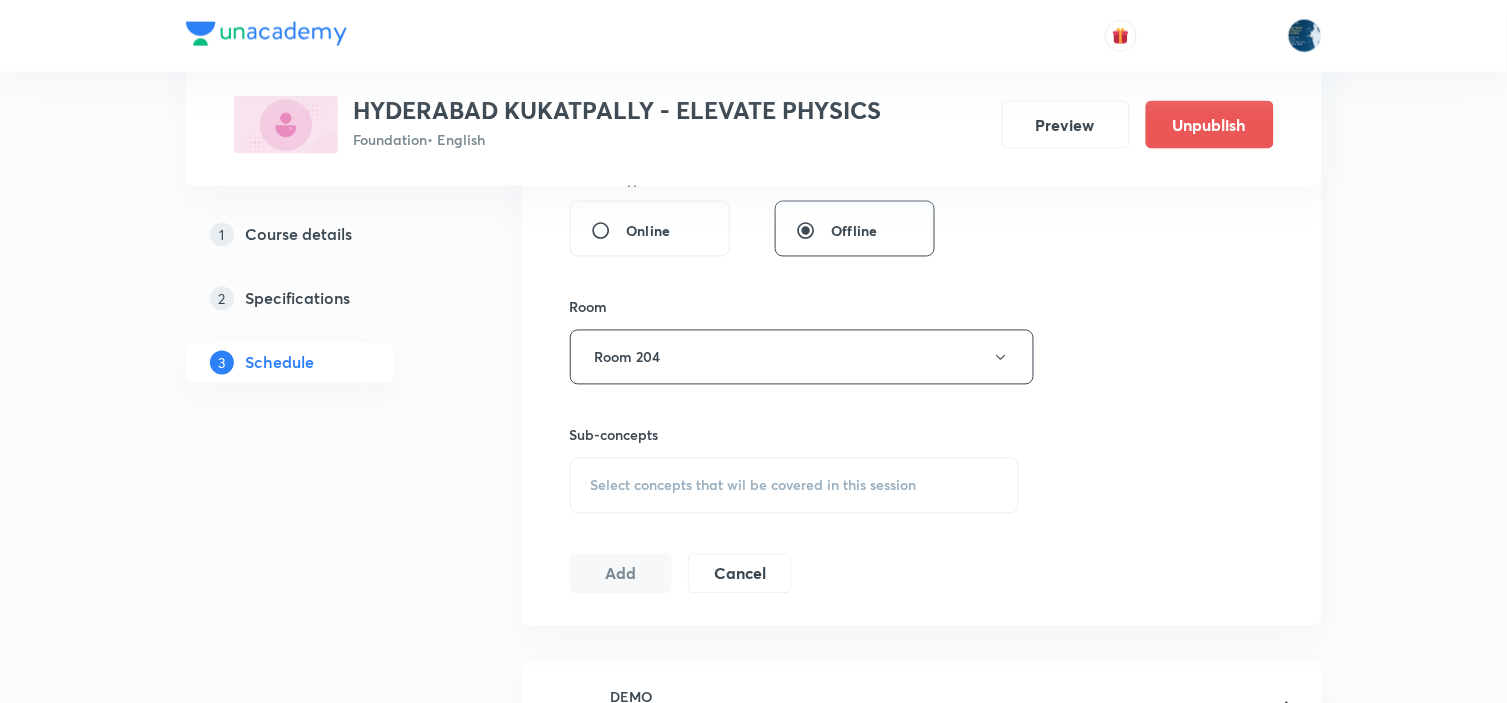 scroll, scrollTop: 888, scrollLeft: 0, axis: vertical 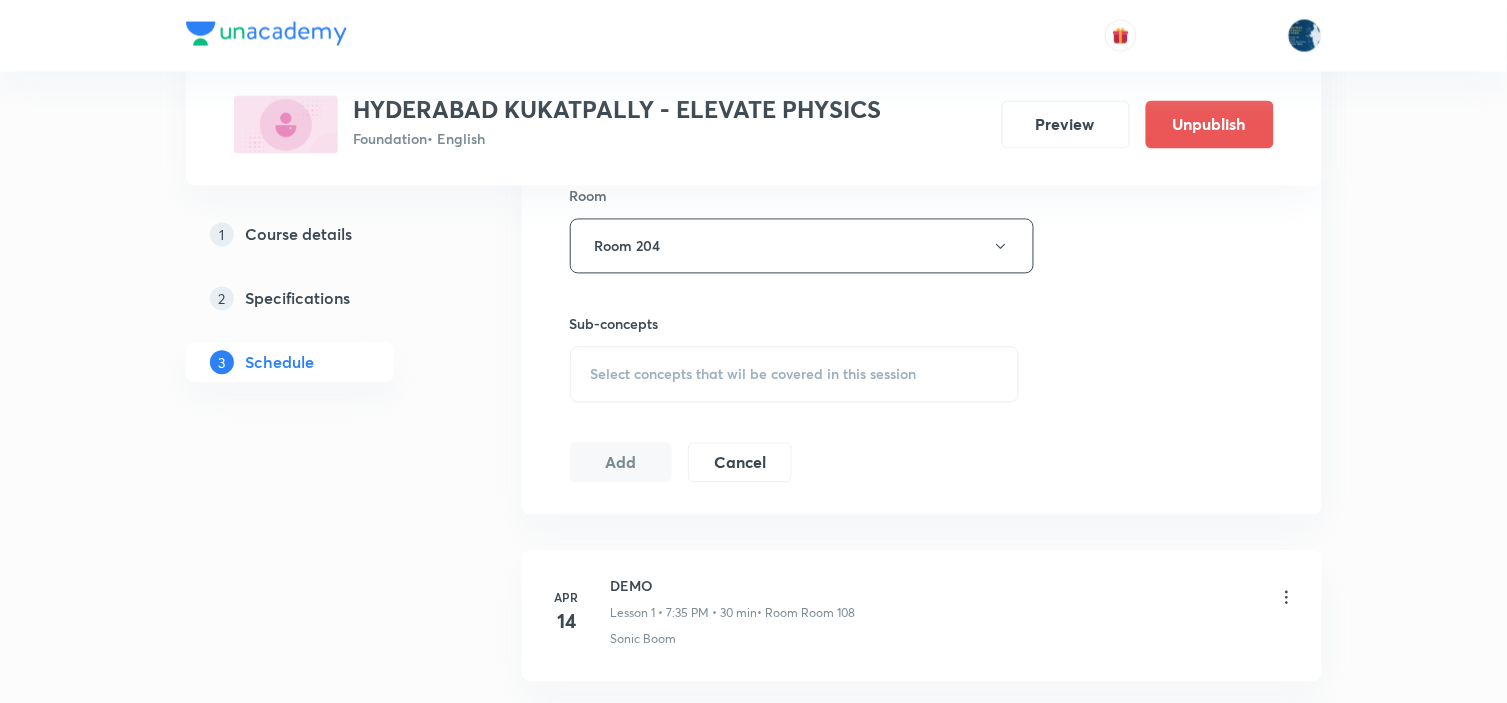 click on "Select concepts that wil be covered in this session" at bounding box center (795, 375) 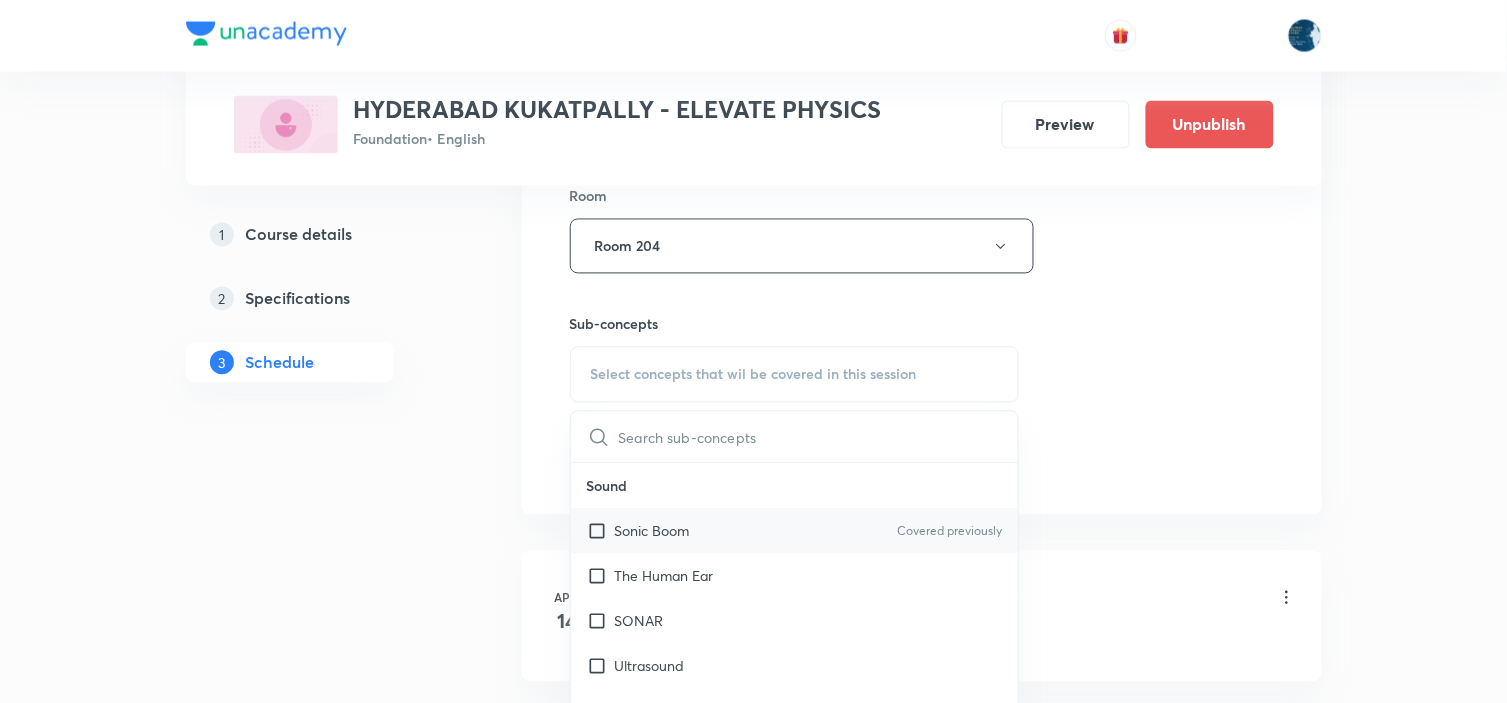click on "Covered previously" at bounding box center [949, 532] 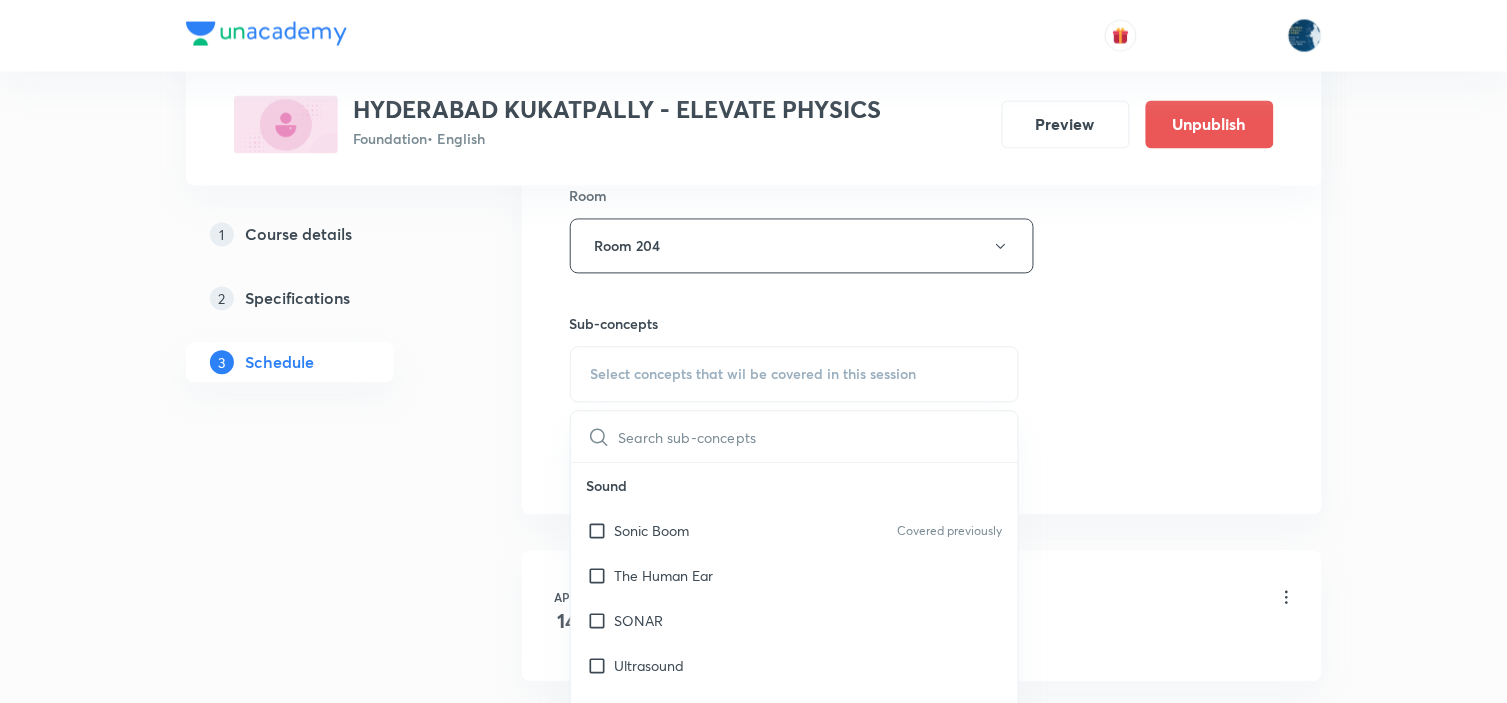 checkbox on "true" 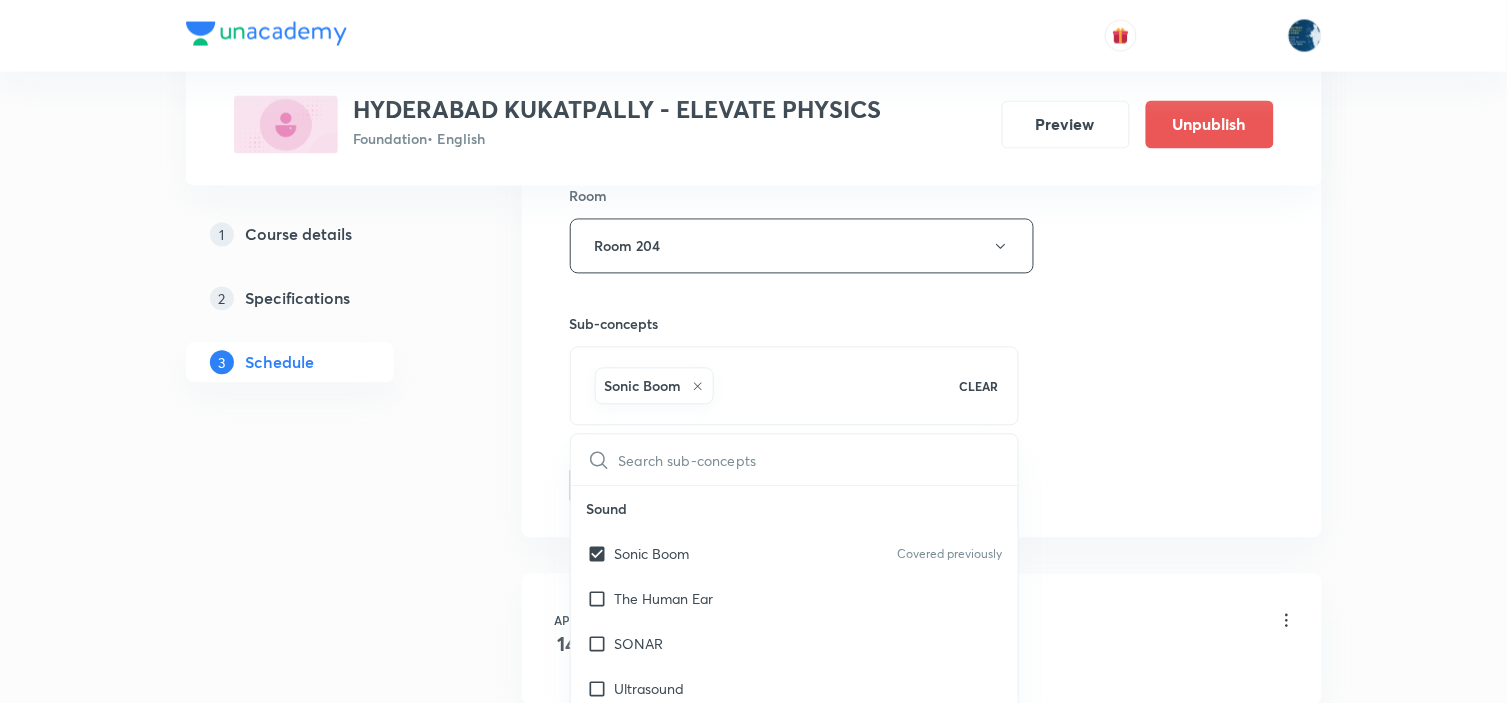 click on "Session  34 Live class Session title 16/99 Practise session ​ Schedule for Jul 10, 2025, 7:27 PM ​ Duration (in minutes) 45 ​   Session type Online Offline Room Room 204 Sub-concepts Sonic Boom CLEAR ​ Sound Sonic Boom Covered previously The Human Ear SONAR Ultrasound Ultrasonic and Infrasonic Waves Audible Reverberation Echo Effect of Temperature on the Speed of Sound Speed of Sound in Different Medium Reflection of Sound Wave Motion Range of Hearing Characteristics of Sound Sound Needs a Material Medium for Its Propagation Propagation of Sound Production of Sound Waves Sound Wave Relation Between Frequency and Time Period Wave Terminology Classification of Waves Electricity Static and Current Electricity Colour Coding of Wires Earthing Hazards of Electricity Ring System Tree System Household Electrical Circuits Electric Fuse Applications of Heating Effect of Current Power - Voltage Rating of Electrical Appliances Electric Power Electric Energy Heating Effect of Current Electrical Resistance Cell SHM" at bounding box center [922, 25] 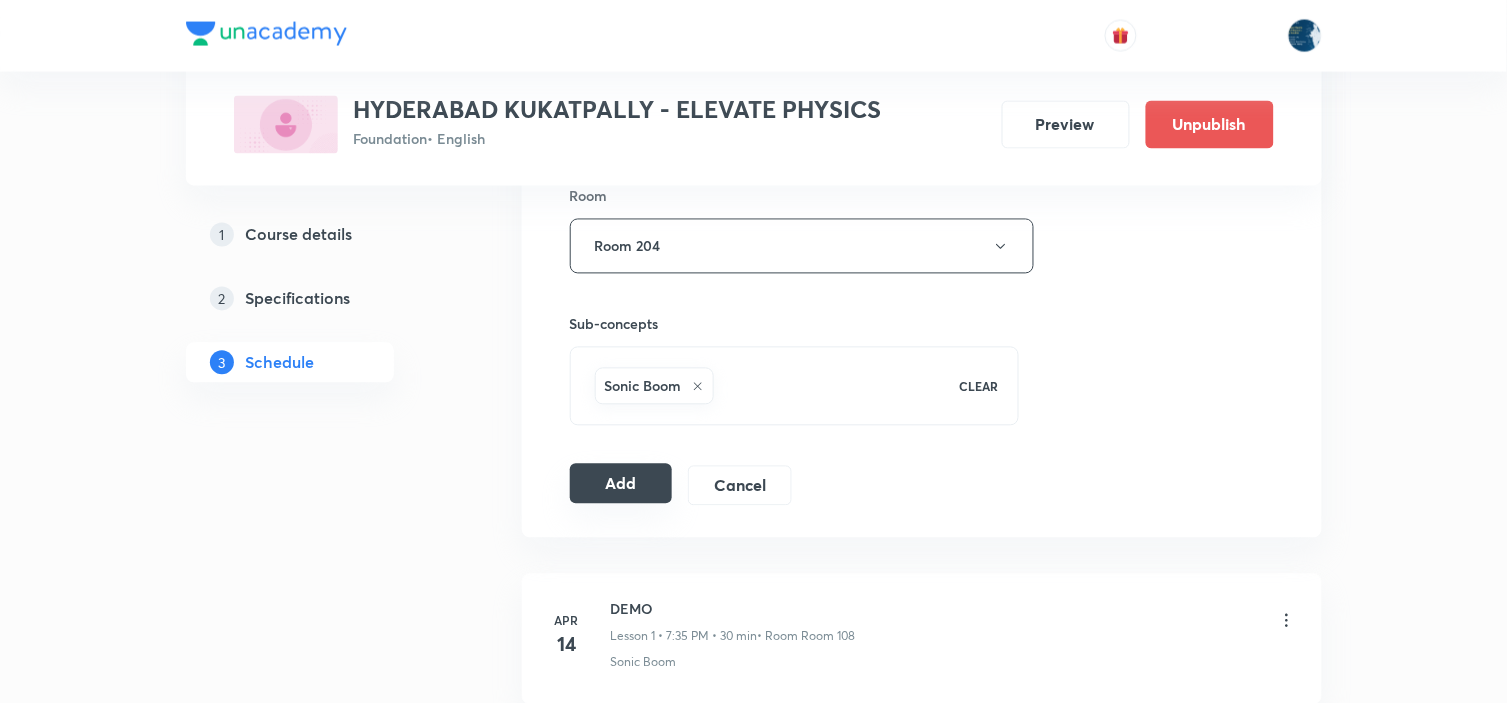 click on "Add" at bounding box center [621, 484] 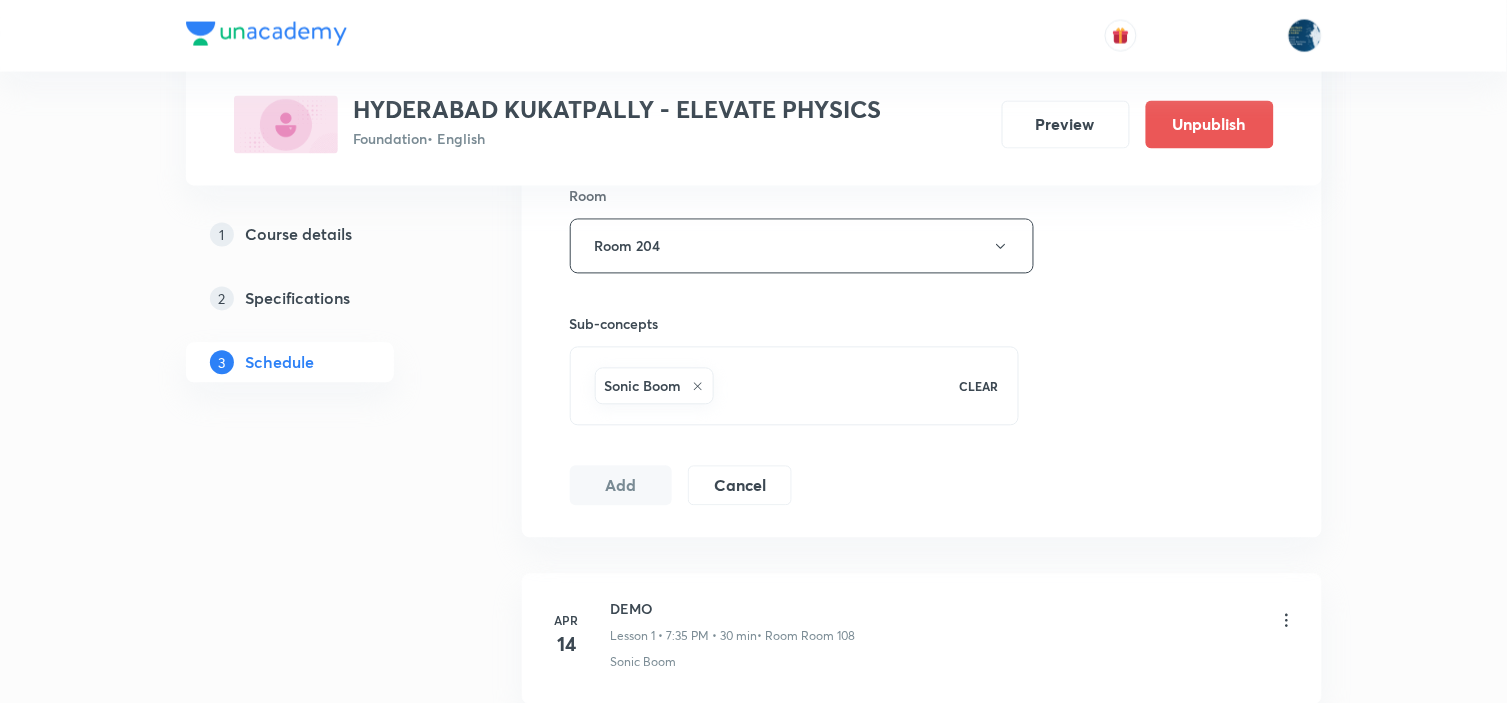scroll, scrollTop: 1222, scrollLeft: 0, axis: vertical 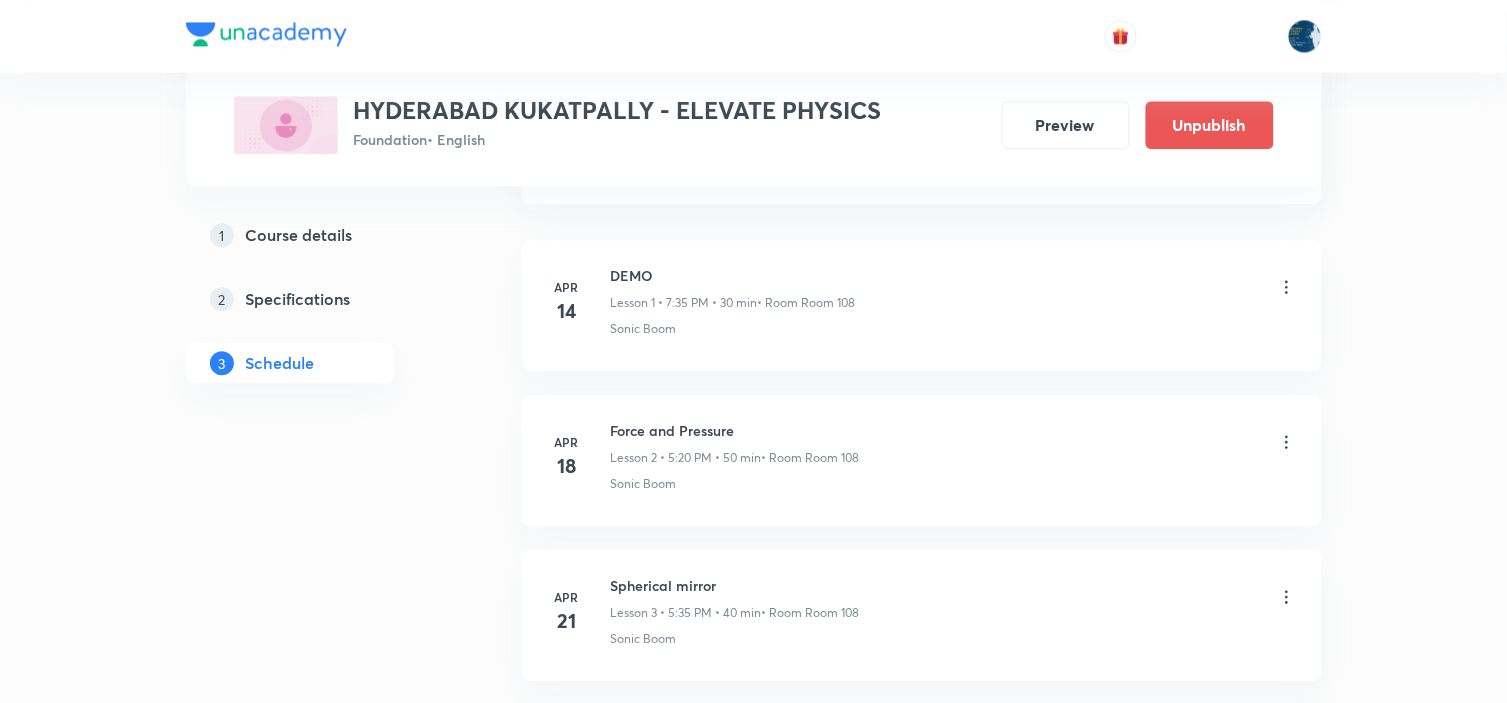 drag, startPoint x: 1505, startPoint y: 181, endPoint x: 1516, endPoint y: 200, distance: 21.954498 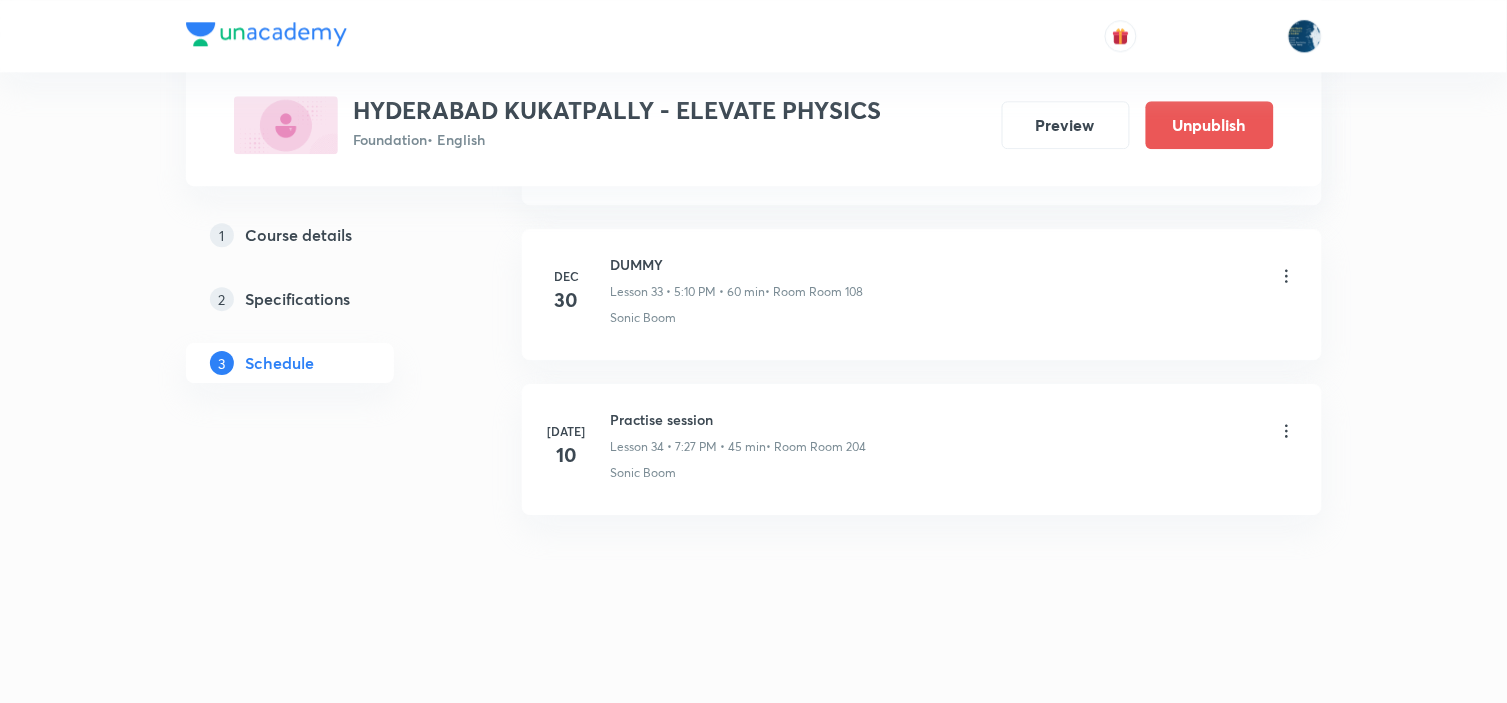 scroll, scrollTop: 5256, scrollLeft: 0, axis: vertical 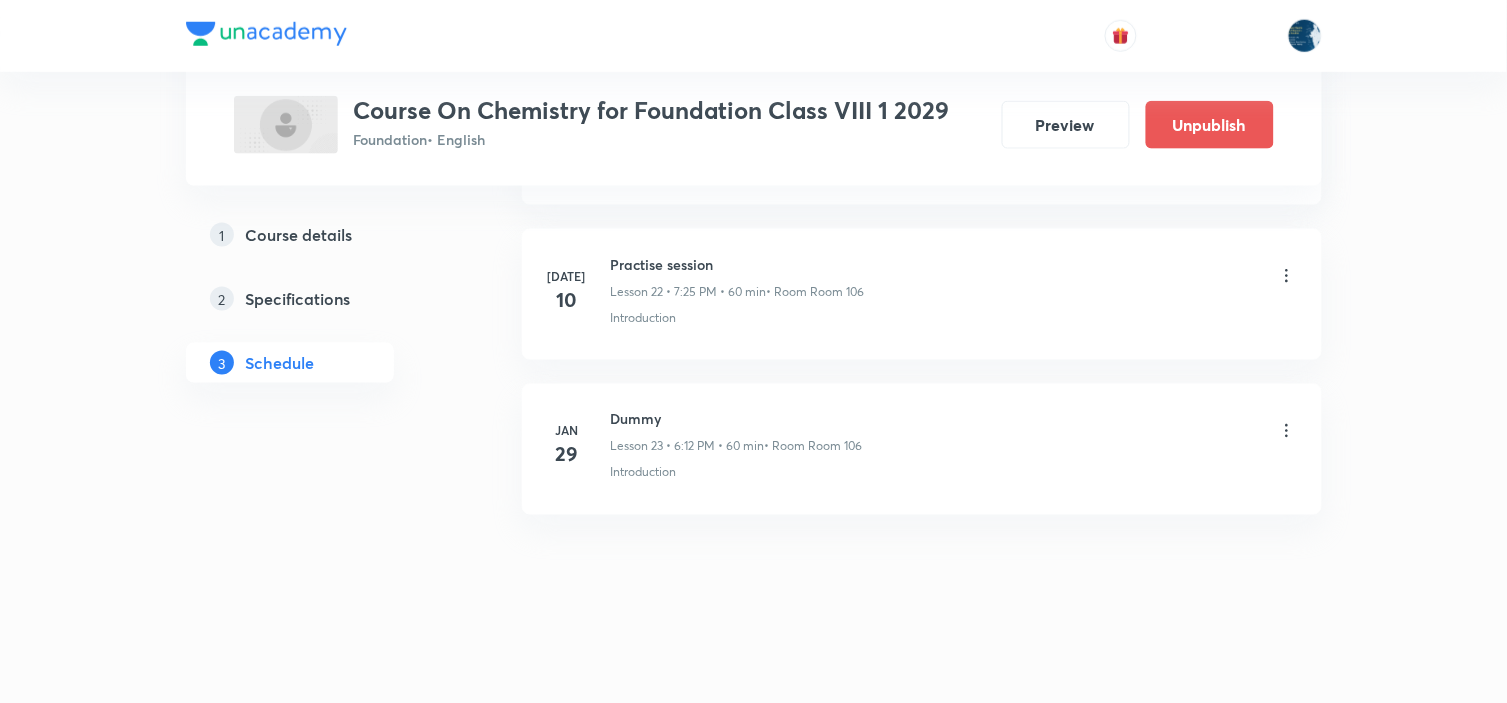 click 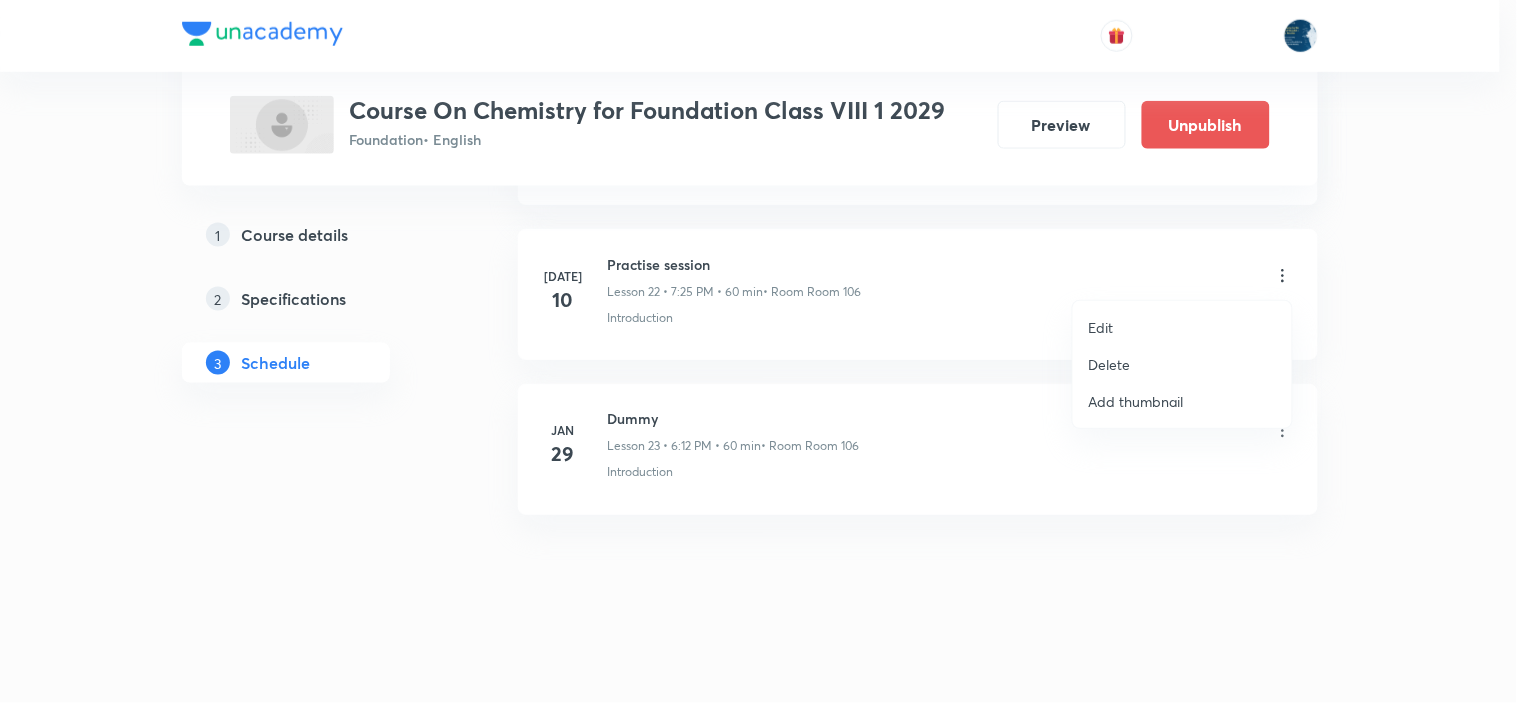 click on "Edit" at bounding box center [1182, 327] 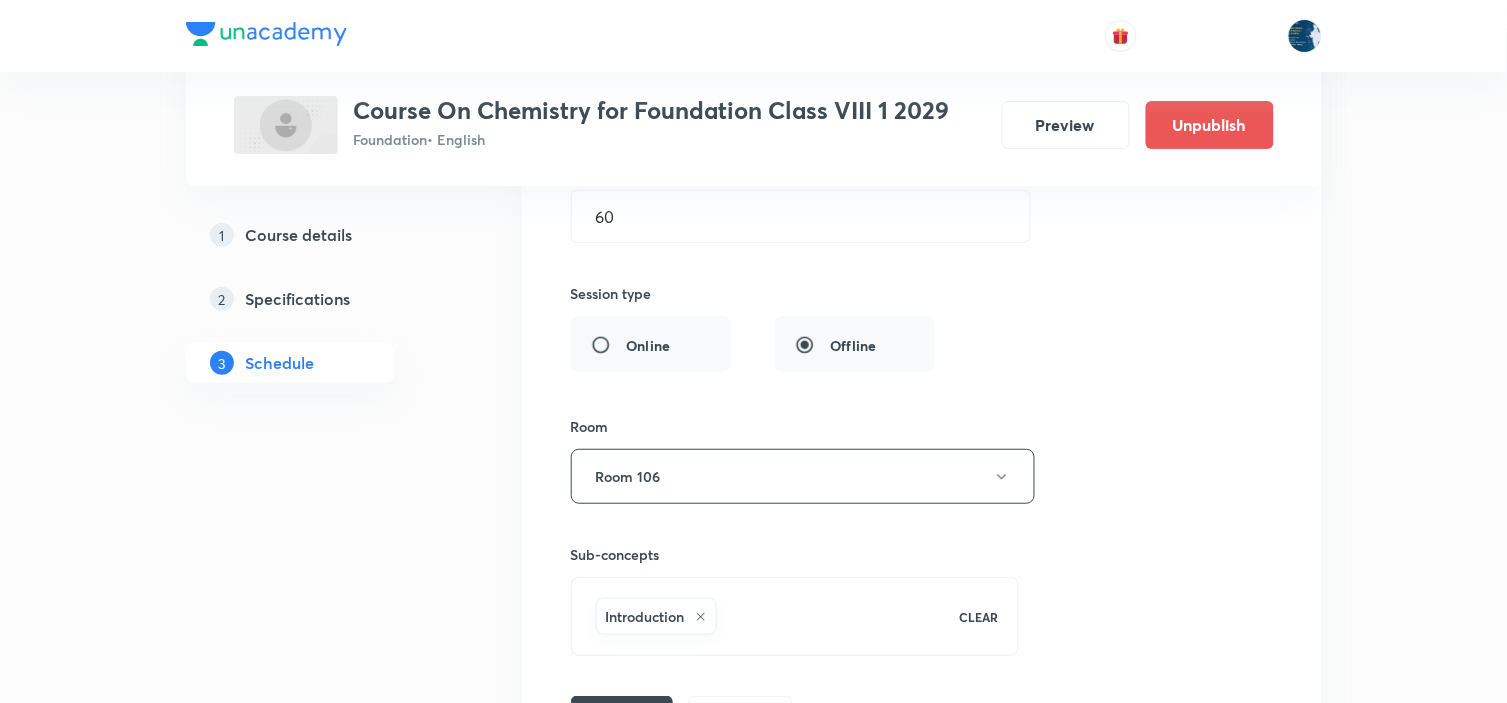 scroll, scrollTop: 3875, scrollLeft: 0, axis: vertical 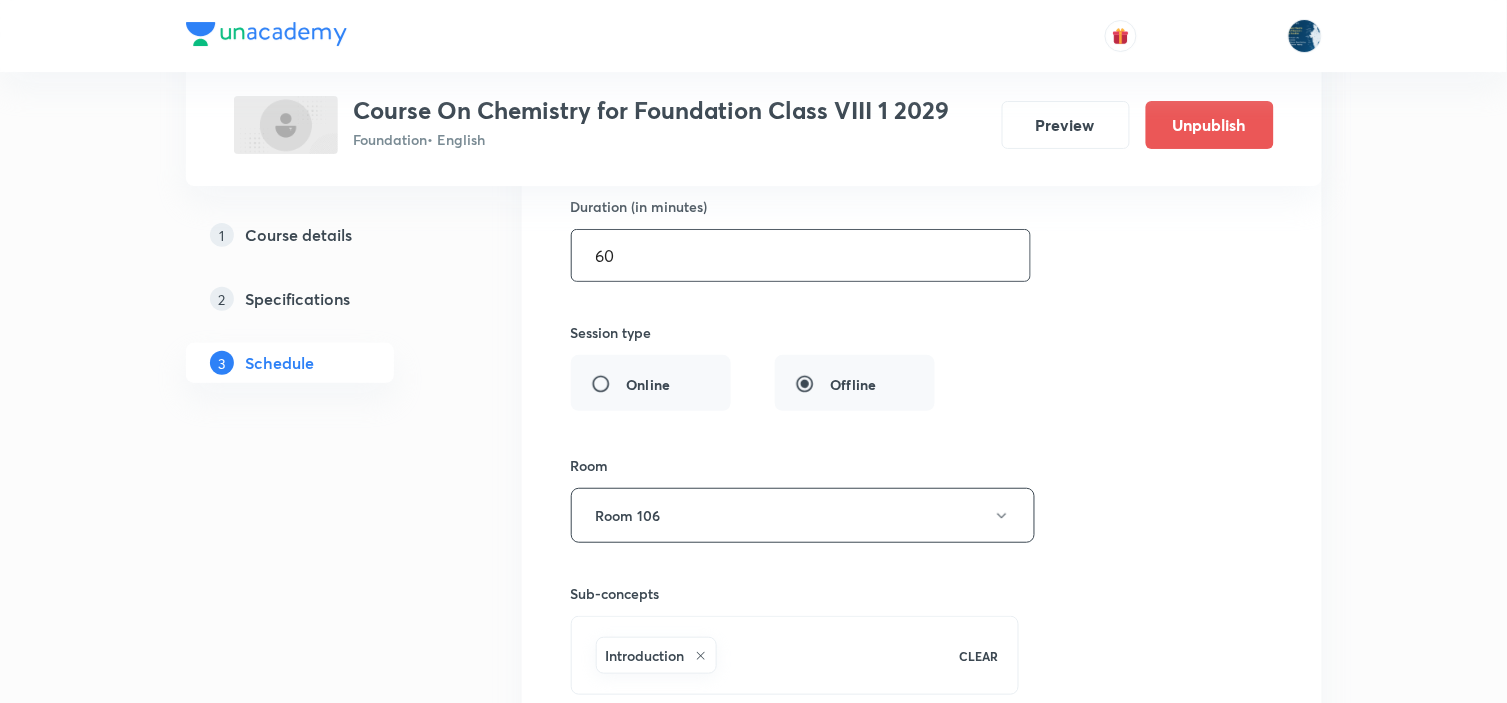 click on "60" at bounding box center (801, 255) 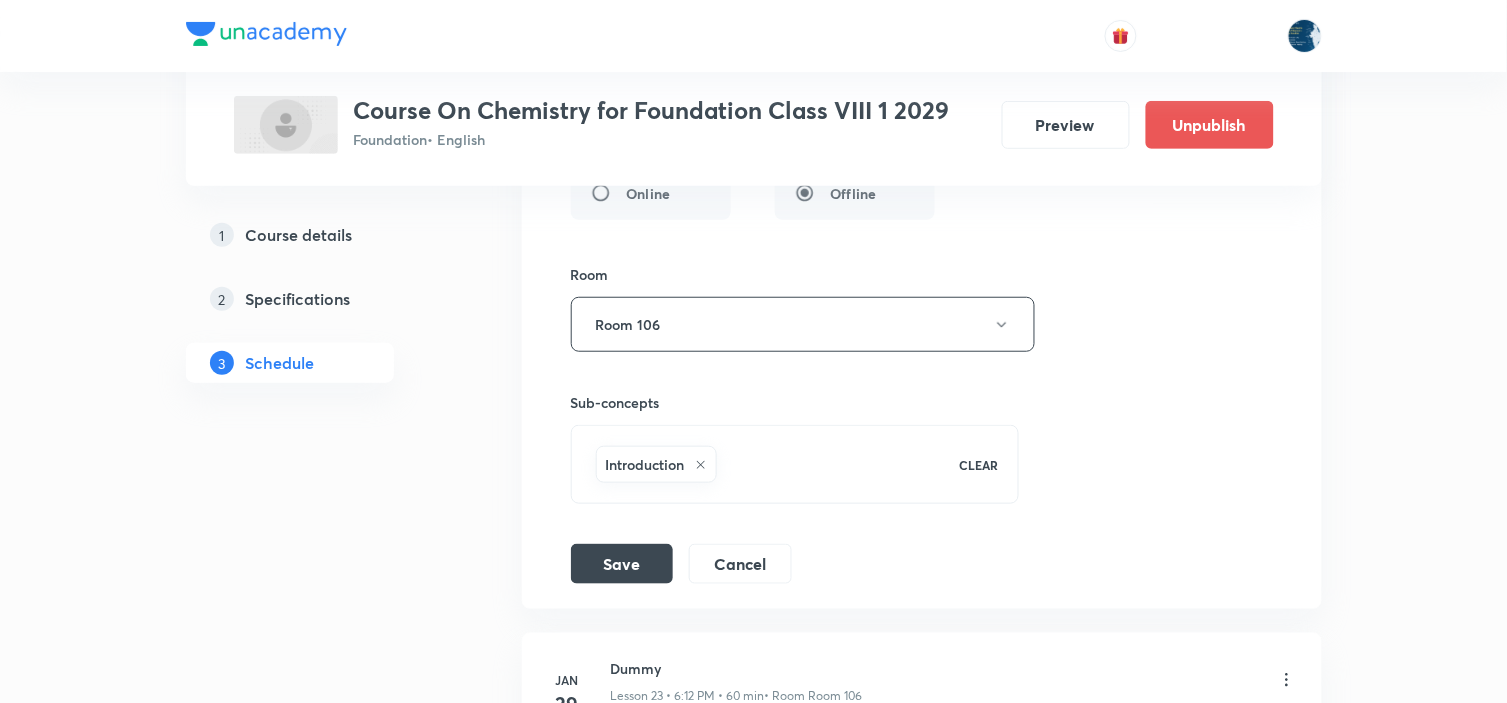 scroll, scrollTop: 4097, scrollLeft: 0, axis: vertical 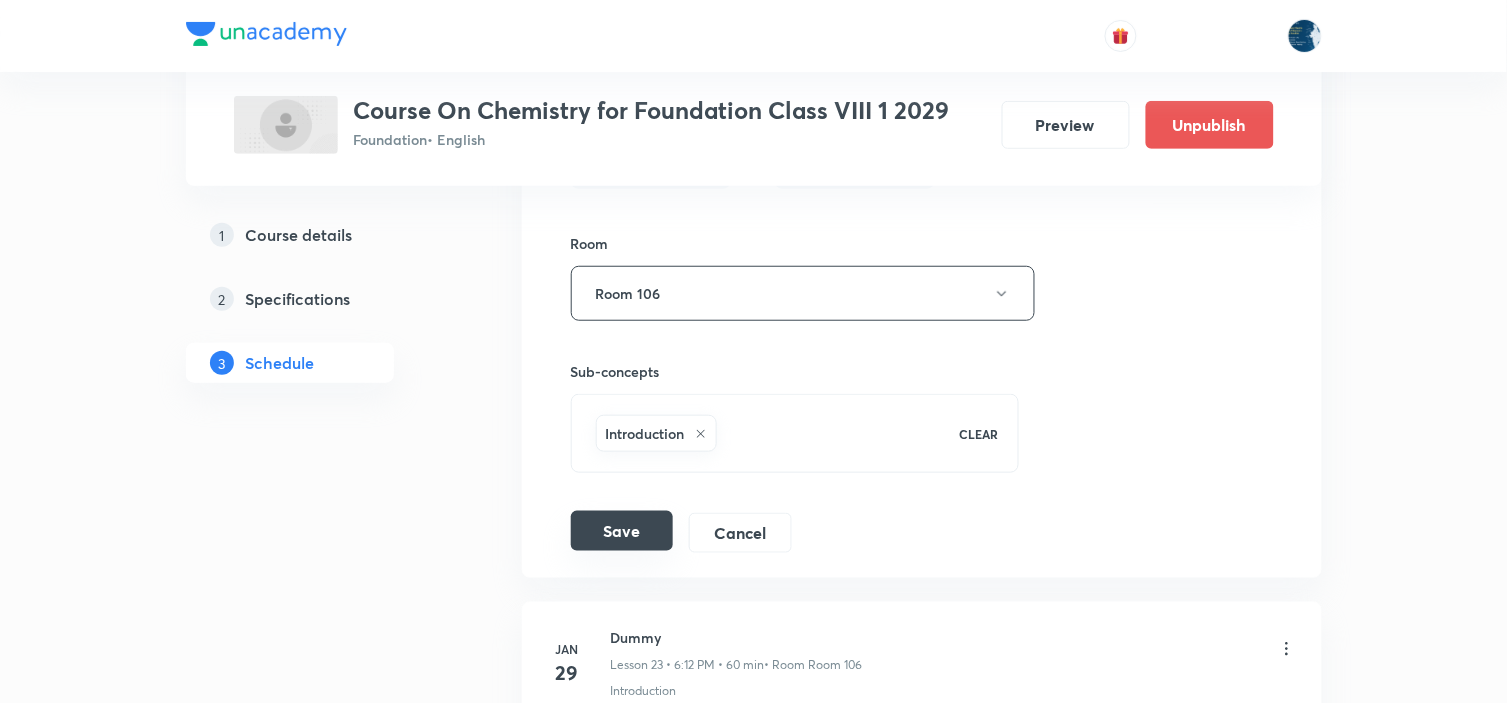 type on "45" 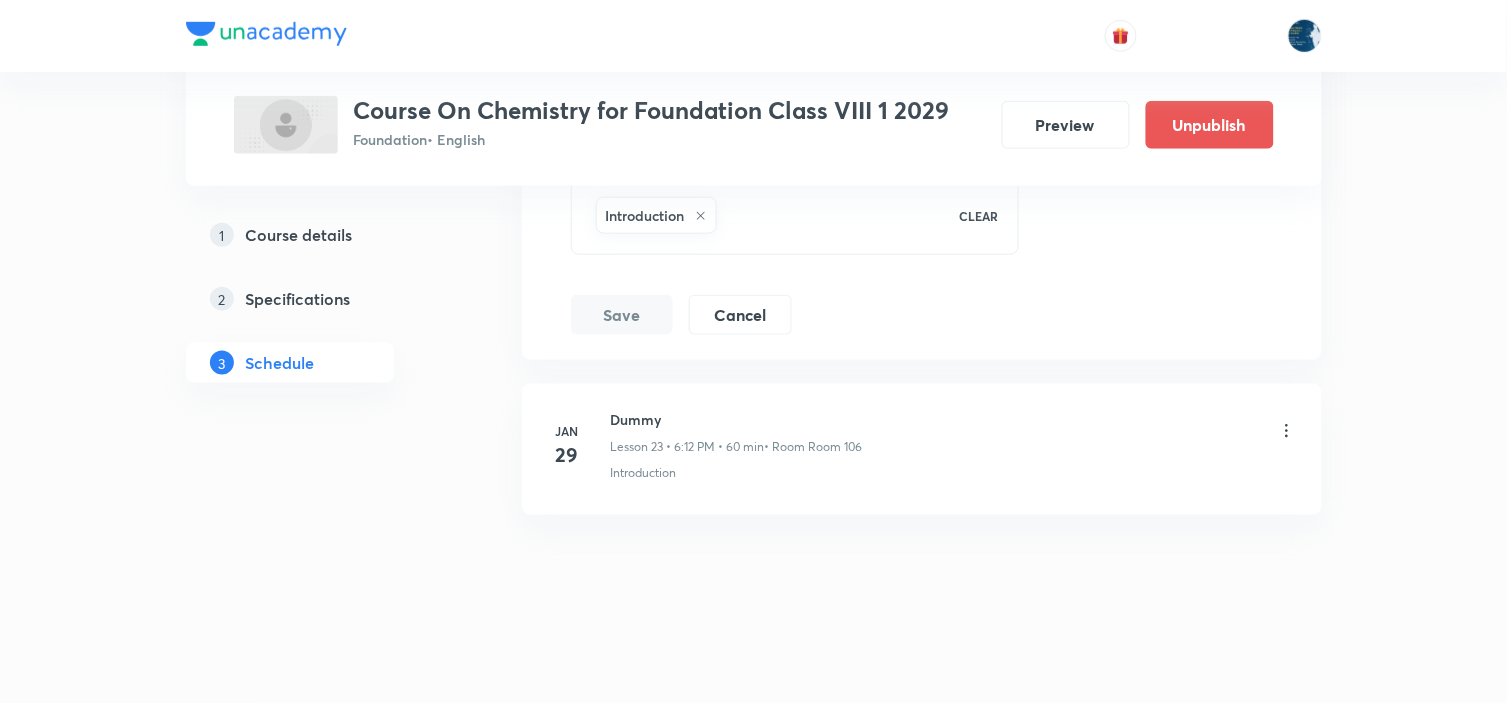 scroll, scrollTop: 3550, scrollLeft: 0, axis: vertical 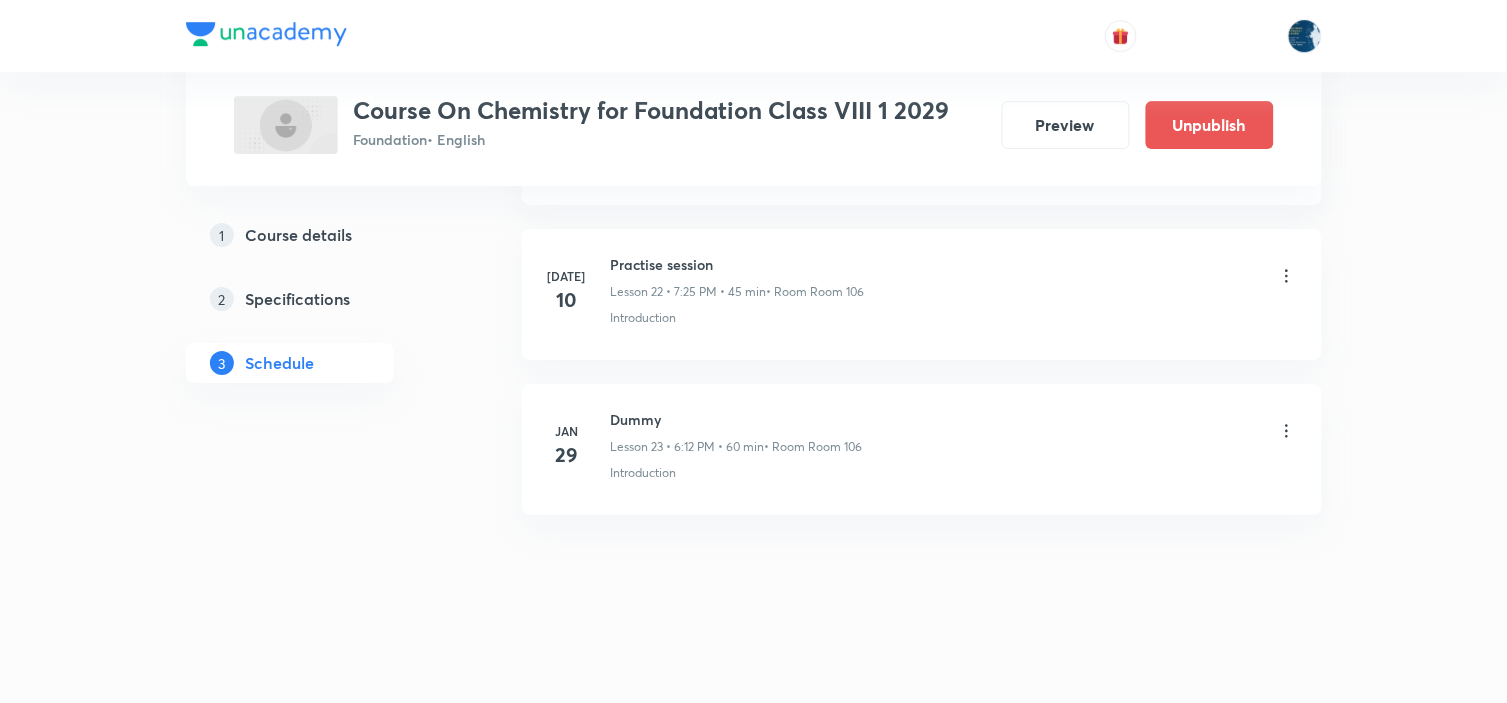 click on "1 Course details 2 Specifications 3 Schedule" at bounding box center [322, -1271] 